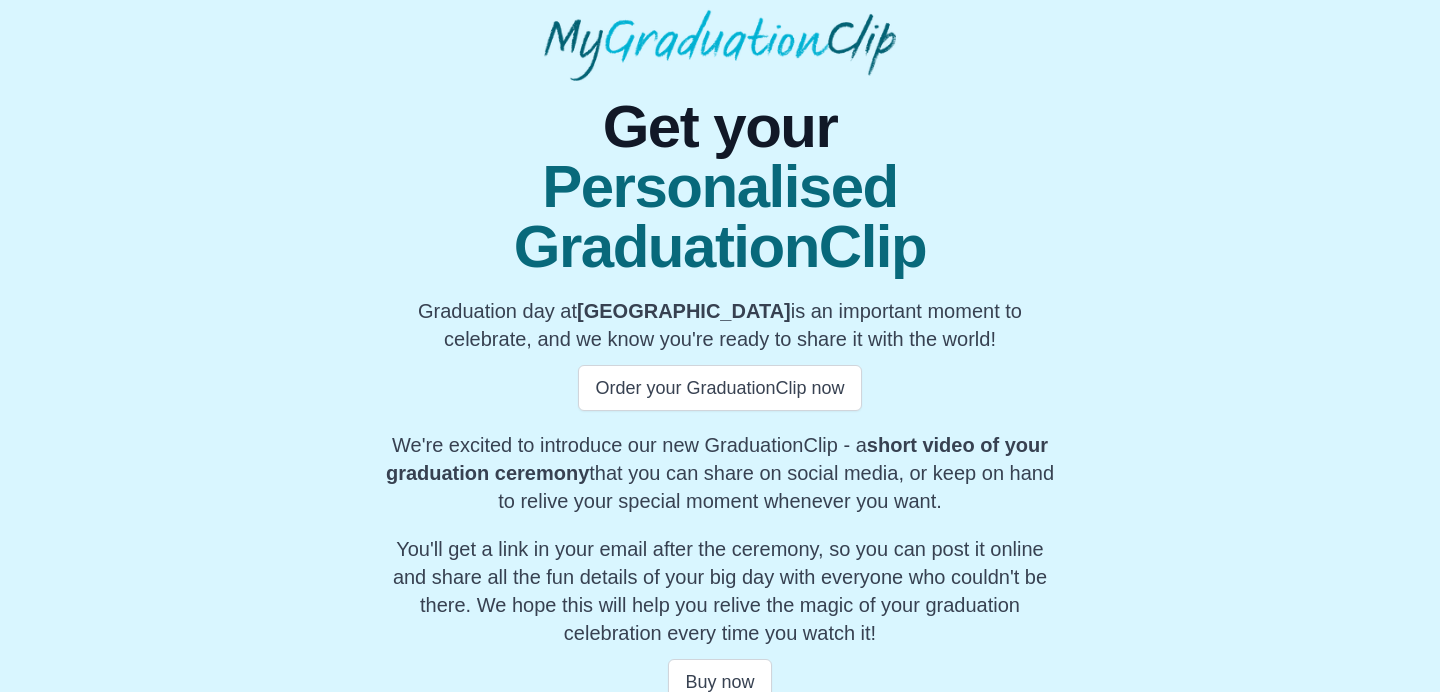 scroll, scrollTop: 117, scrollLeft: 0, axis: vertical 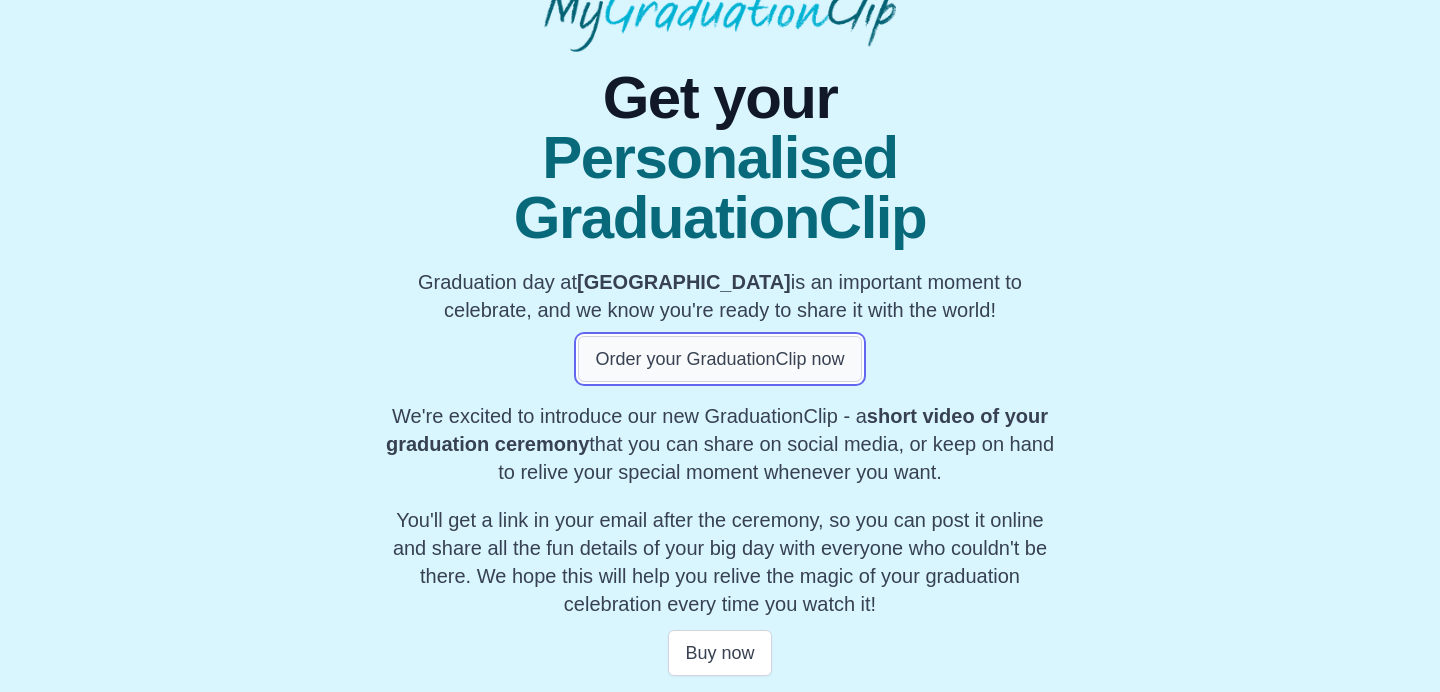 click on "Order your GraduationClip now" at bounding box center [719, 359] 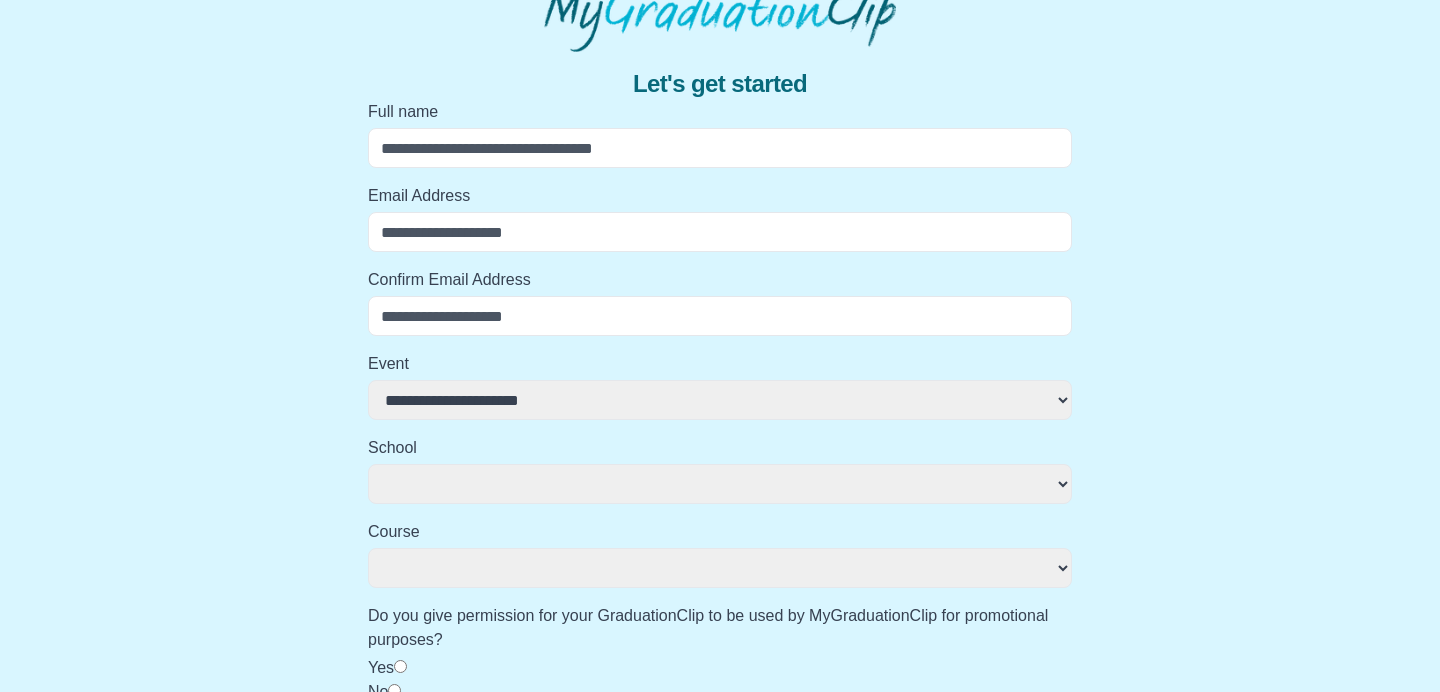 click on "Full name" at bounding box center [720, 148] 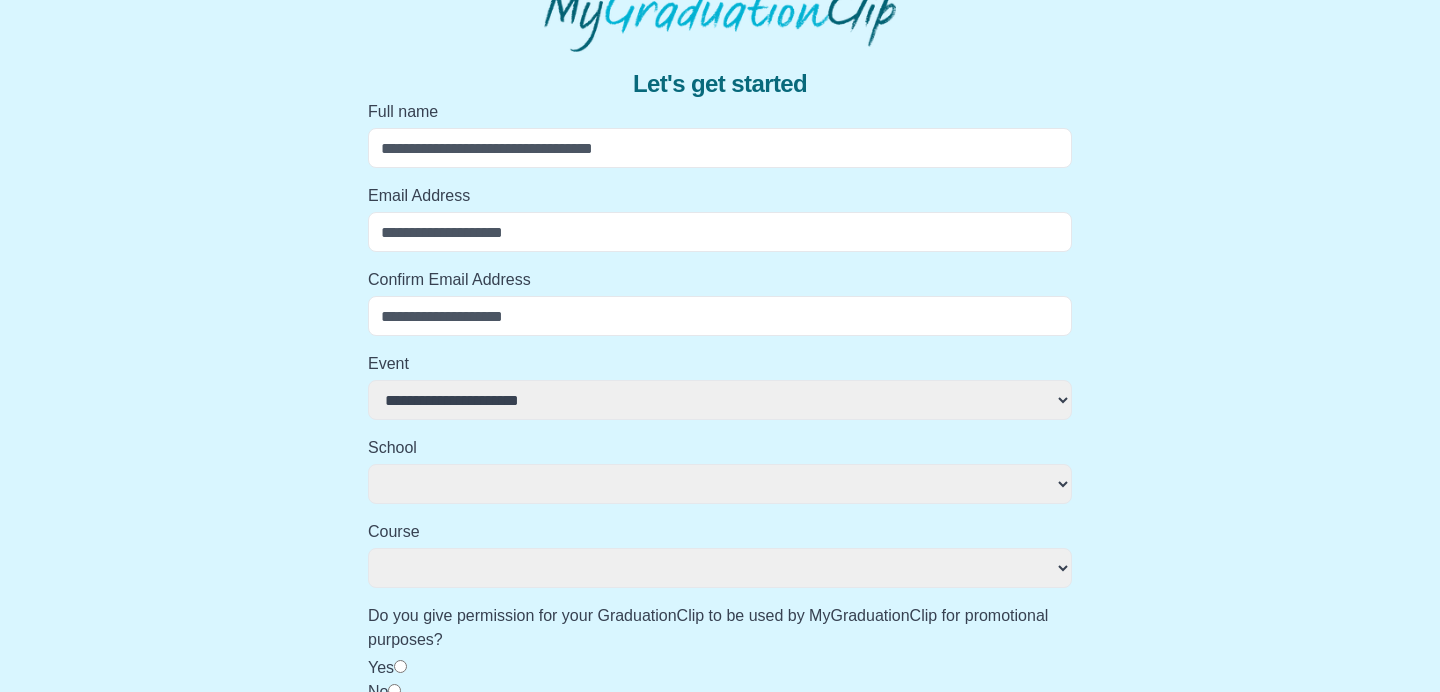 type on "**********" 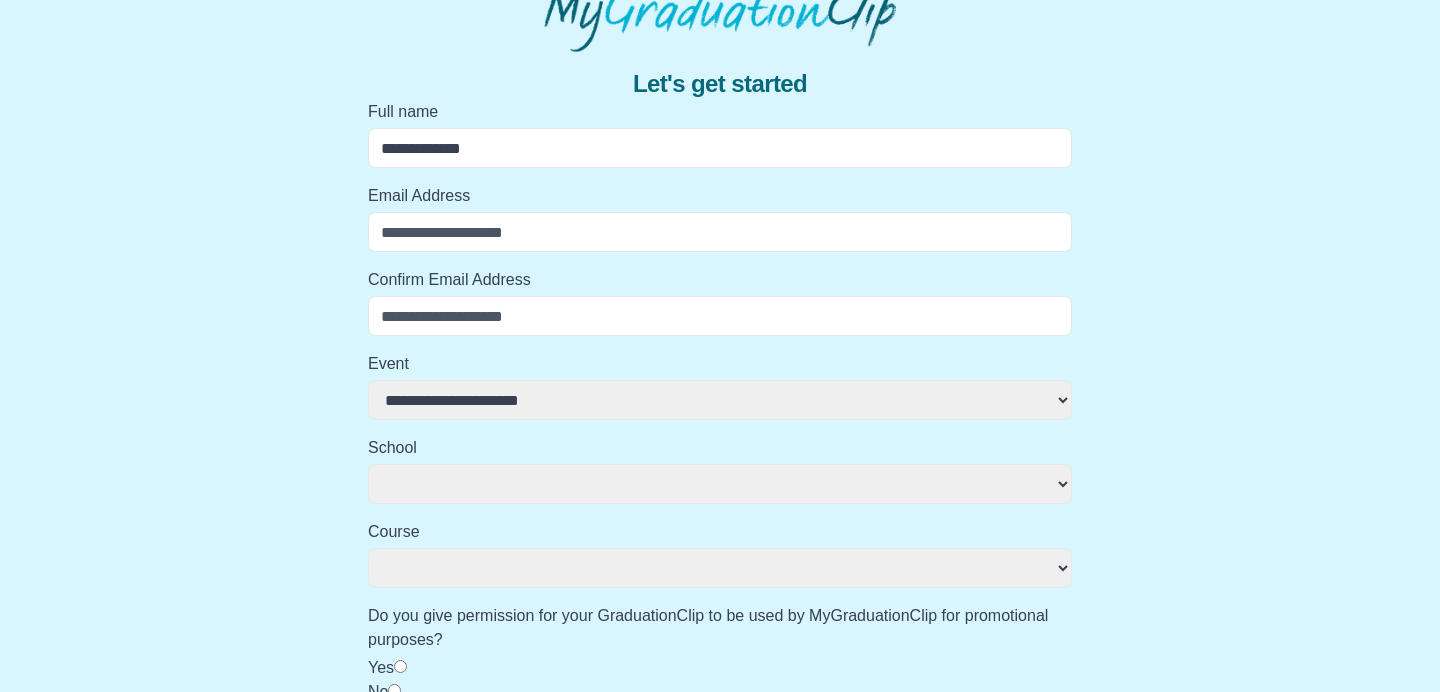 type on "**********" 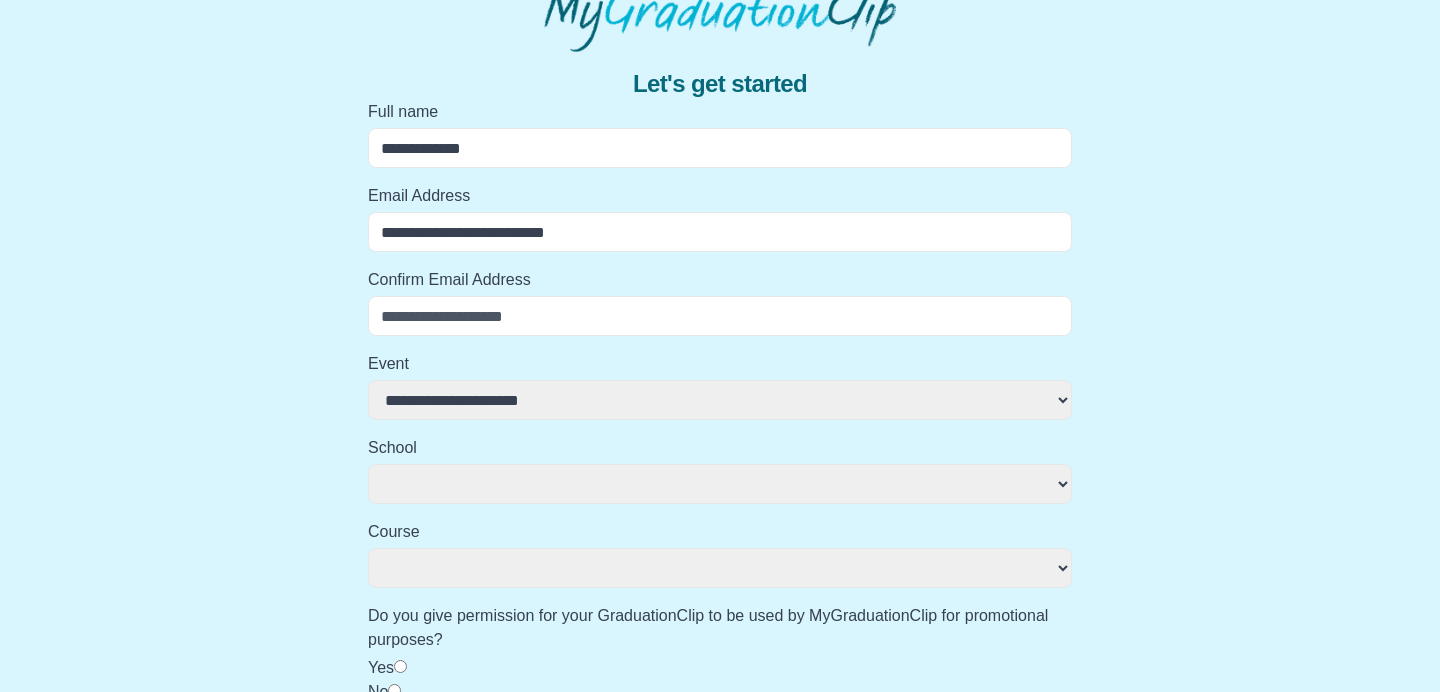 type on "**********" 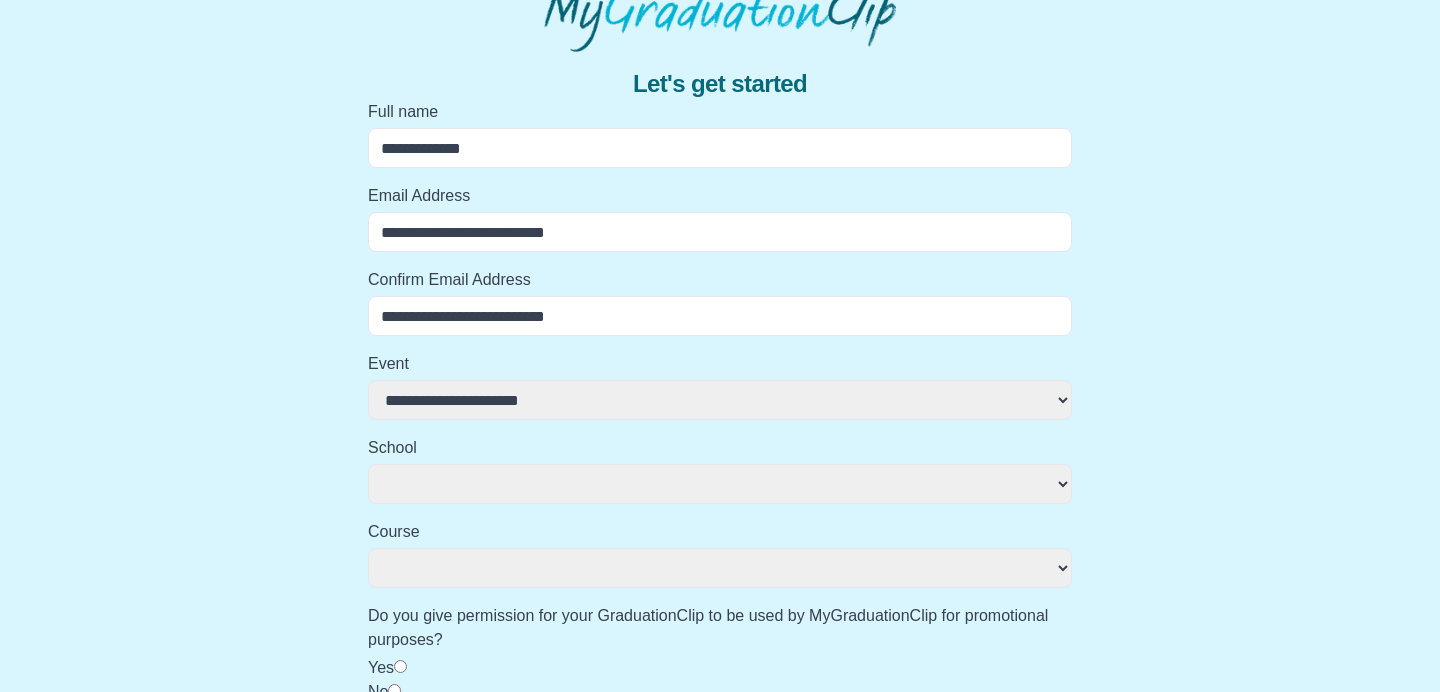 select 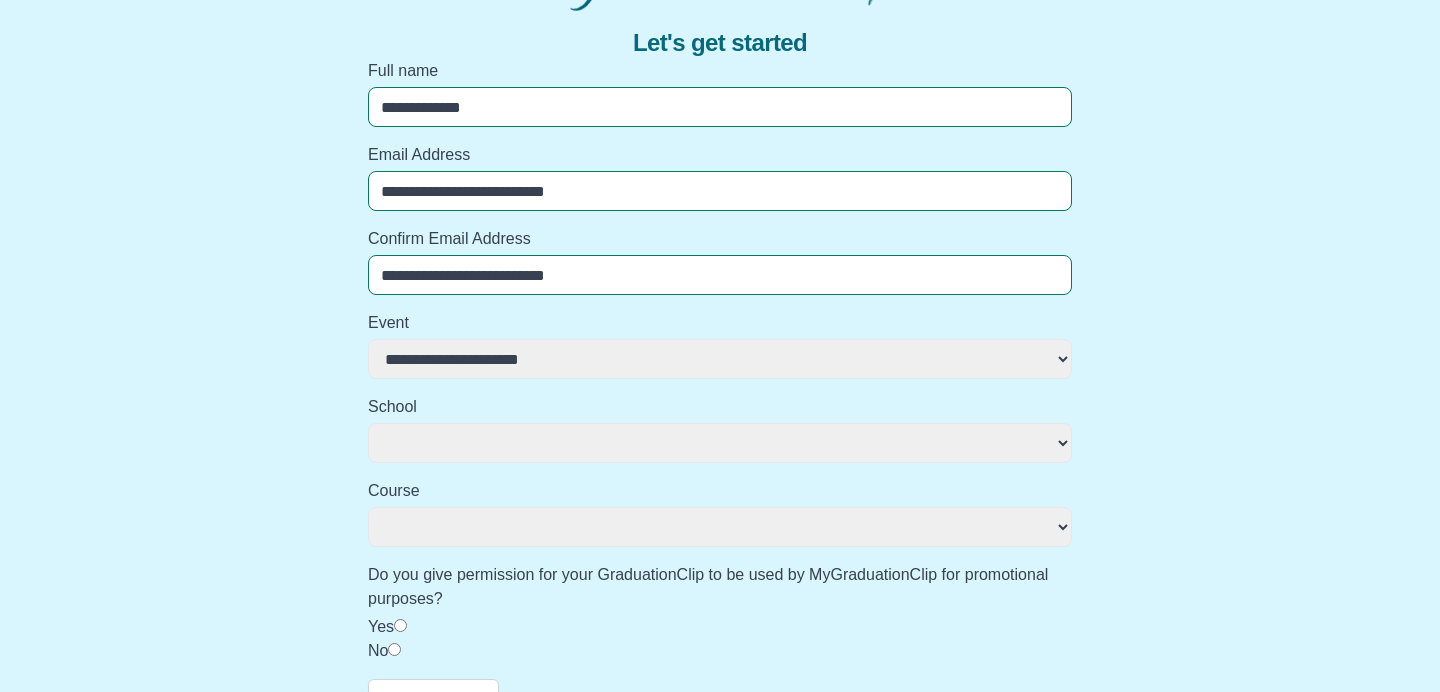 scroll, scrollTop: 159, scrollLeft: 0, axis: vertical 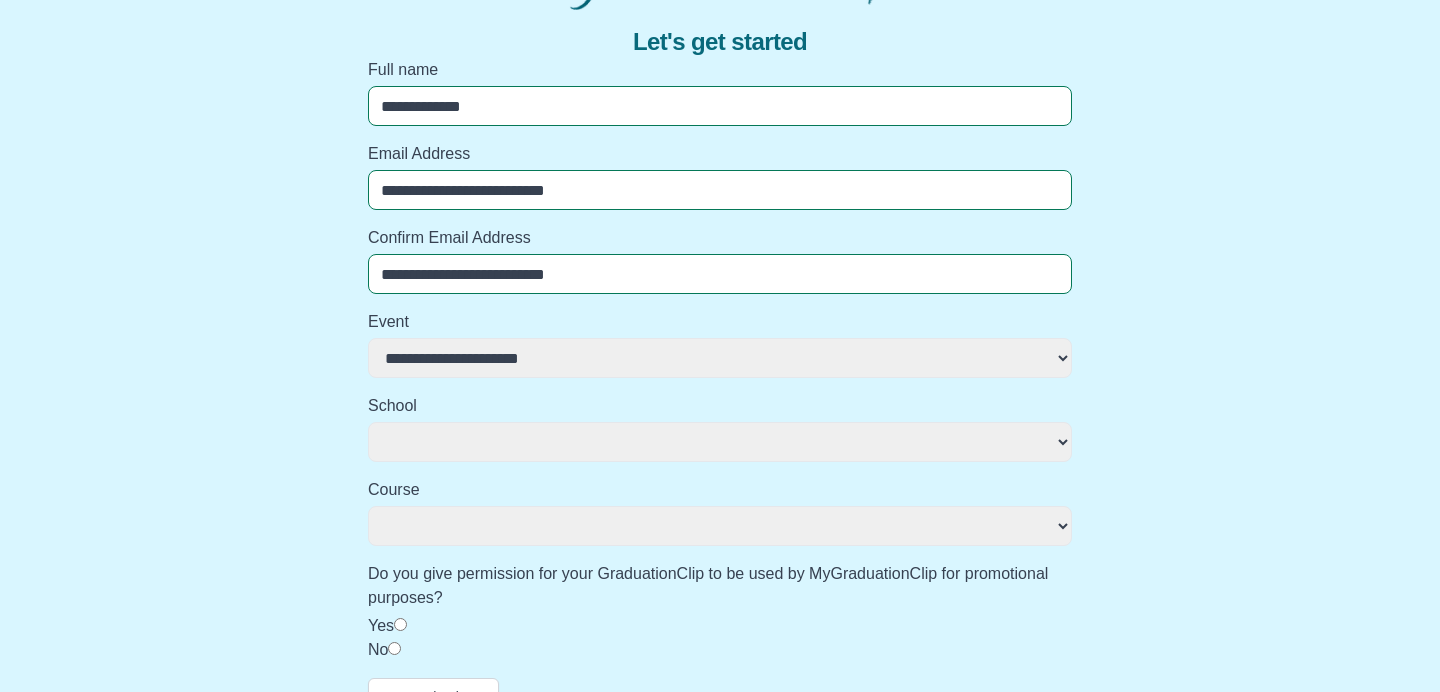 click on "**********" at bounding box center (720, 358) 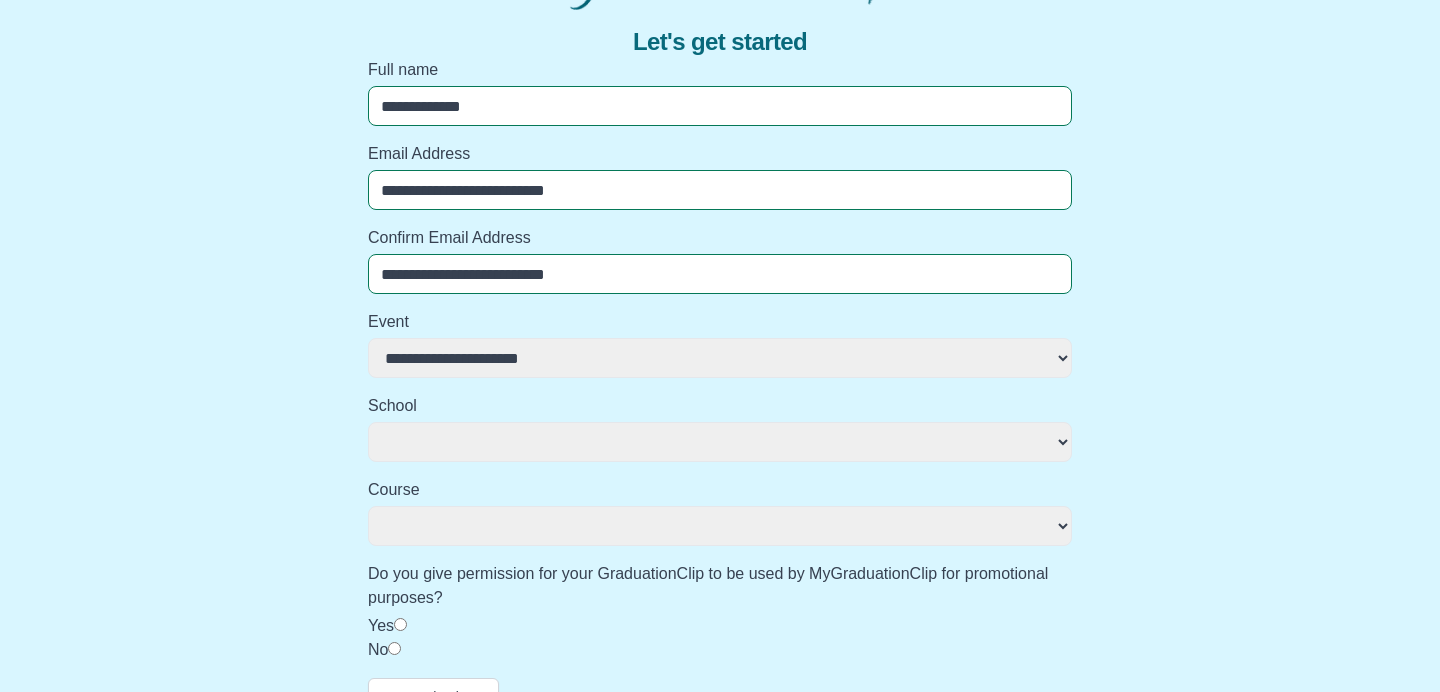 select on "**********" 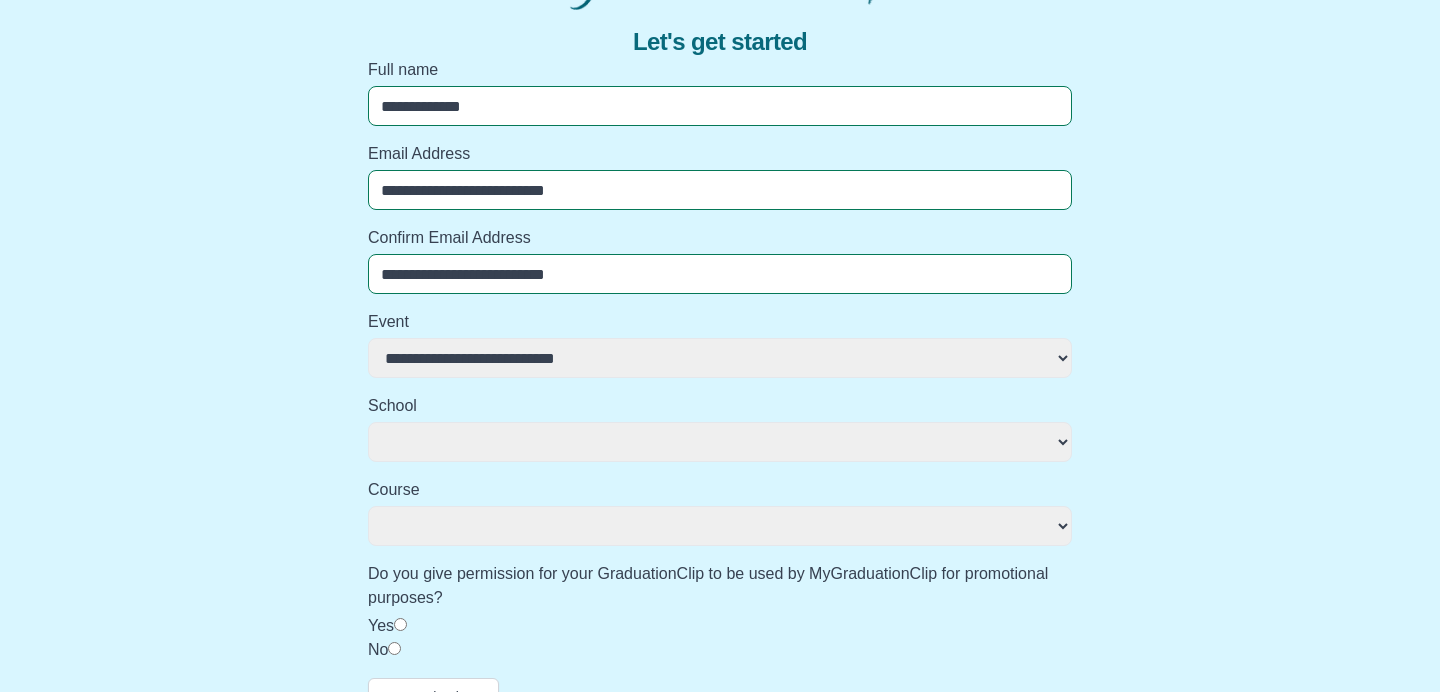 select 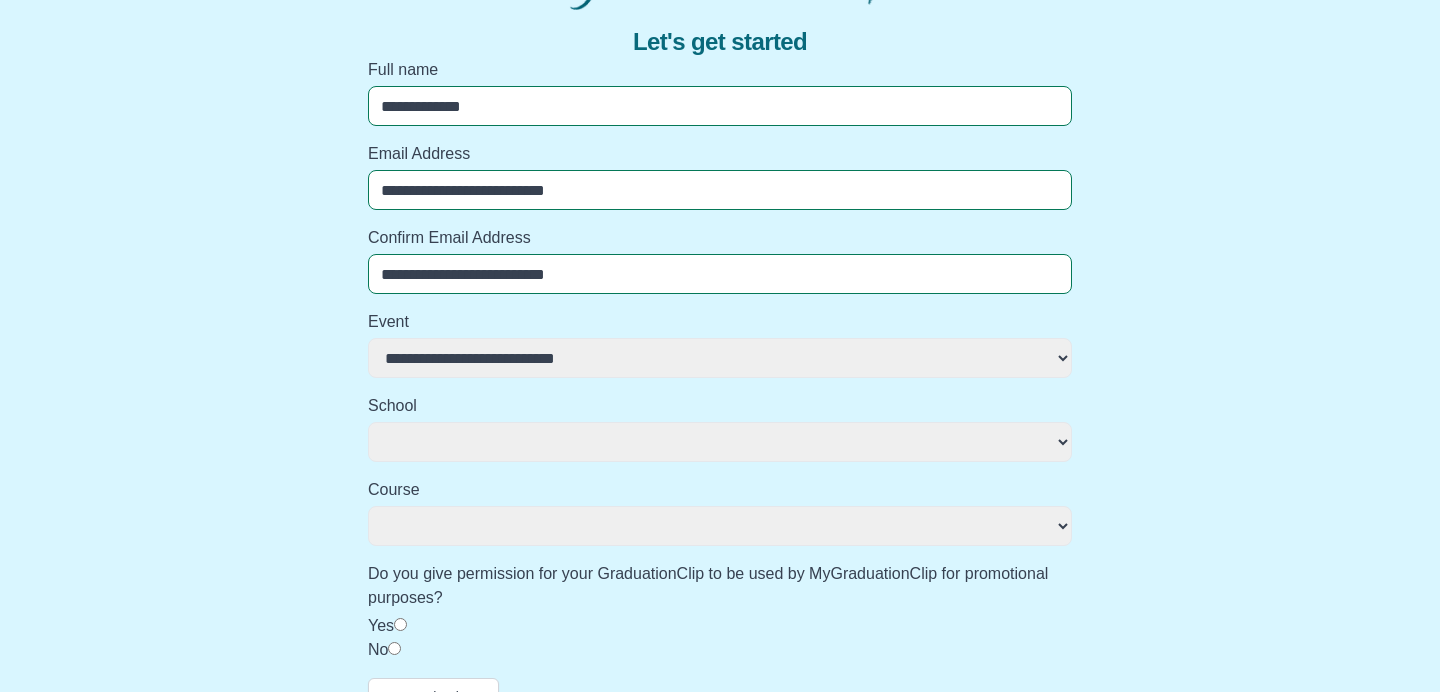 select 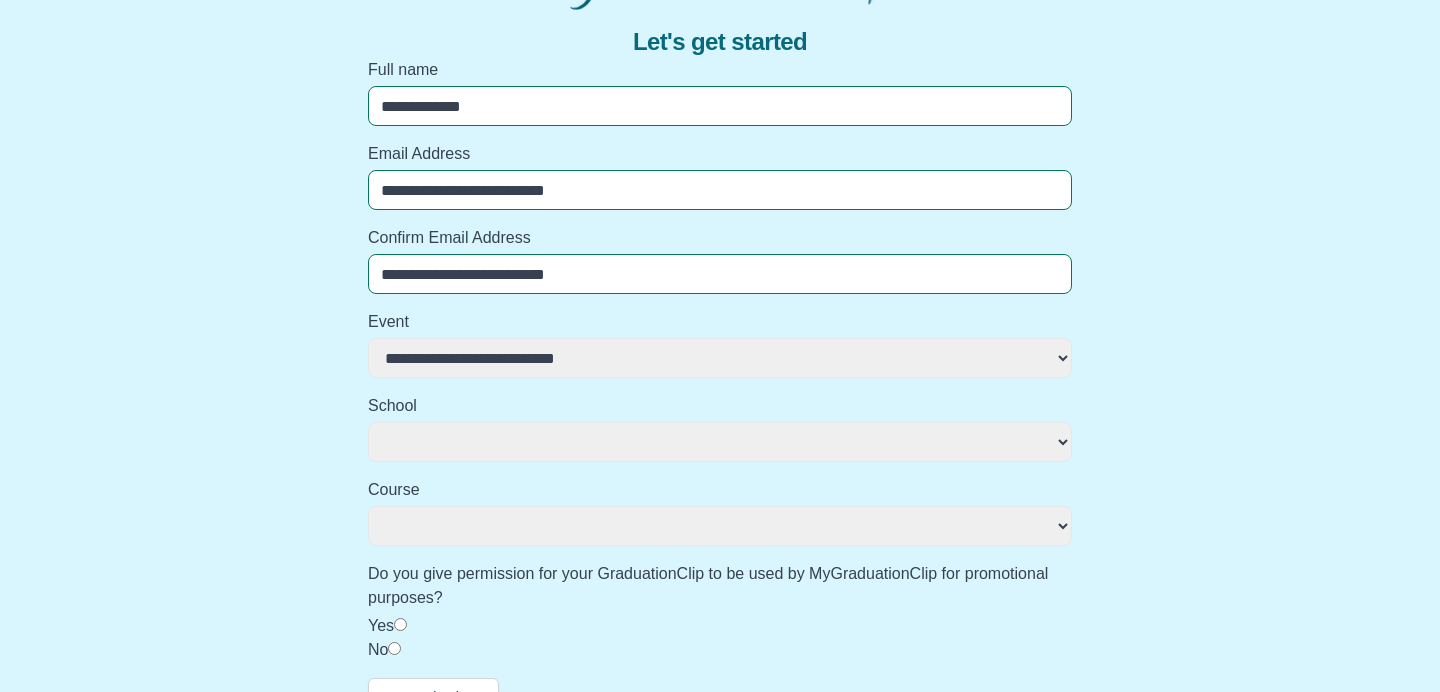 click on "**********" at bounding box center [720, 442] 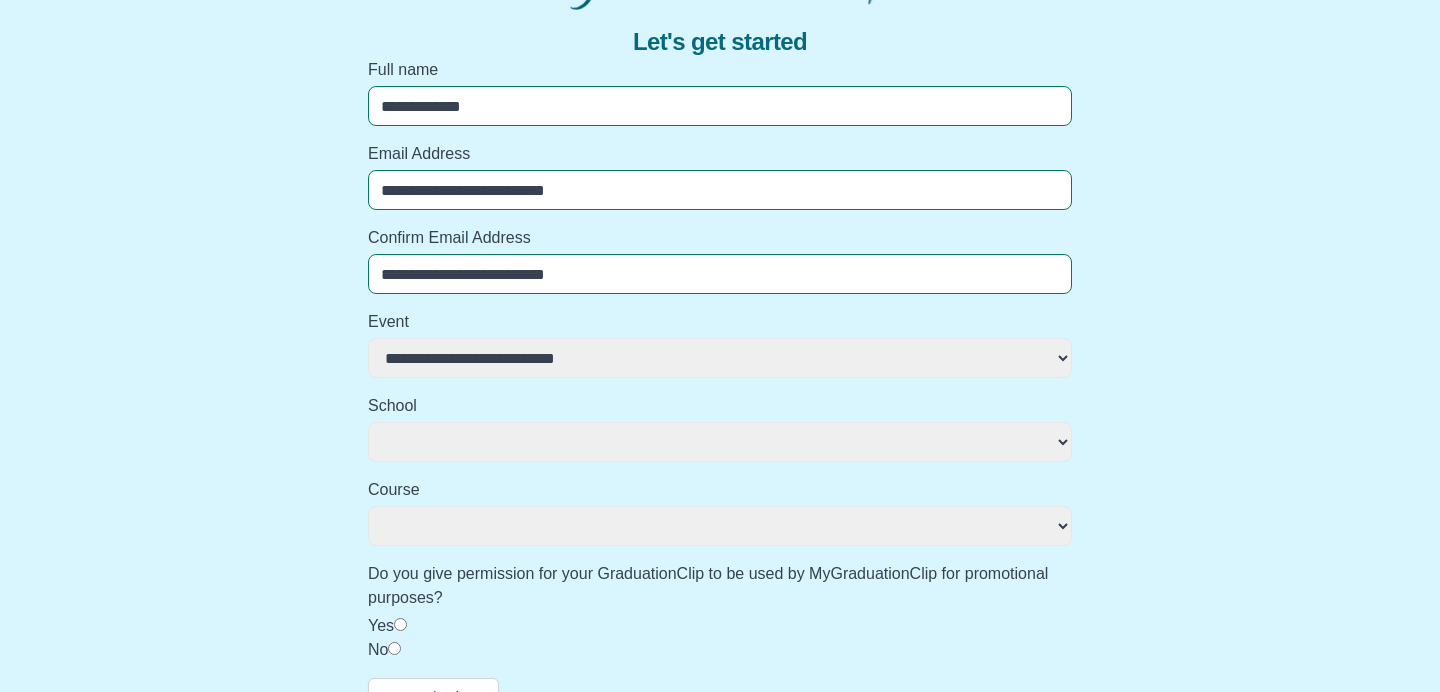 click on "**********" at bounding box center [720, 358] 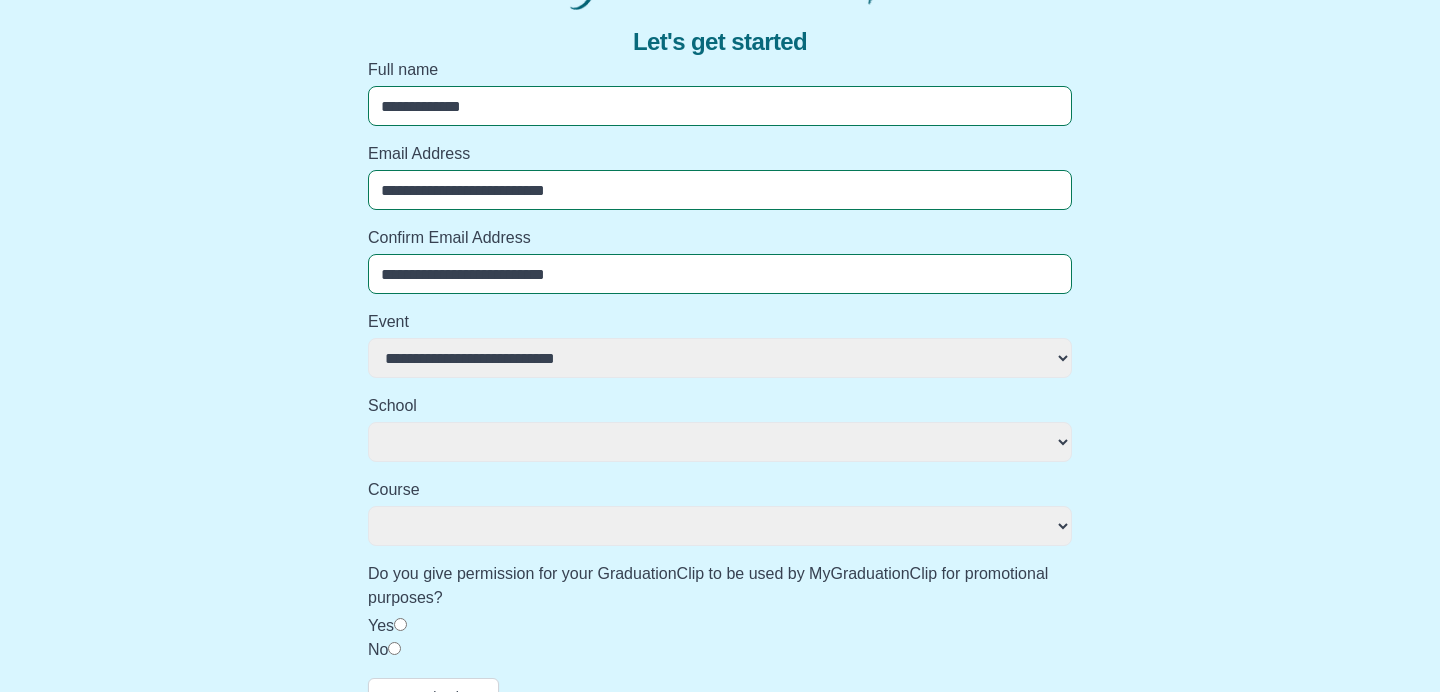 select on "**********" 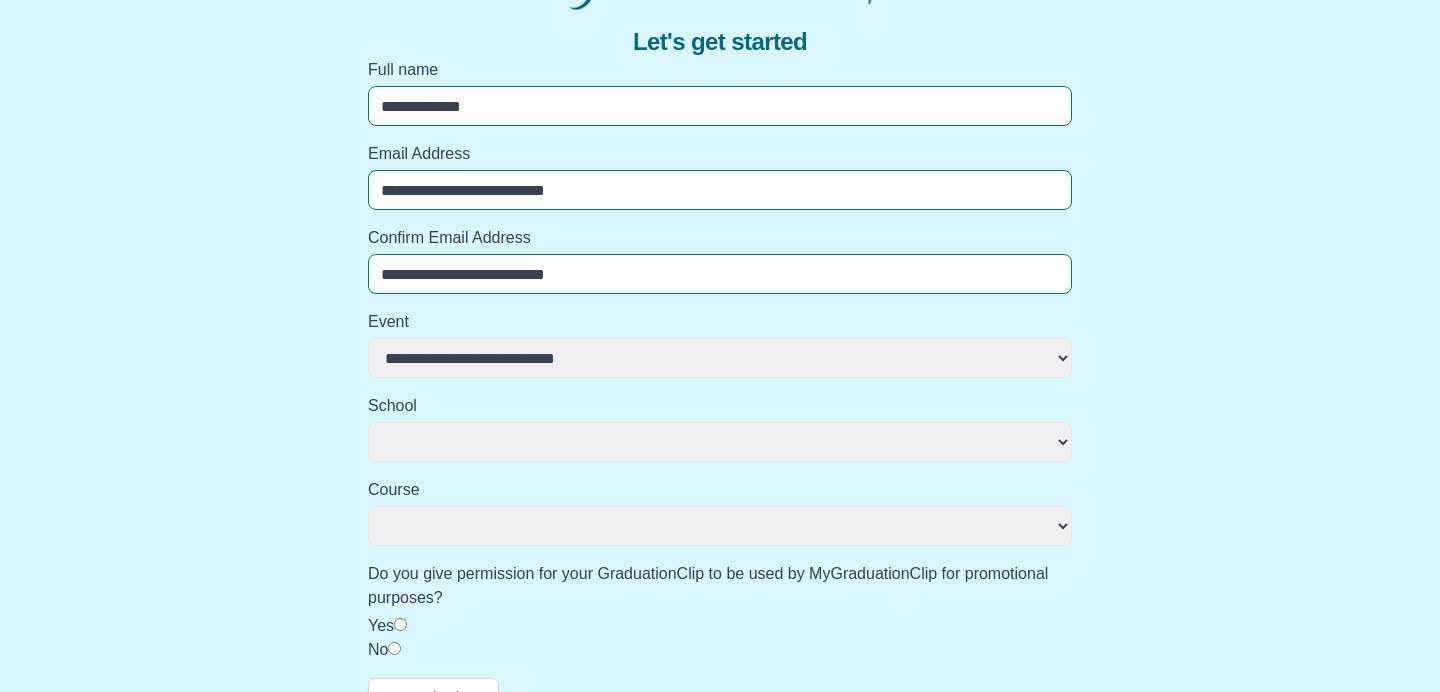 click on "**********" at bounding box center (720, 442) 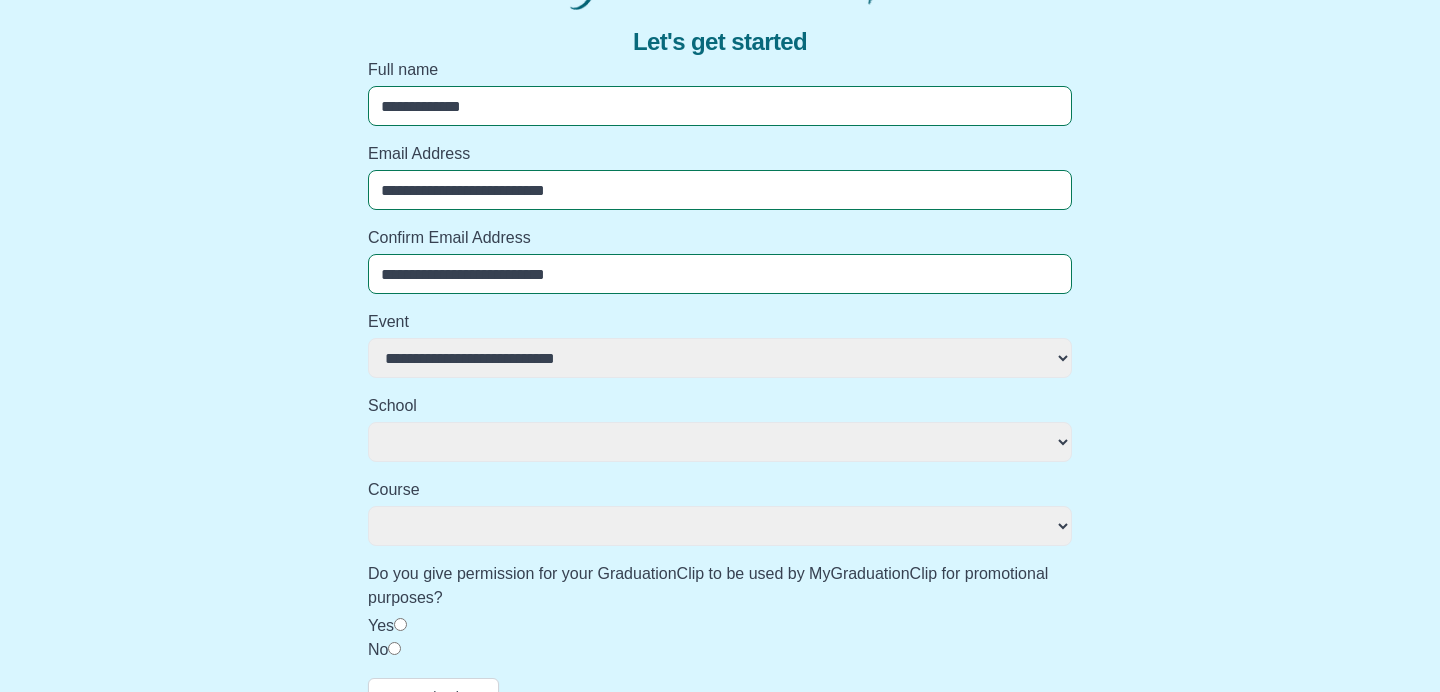 select on "**********" 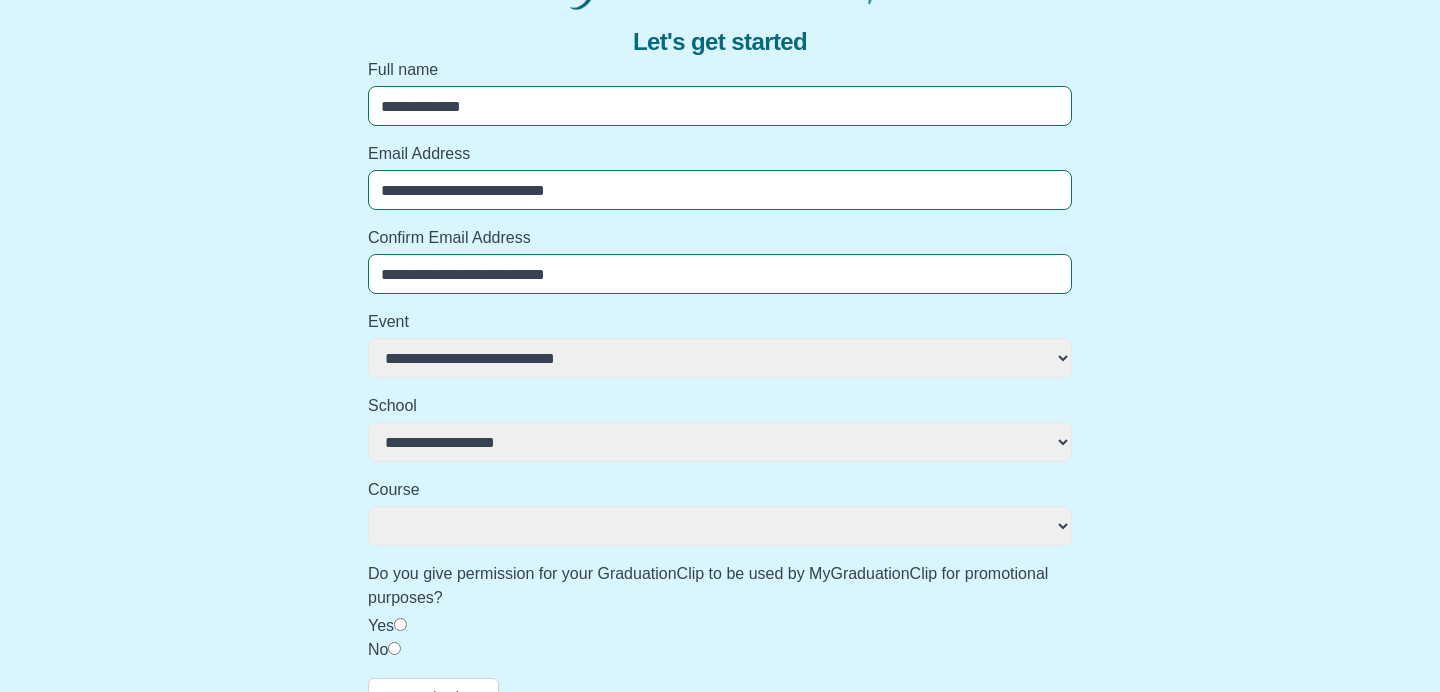 click on "**********" at bounding box center (720, 526) 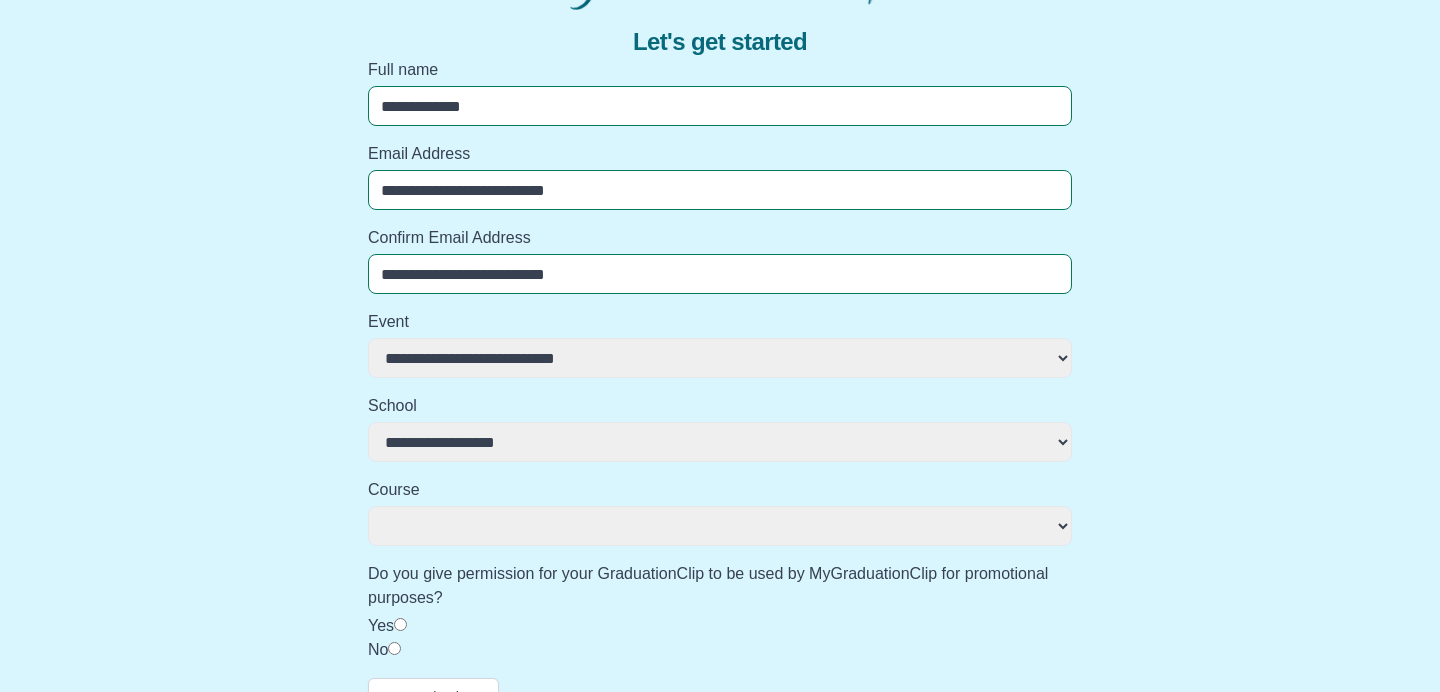 select on "**********" 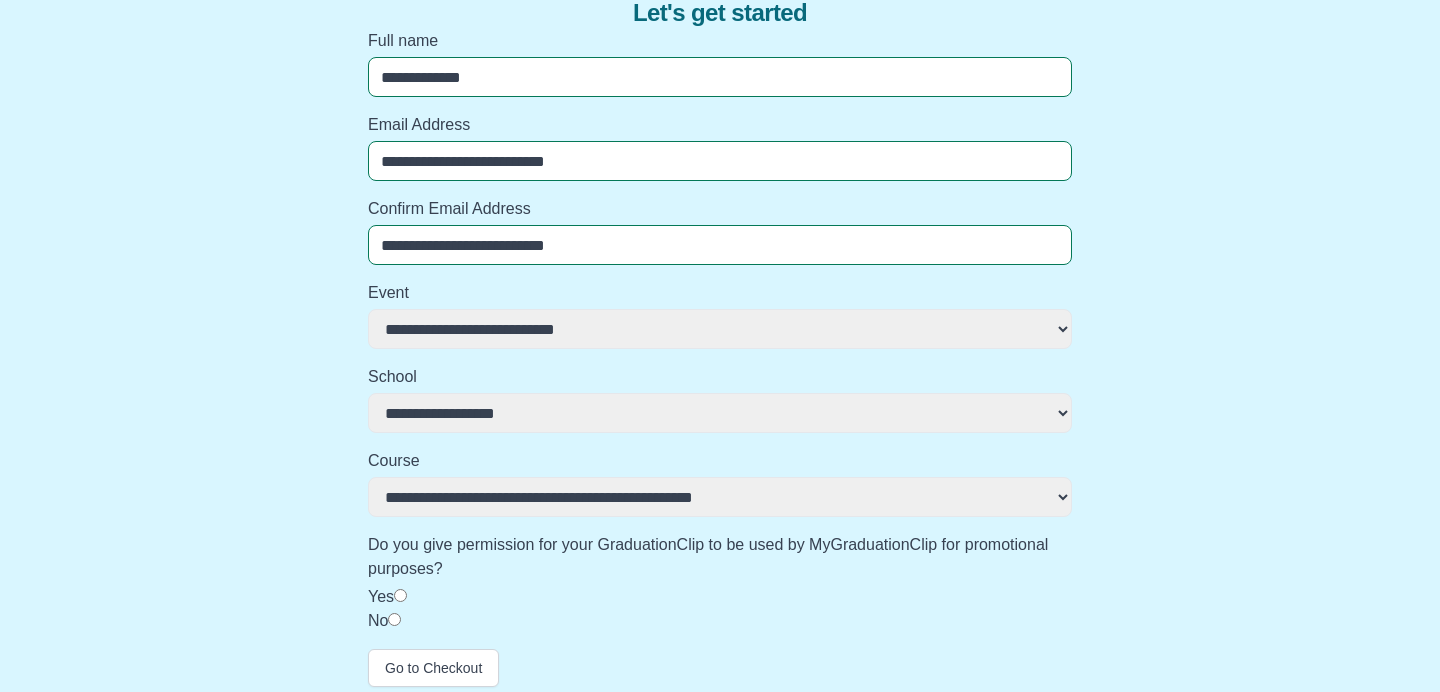 scroll, scrollTop: 199, scrollLeft: 0, axis: vertical 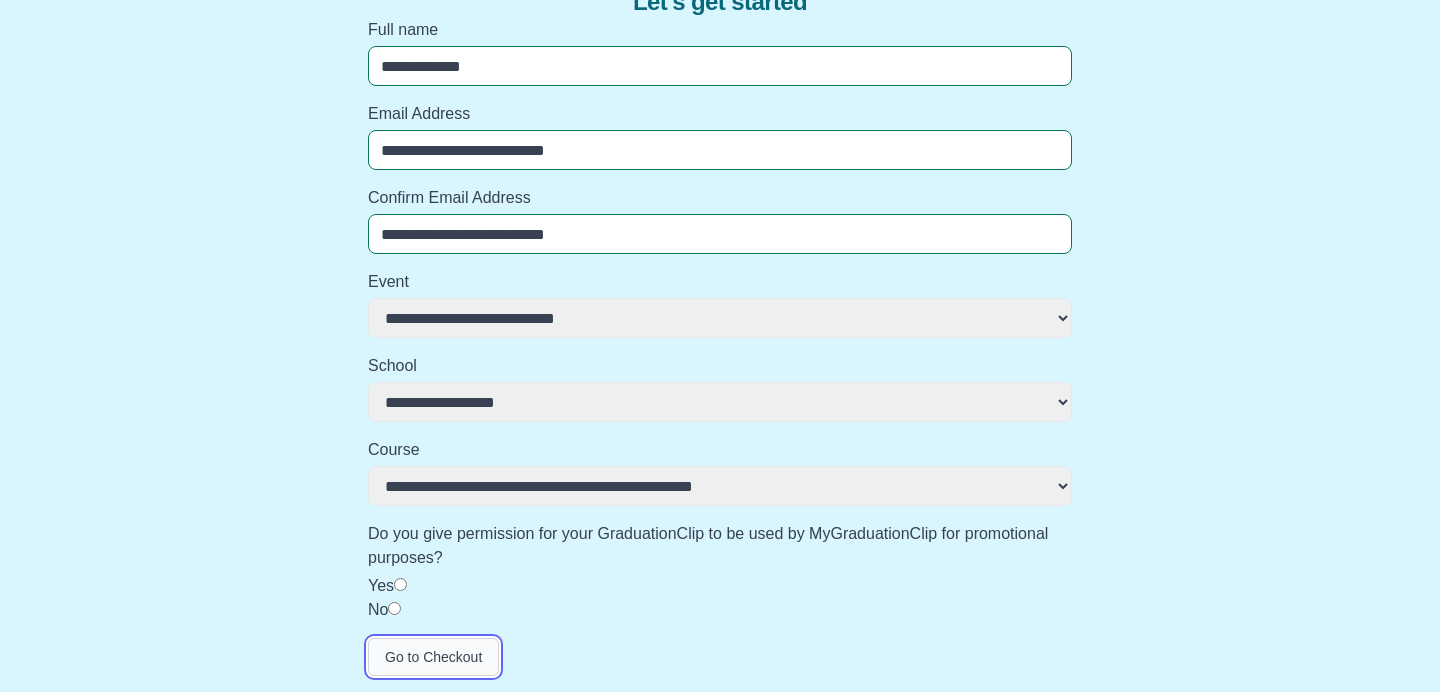 click on "Go to Checkout" at bounding box center [433, 657] 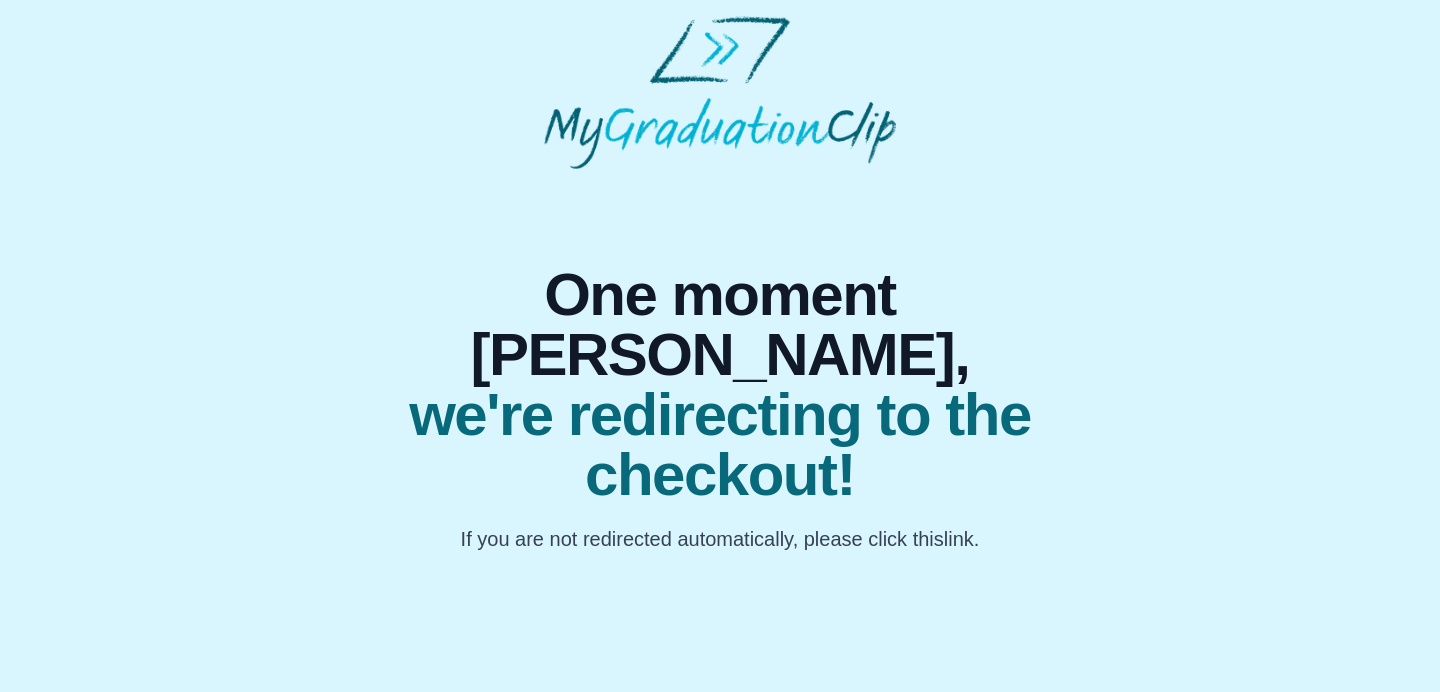 scroll, scrollTop: 0, scrollLeft: 0, axis: both 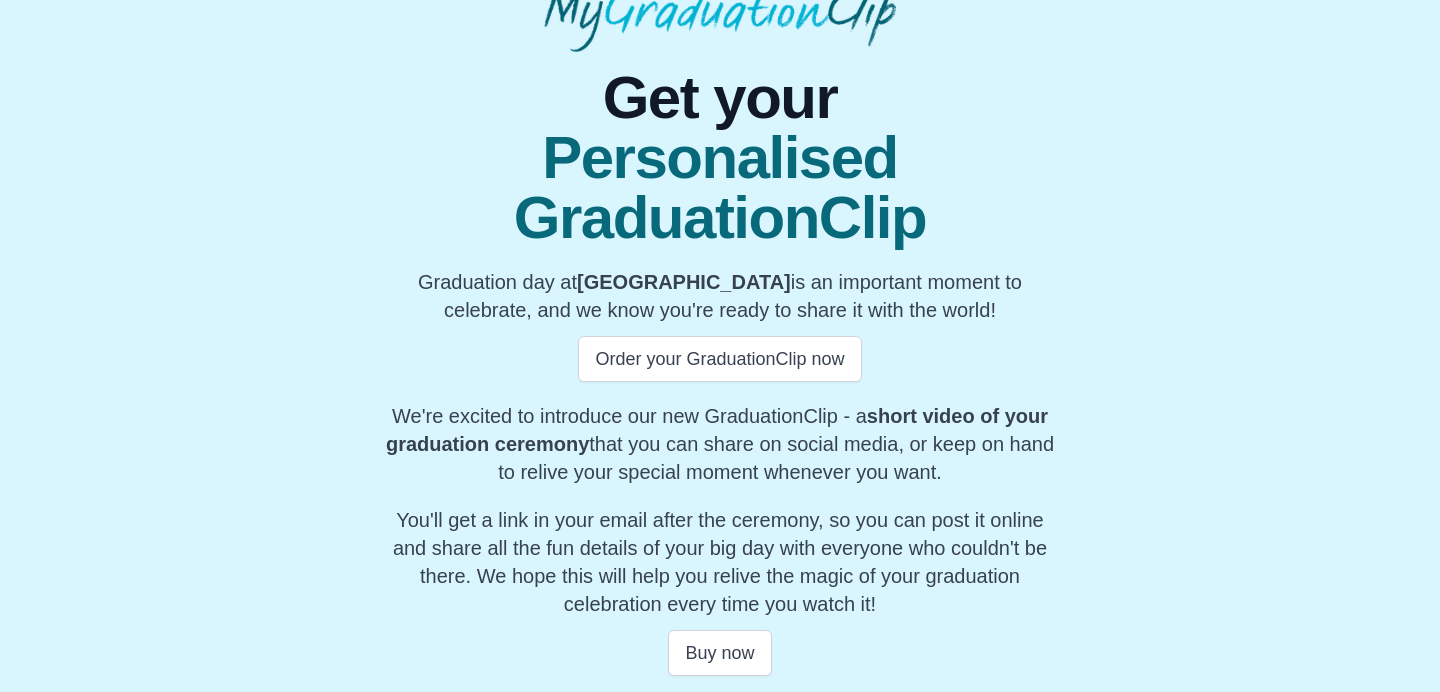 click on "You'll get a link in your email after the ceremony, so you can post it online and share all the fun details of your big day with everyone who couldn't be there. We hope this will help you relive the magic of your graduation celebration every time you watch it!" at bounding box center (720, 562) 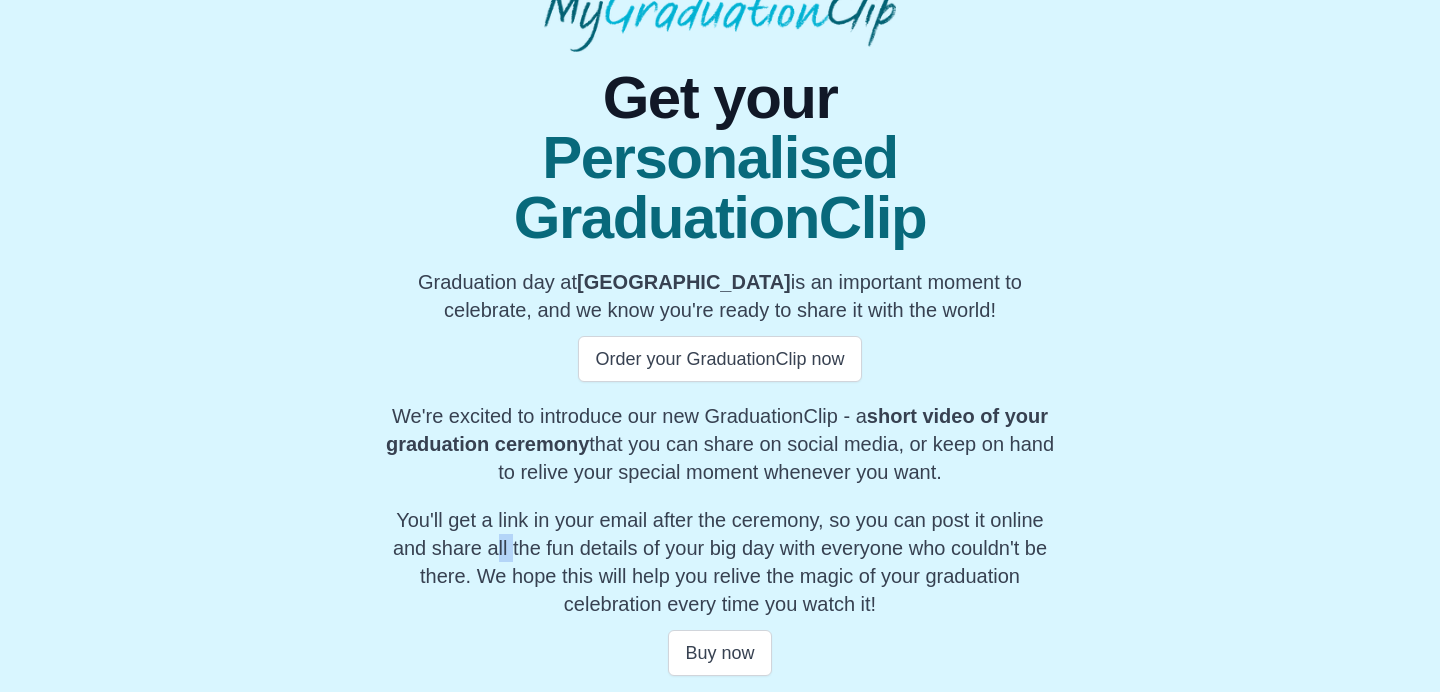 click on "You'll get a link in your email after the ceremony, so you can post it online and share all the fun details of your big day with everyone who couldn't be there. We hope this will help you relive the magic of your graduation celebration every time you watch it!" at bounding box center (720, 562) 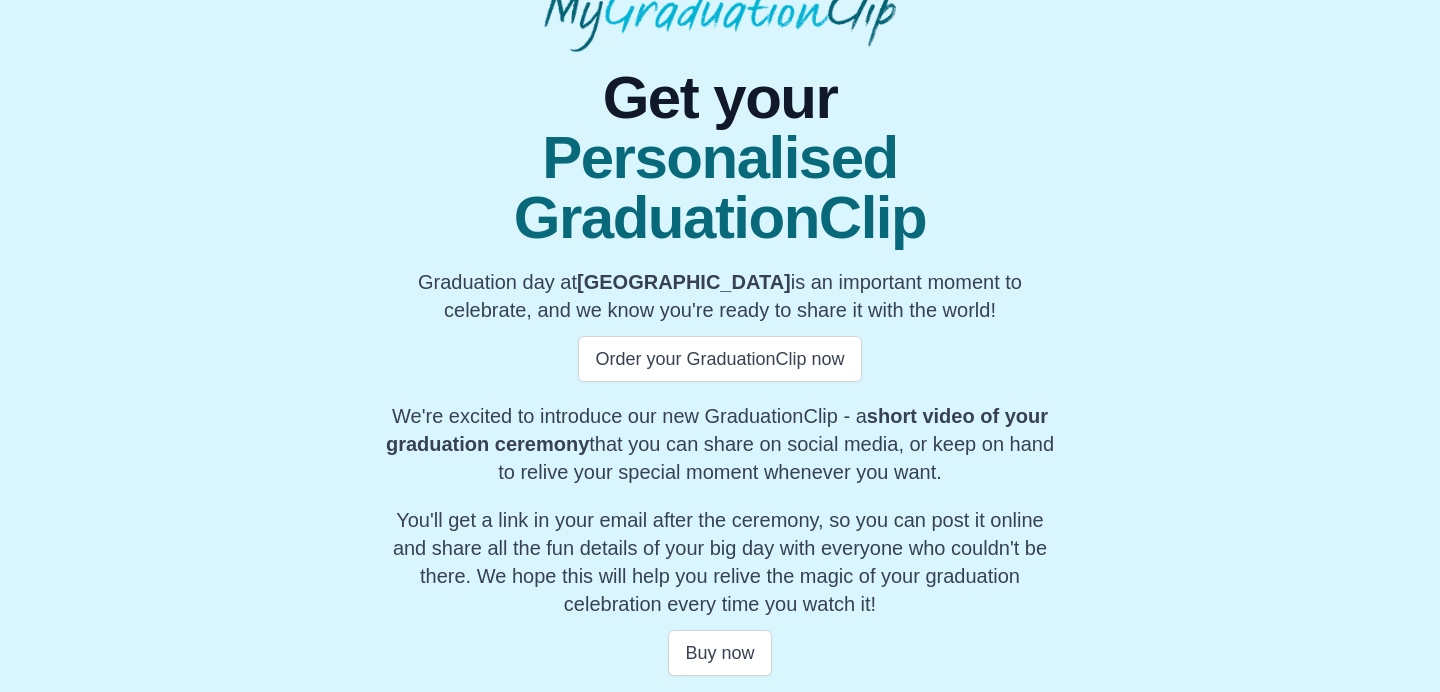 click on "You'll get a link in your email after the ceremony, so you can post it online and share all the fun details of your big day with everyone who couldn't be there. We hope this will help you relive the magic of your graduation celebration every time you watch it!" at bounding box center [720, 562] 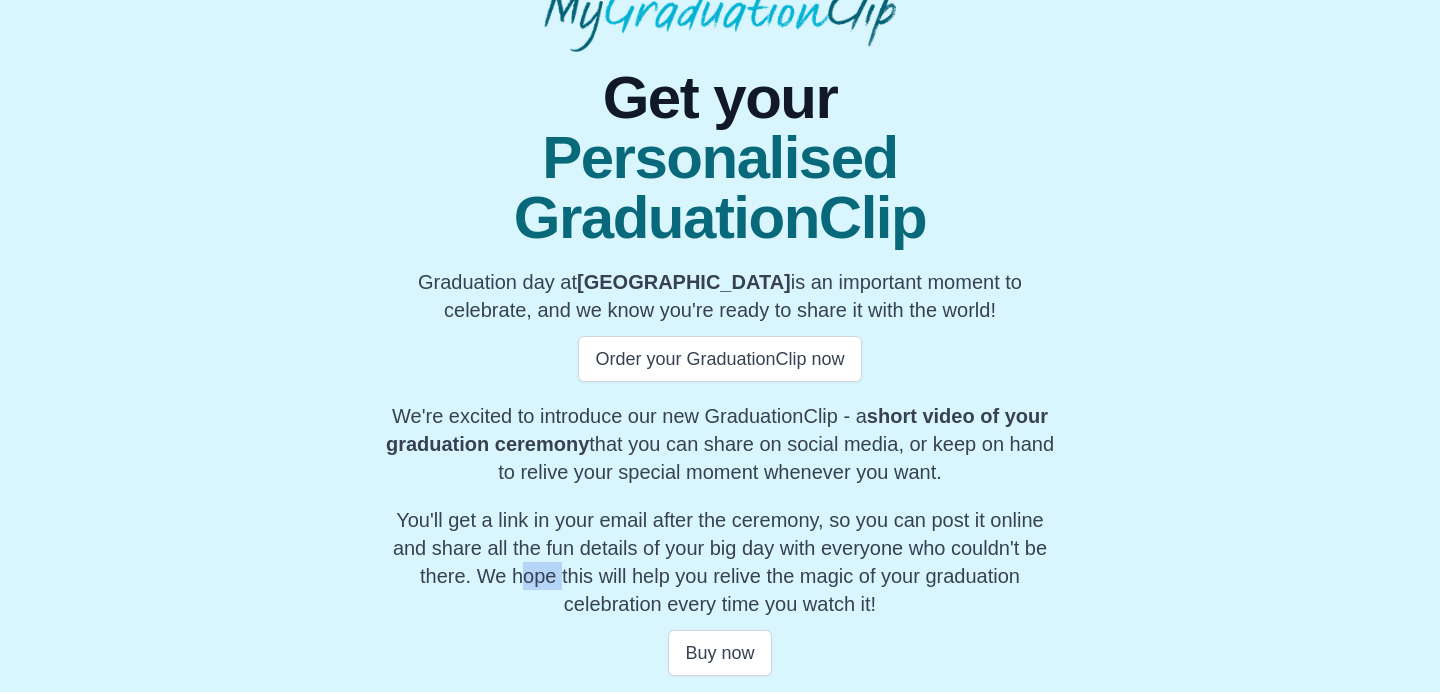 click on "You'll get a link in your email after the ceremony, so you can post it online and share all the fun details of your big day with everyone who couldn't be there. We hope this will help you relive the magic of your graduation celebration every time you watch it!" at bounding box center (720, 562) 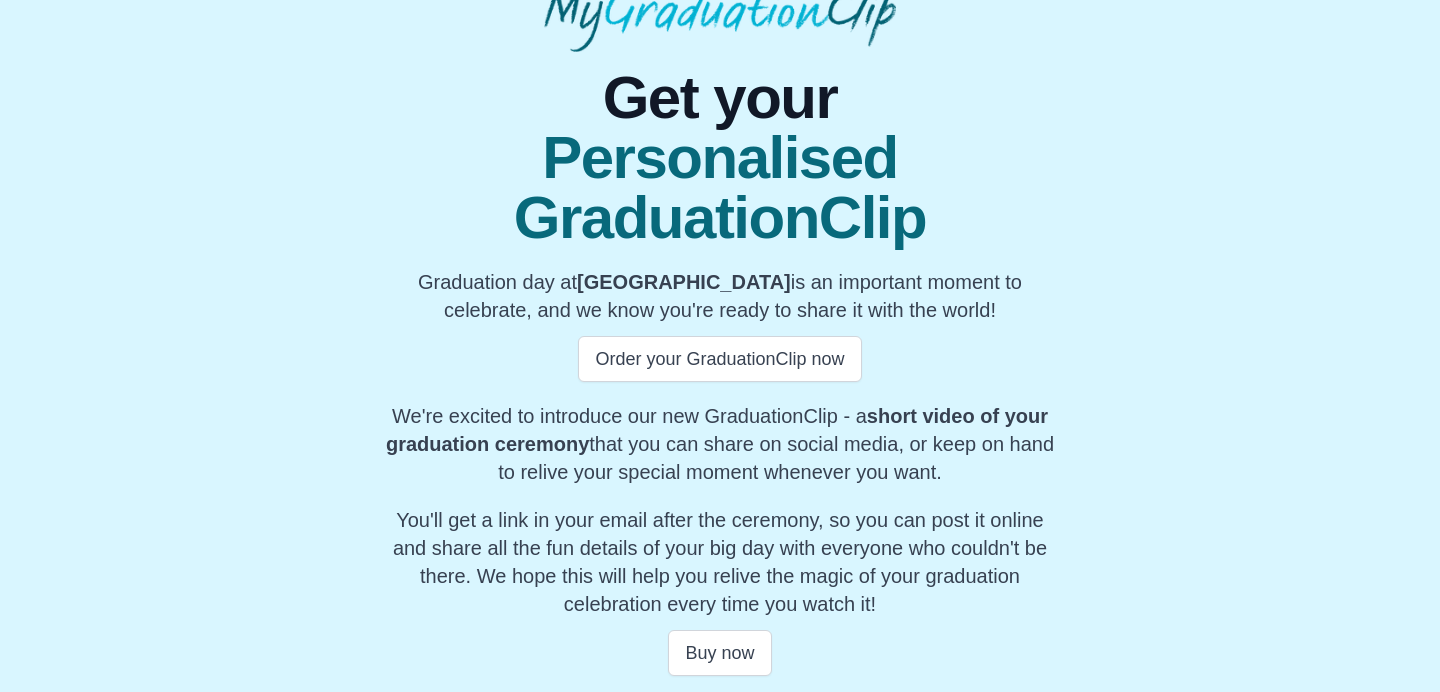 click on "You'll get a link in your email after the ceremony, so you can post it online and share all the fun details of your big day with everyone who couldn't be there. We hope this will help you relive the magic of your graduation celebration every time you watch it!" at bounding box center (720, 562) 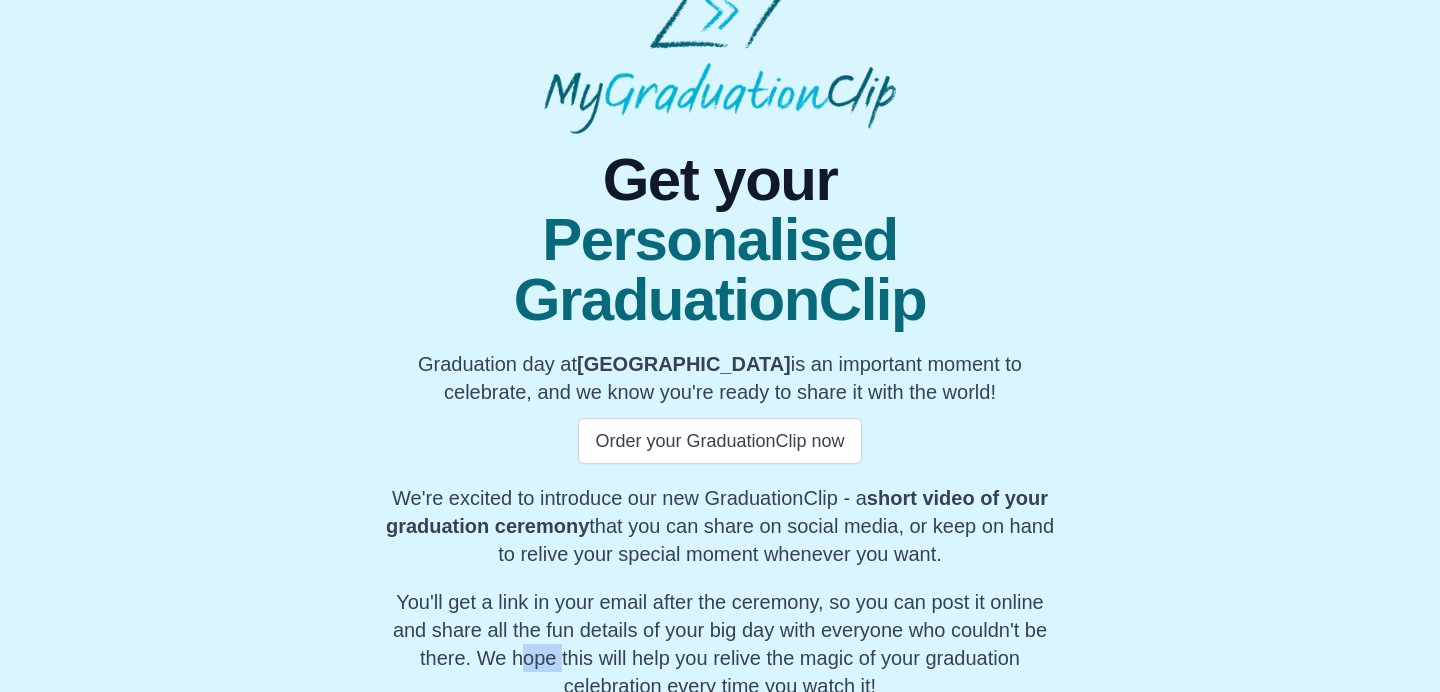 scroll, scrollTop: 0, scrollLeft: 0, axis: both 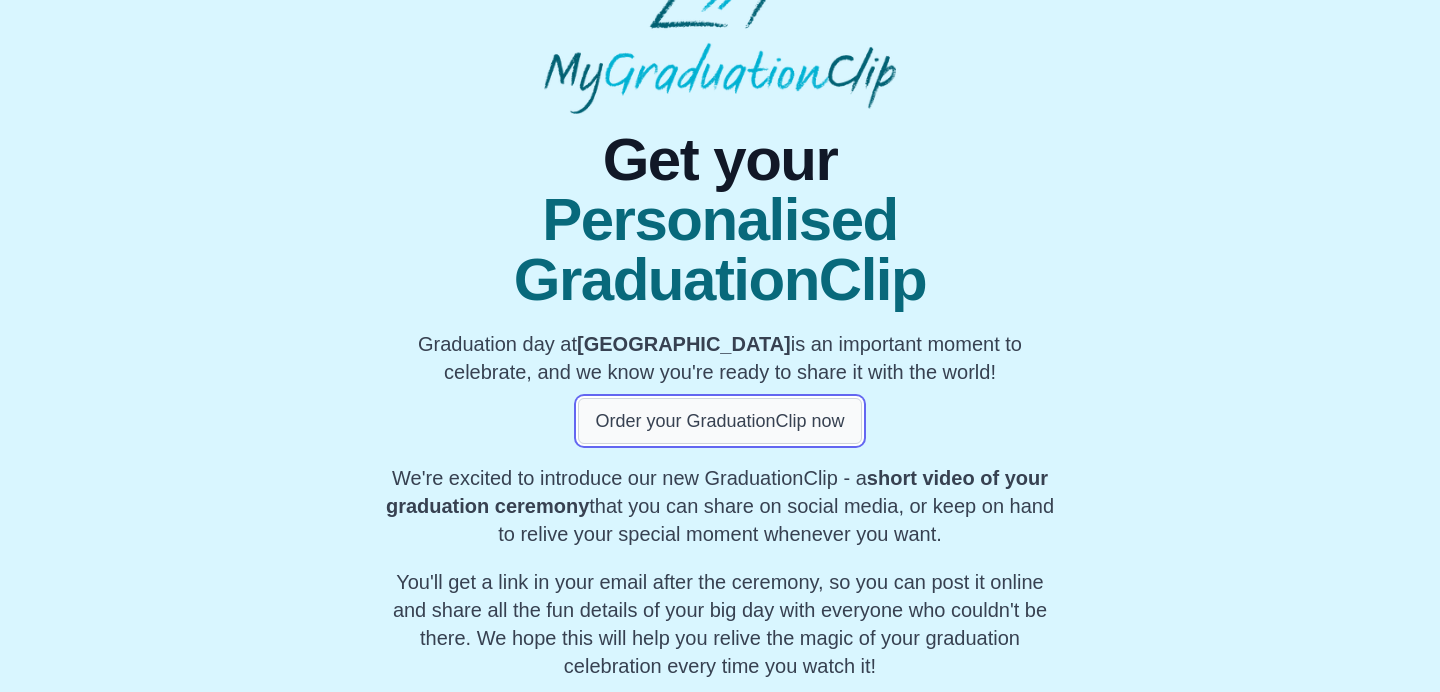 click on "Order your GraduationClip now" at bounding box center (719, 421) 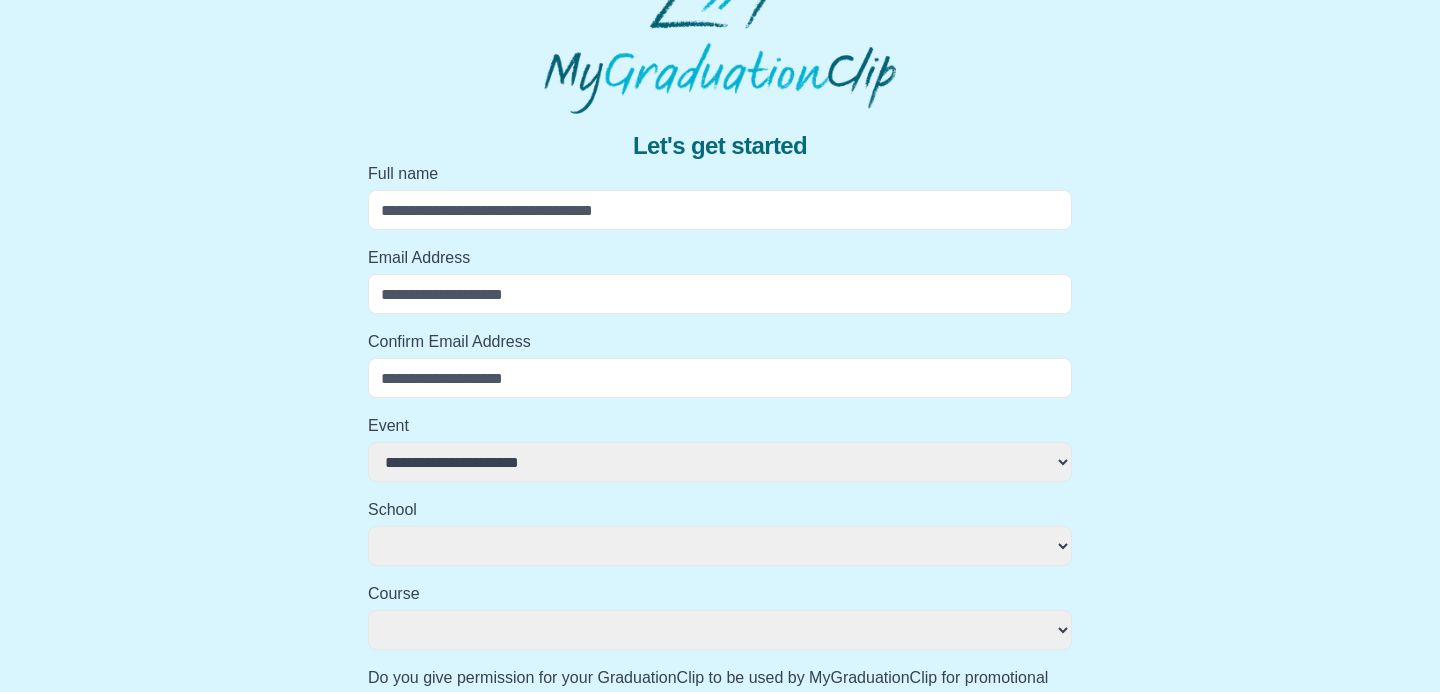 select 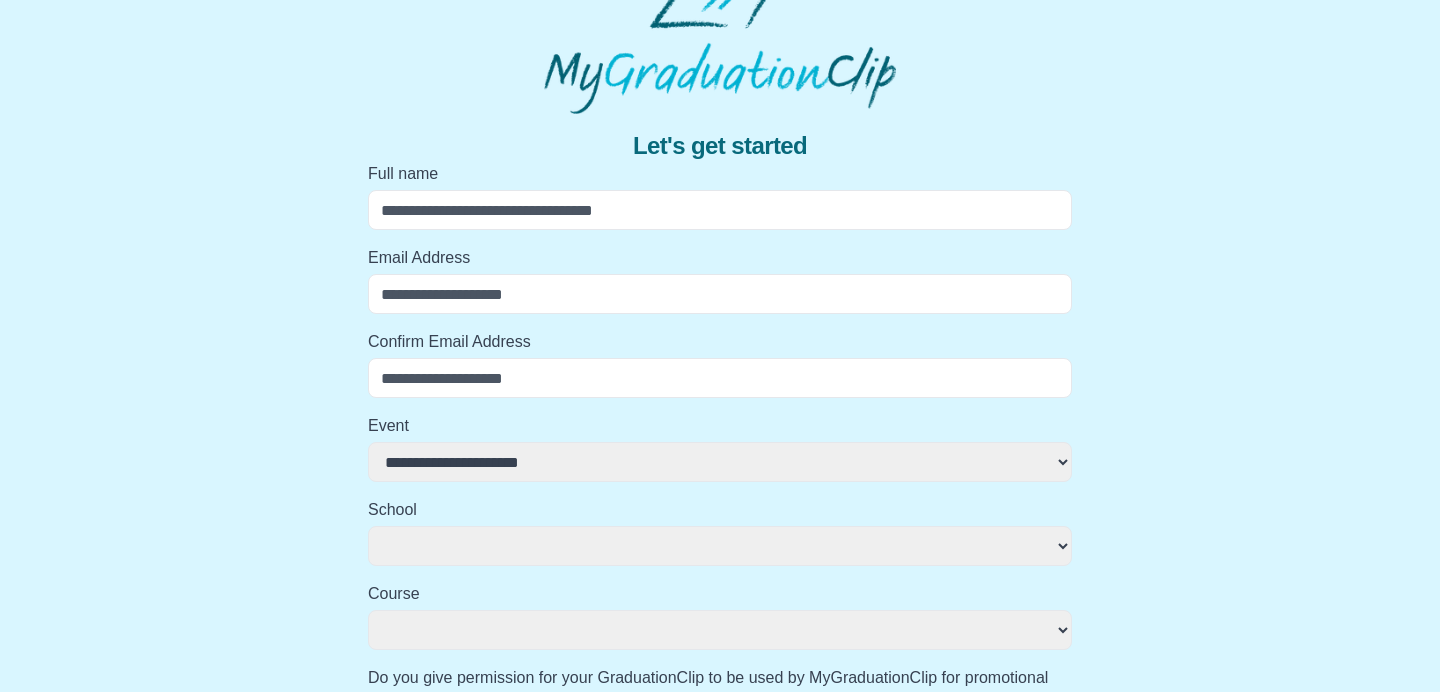 click on "Full name" at bounding box center (720, 210) 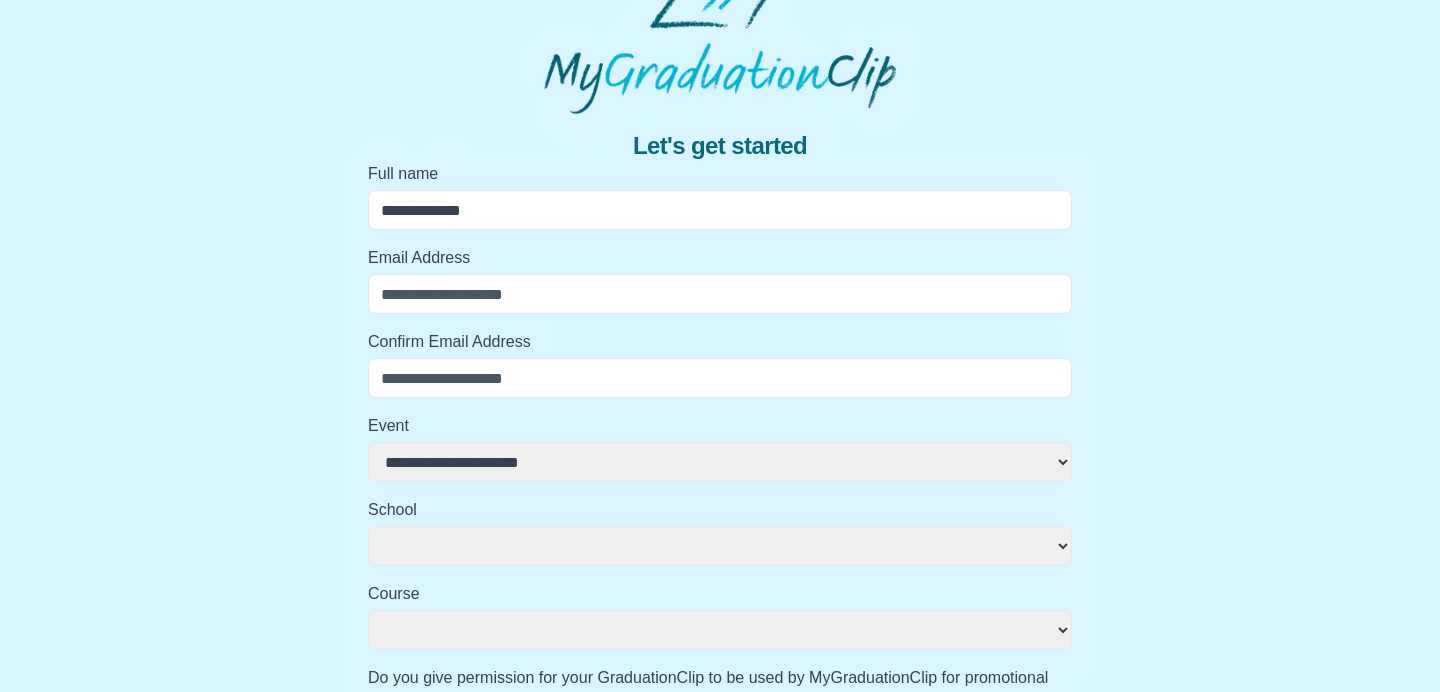type on "**********" 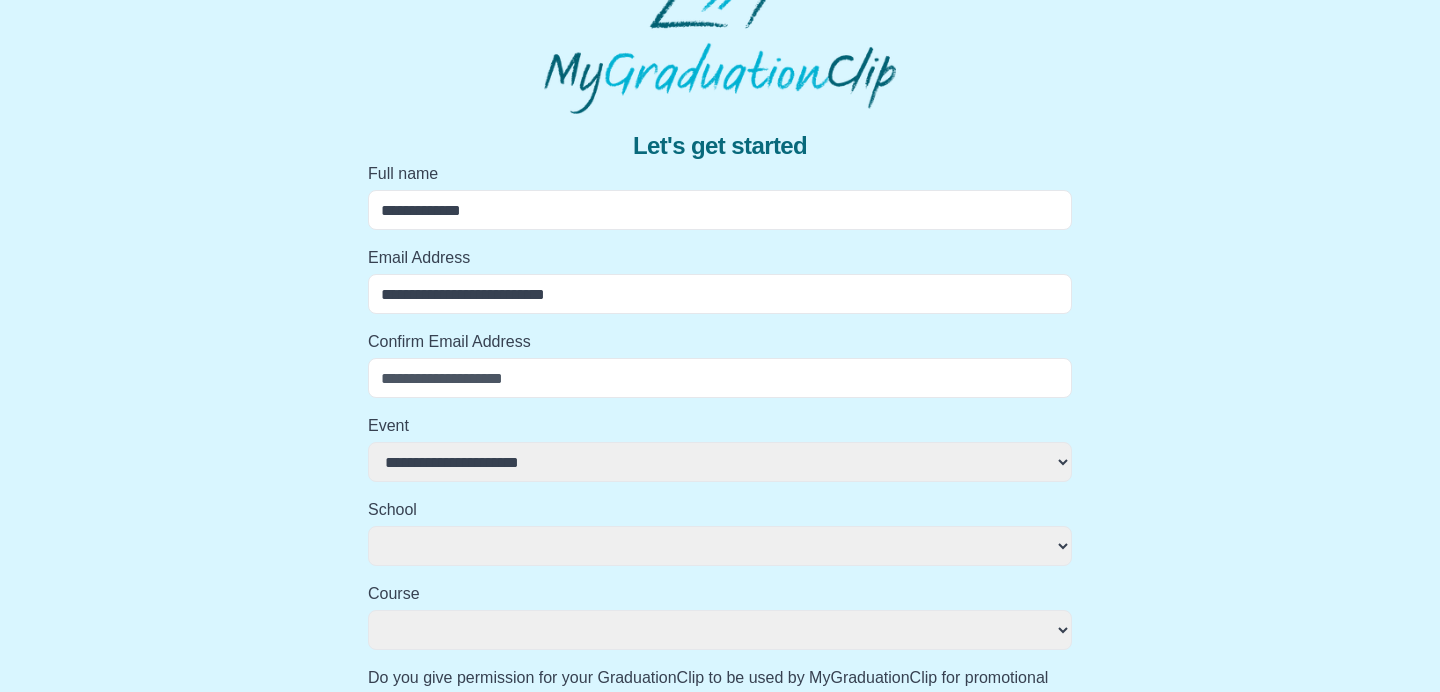 type on "**********" 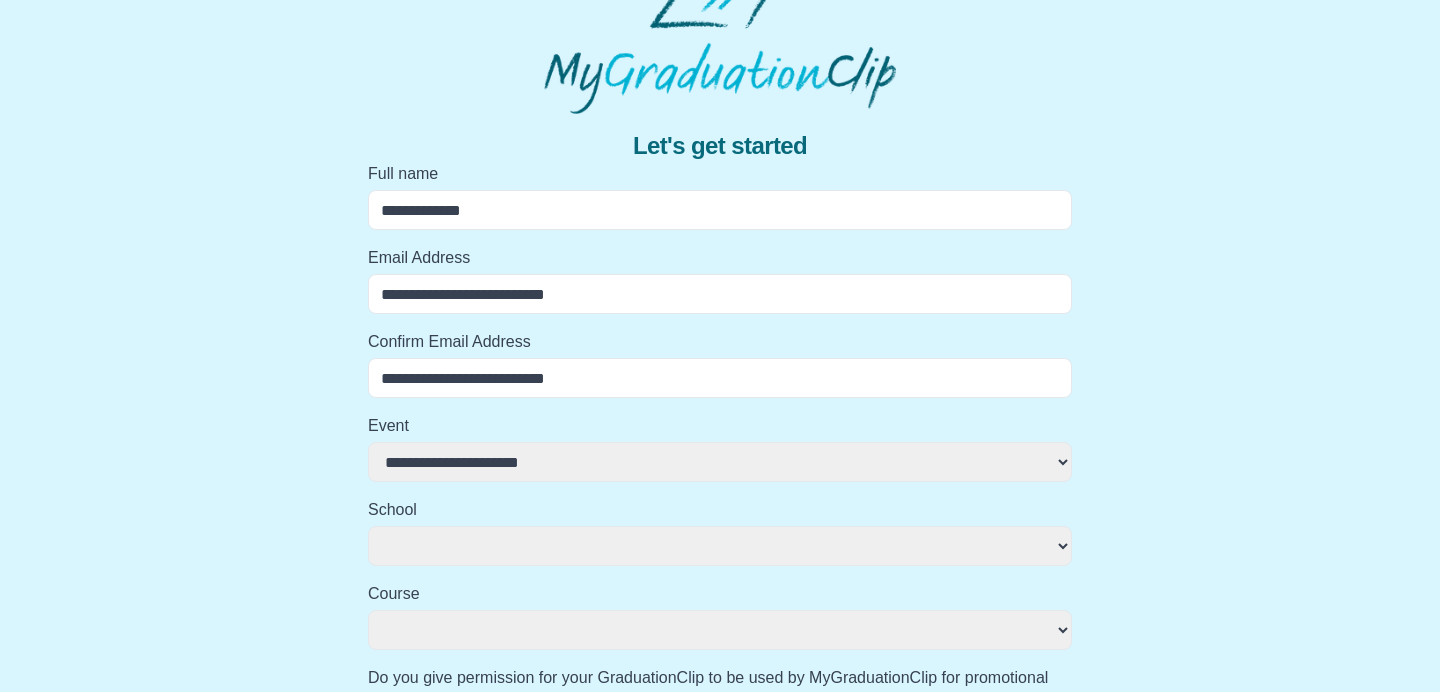 select 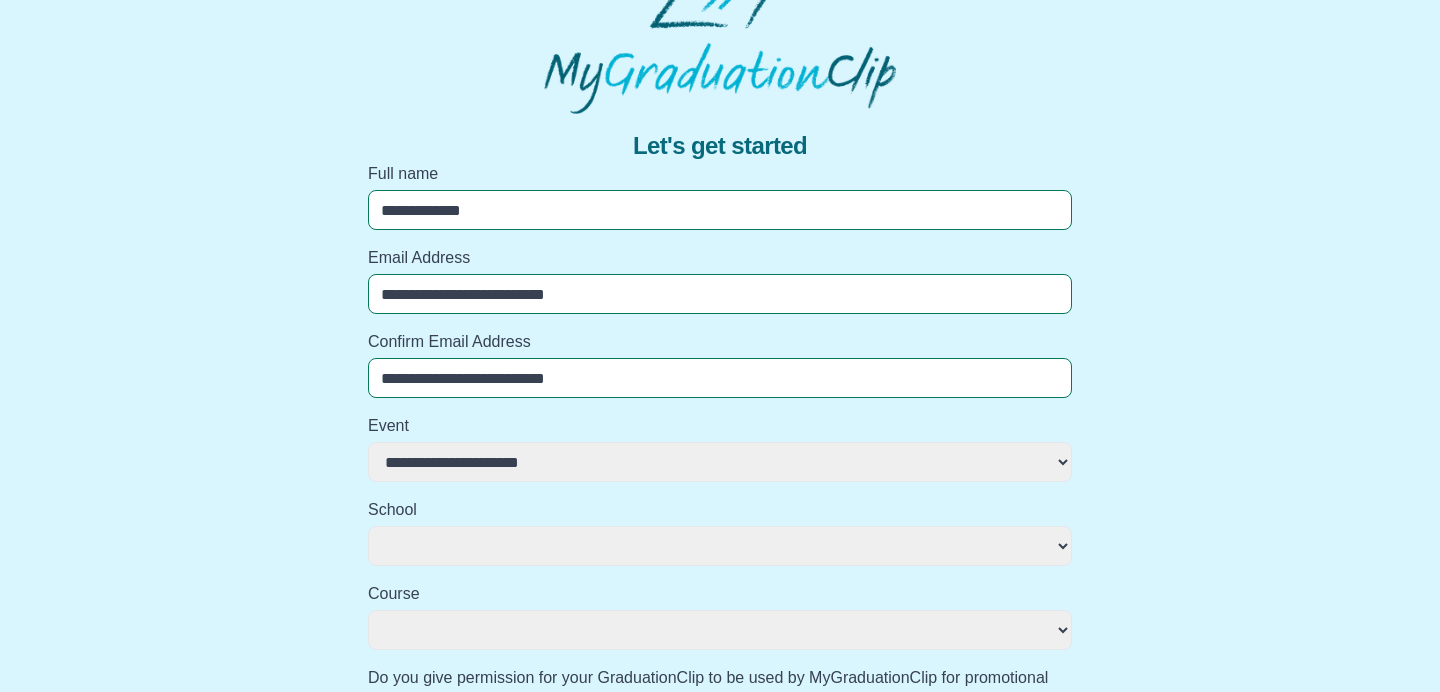 select 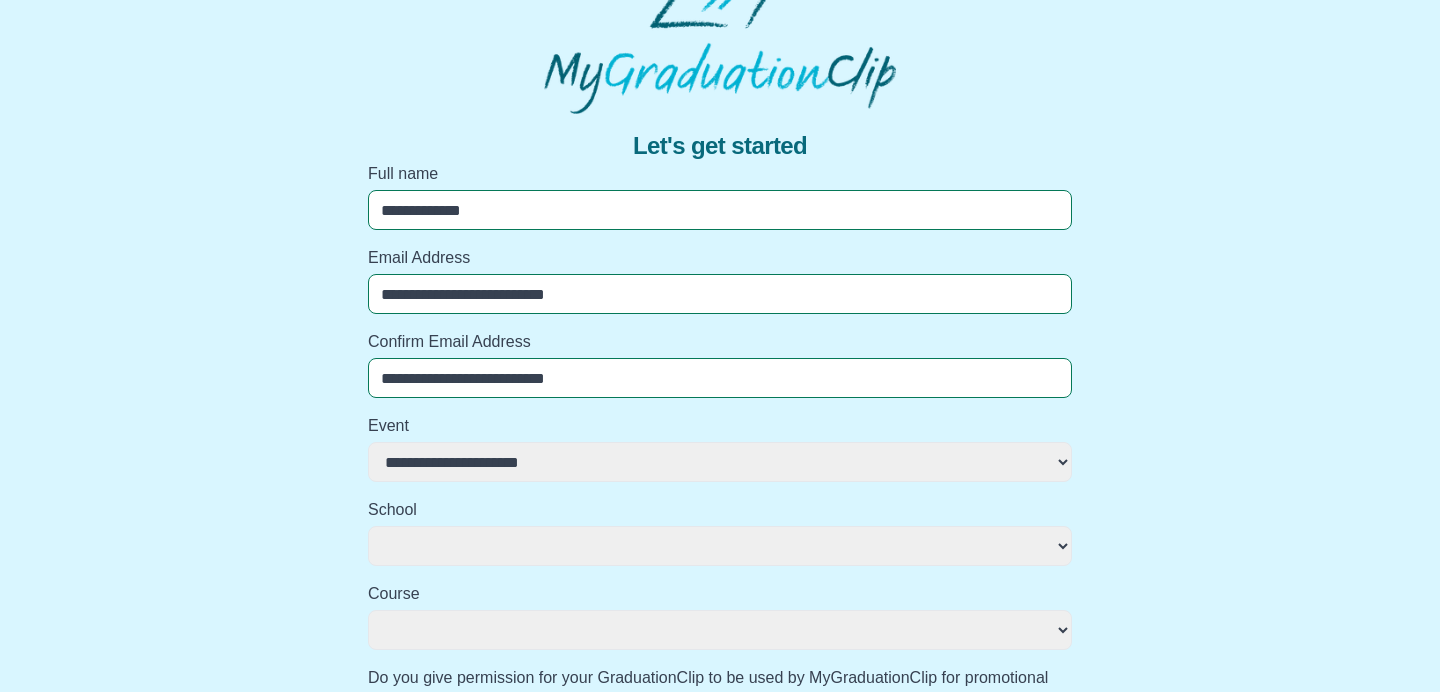click on "**********" at bounding box center [720, 462] 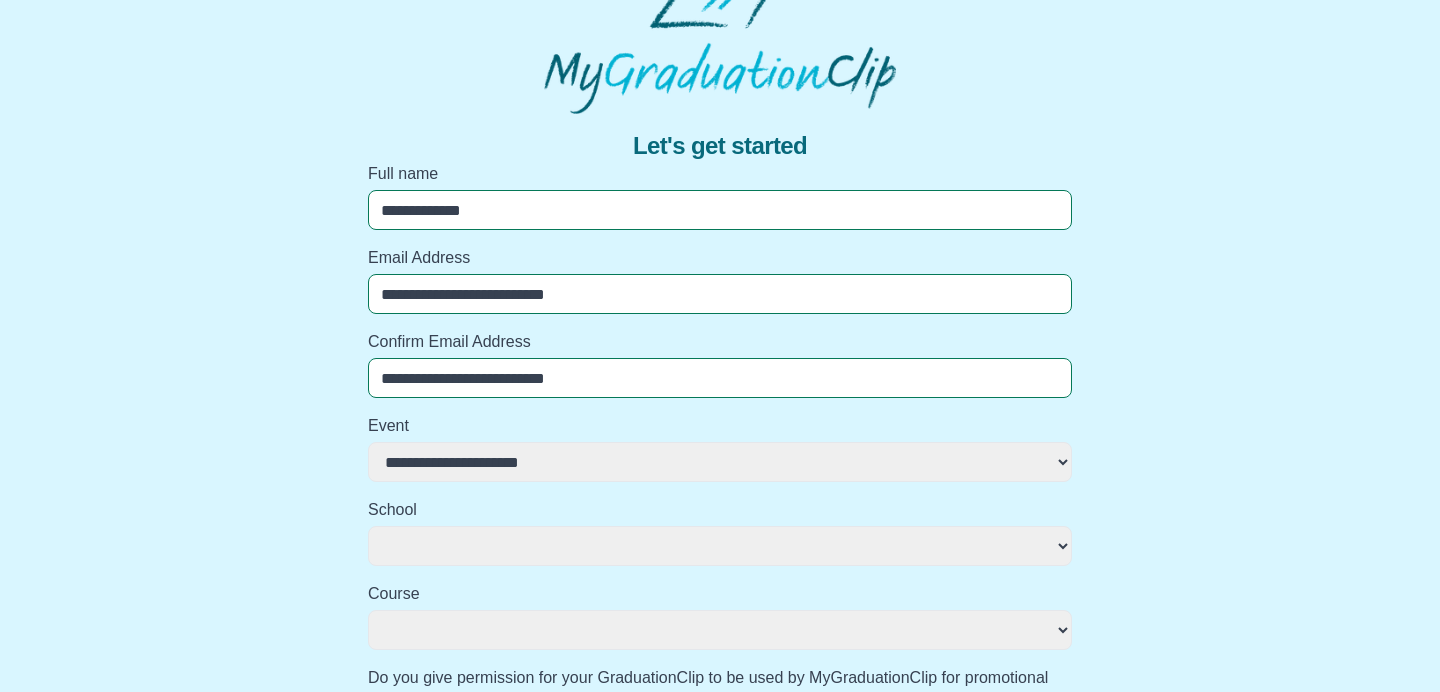 select on "**********" 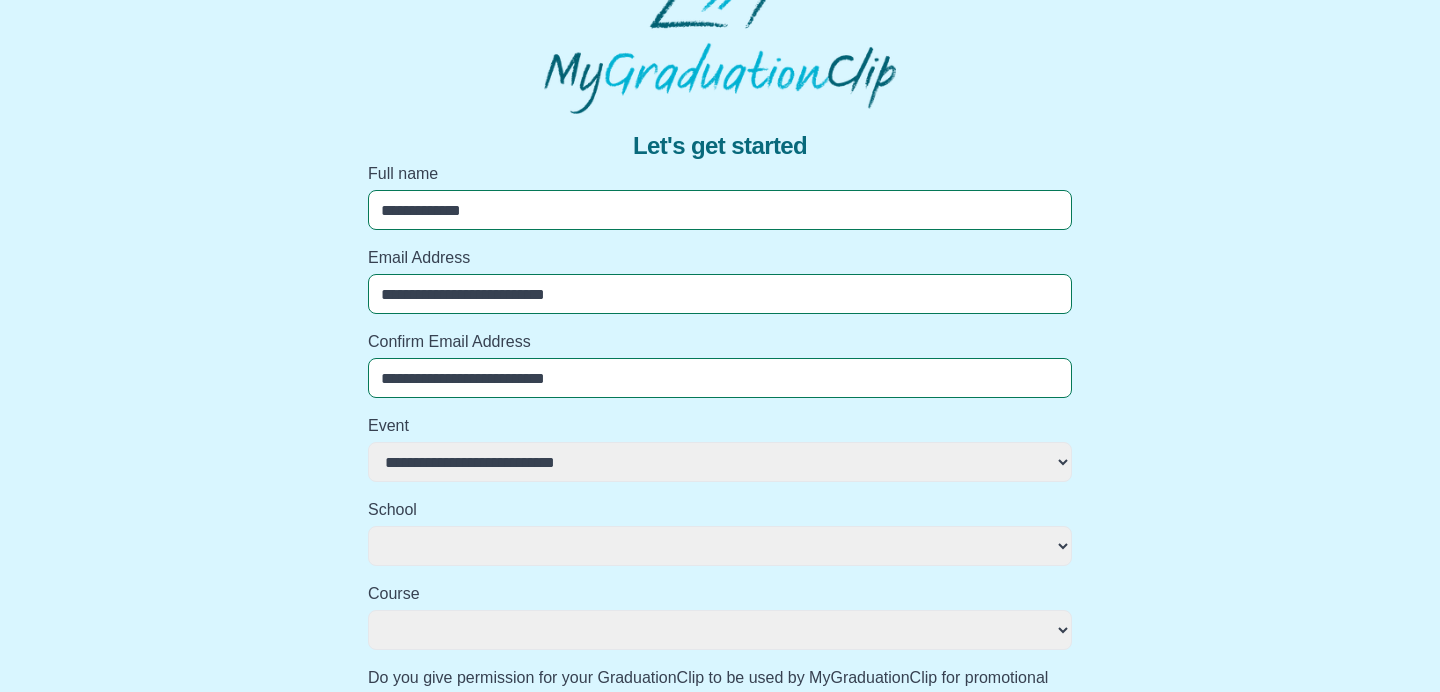 select 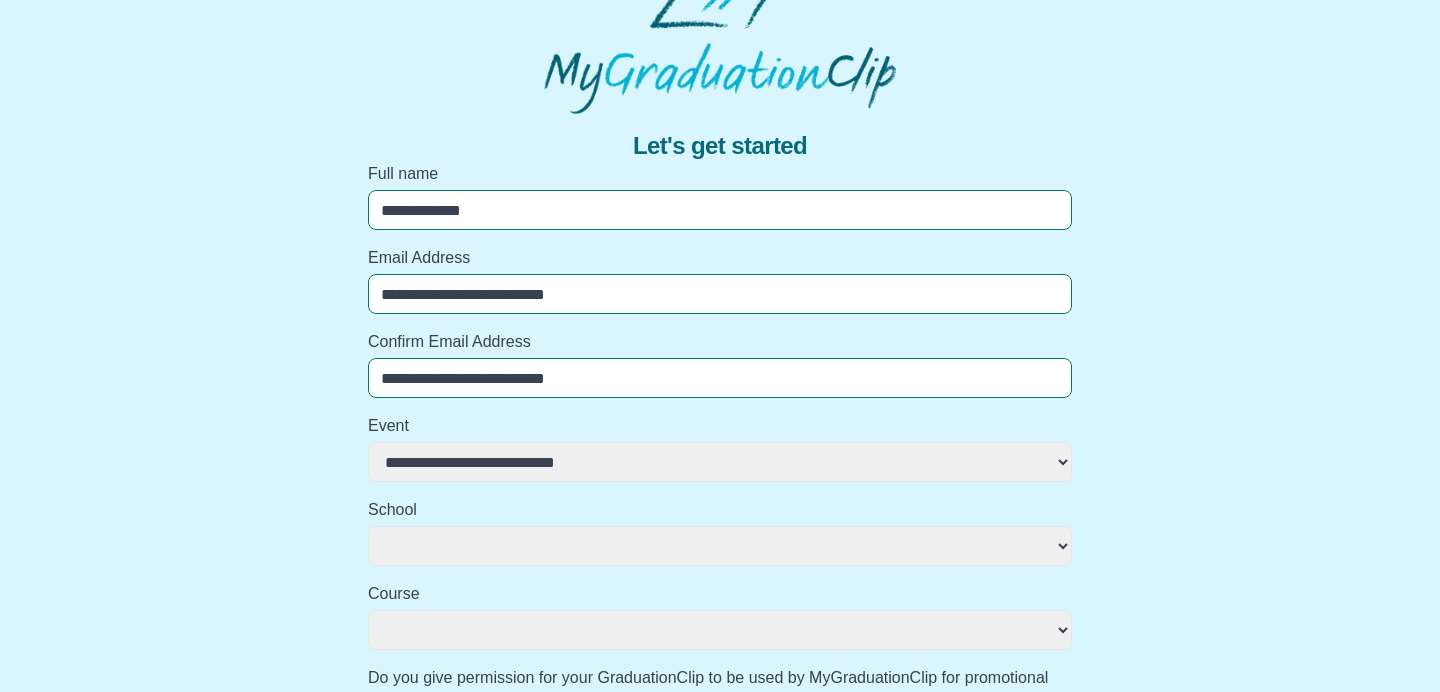 scroll, scrollTop: 73, scrollLeft: 0, axis: vertical 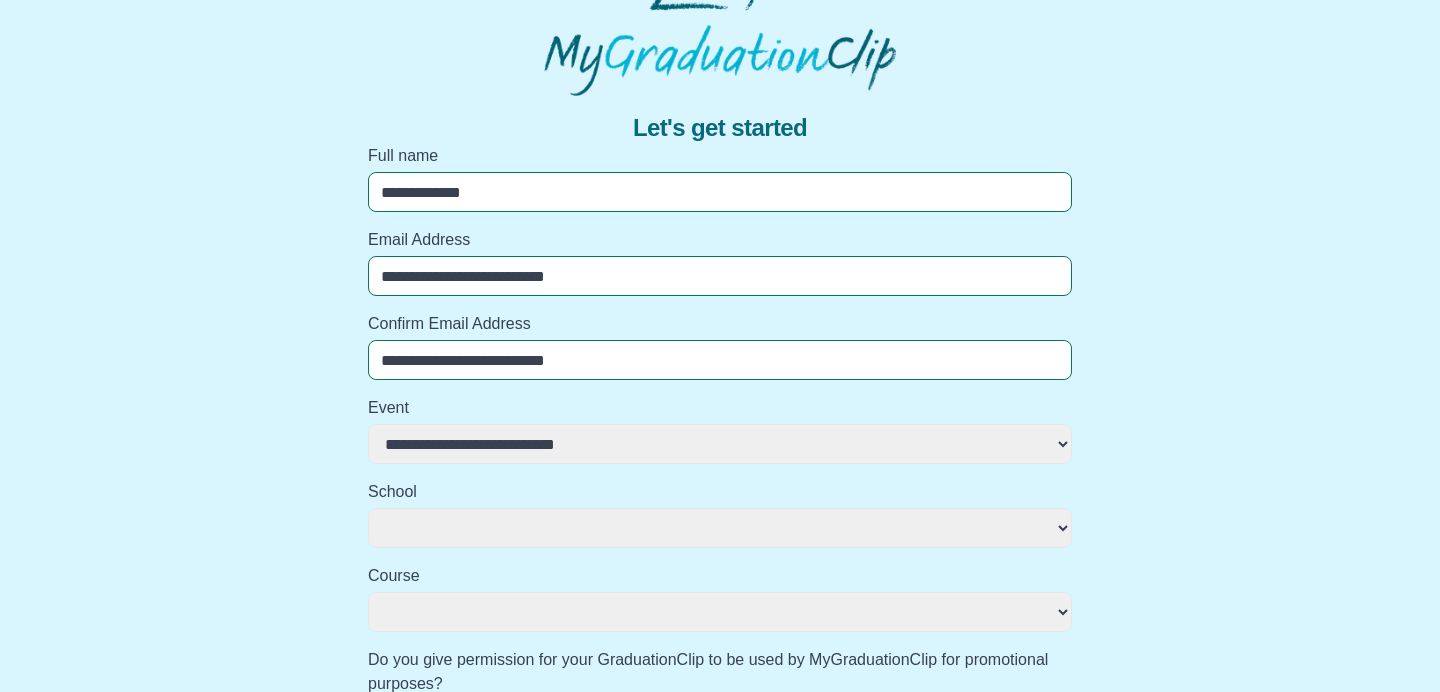 click on "**********" at bounding box center [720, 528] 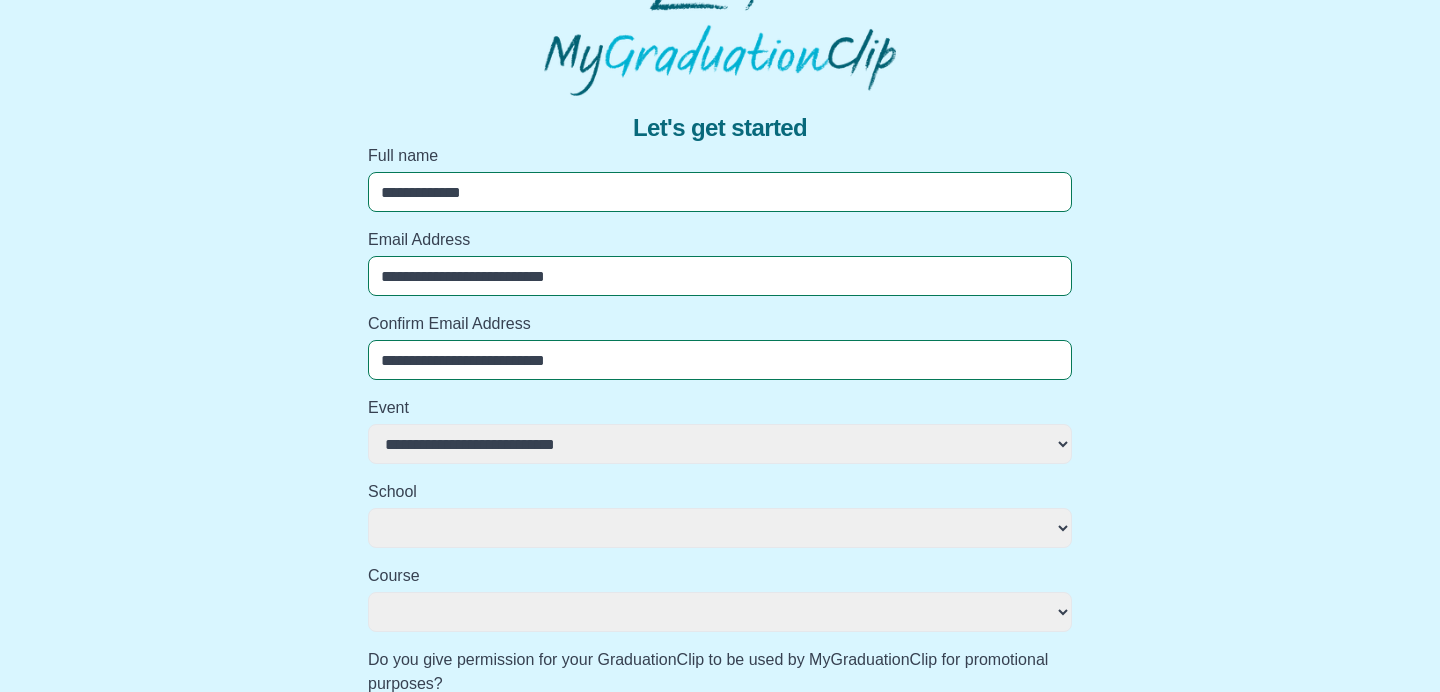 select on "**********" 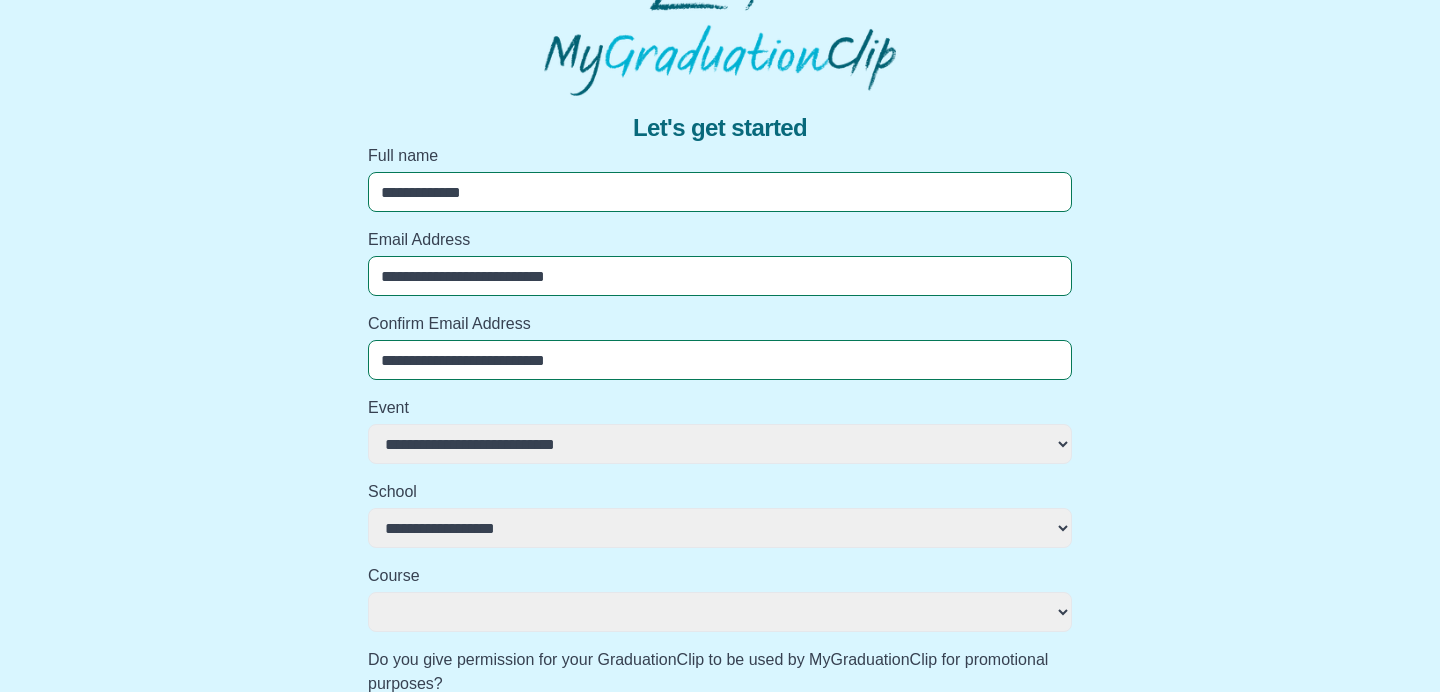 click on "**********" at bounding box center (720, 612) 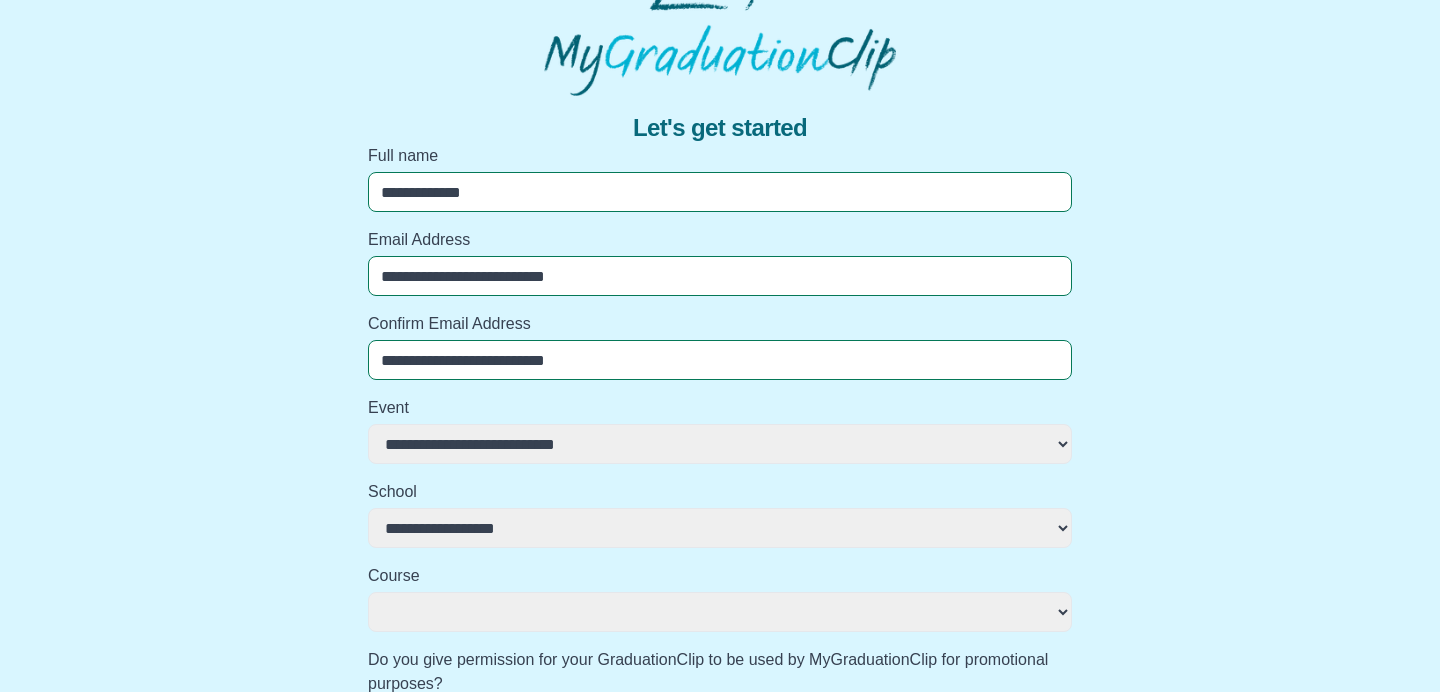 select on "**********" 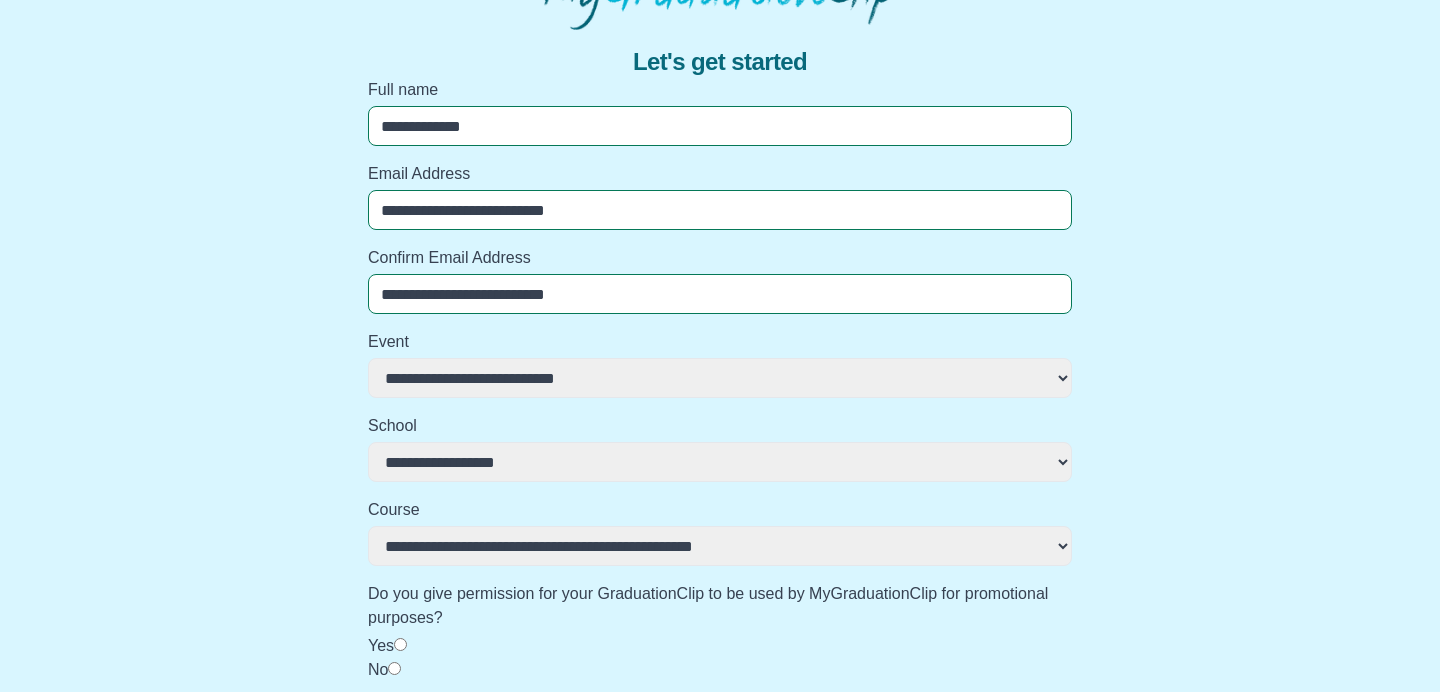 scroll, scrollTop: 199, scrollLeft: 0, axis: vertical 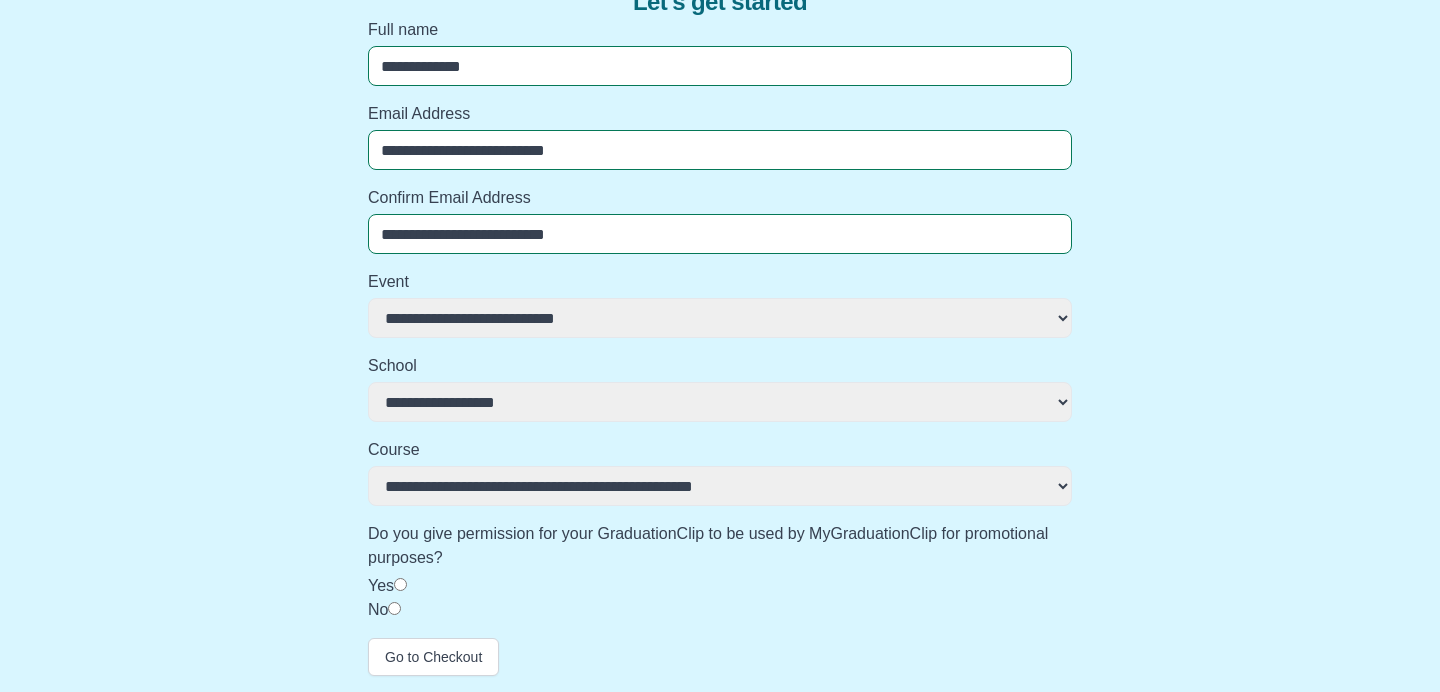 click on "Yes" at bounding box center [381, 585] 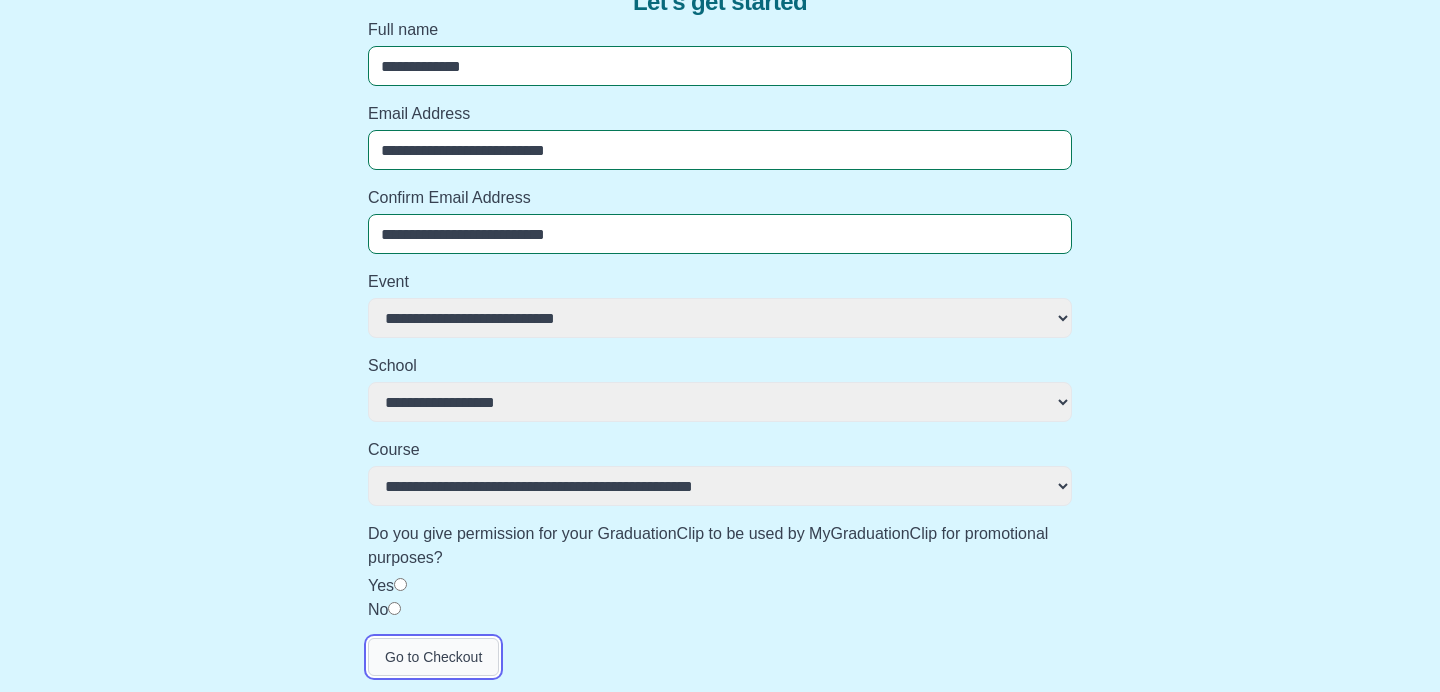 click on "Go to Checkout" at bounding box center [433, 657] 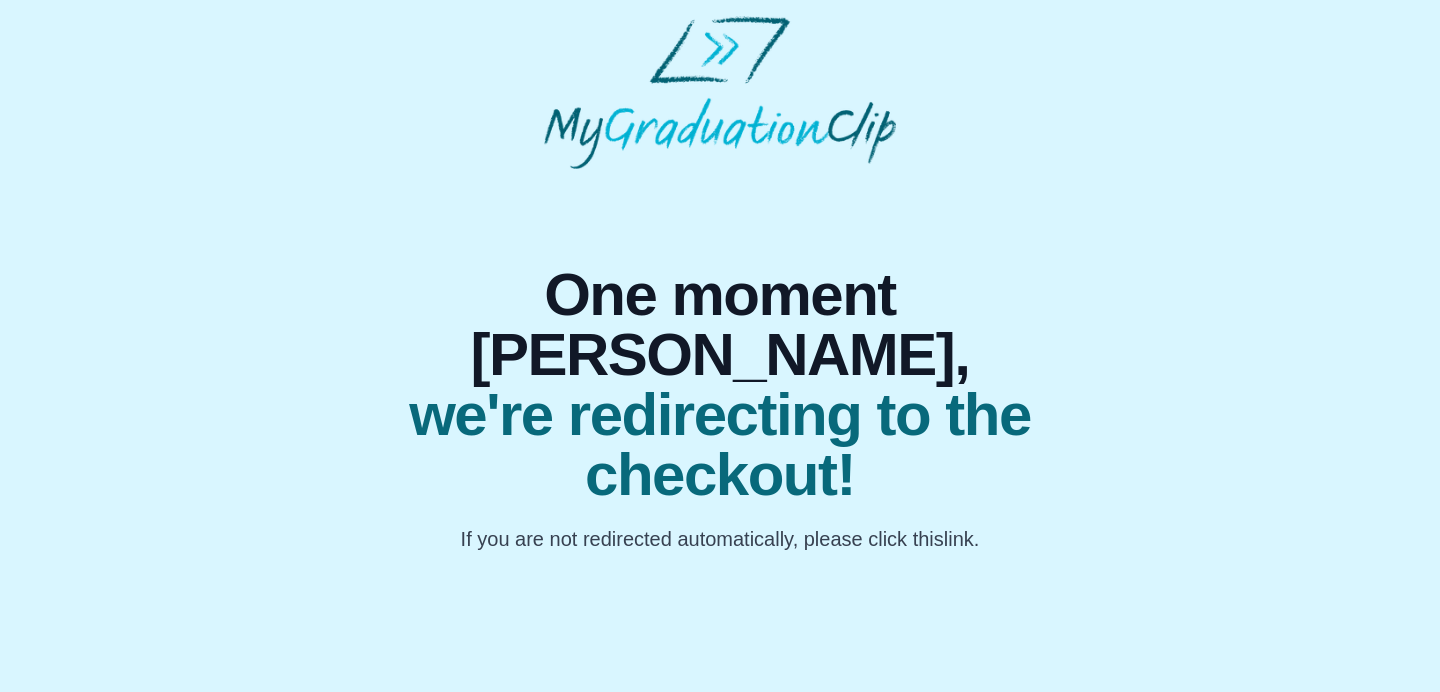 scroll, scrollTop: 0, scrollLeft: 0, axis: both 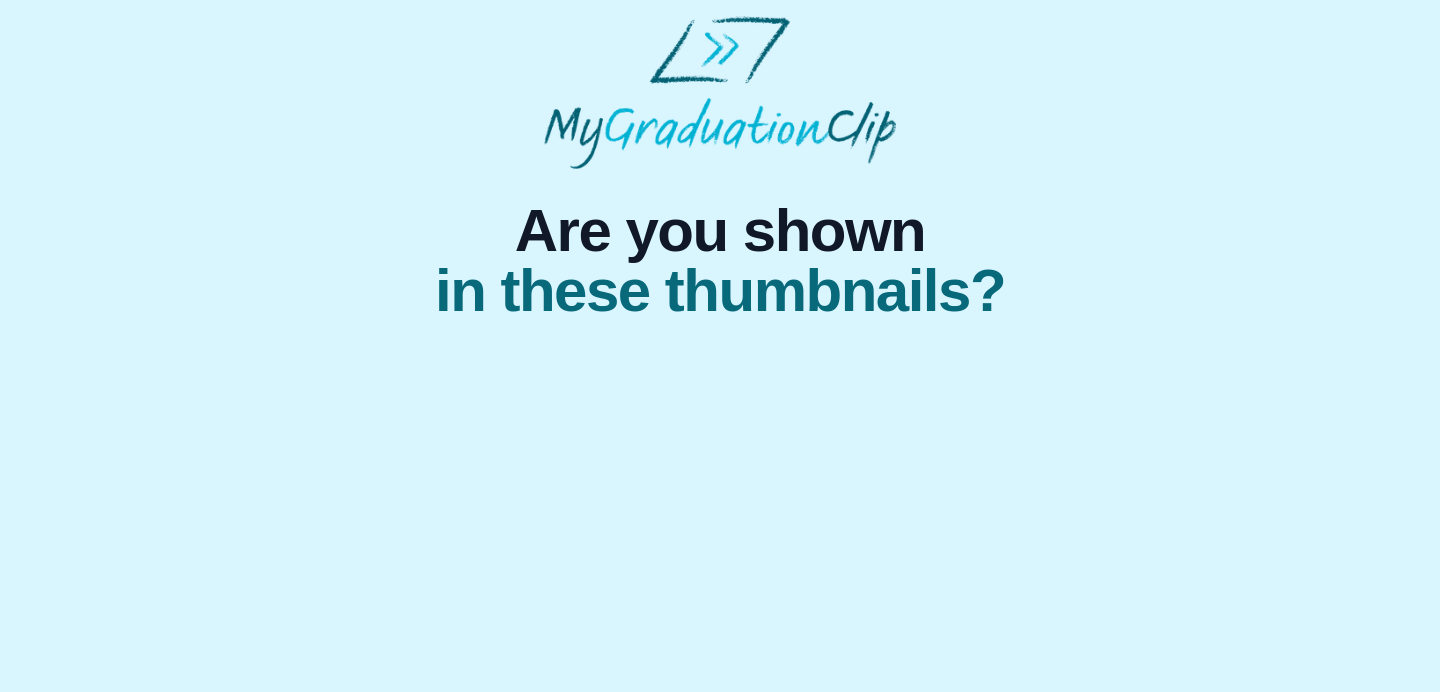 click on "Are you shown in these thumbnails?" at bounding box center [720, 184] 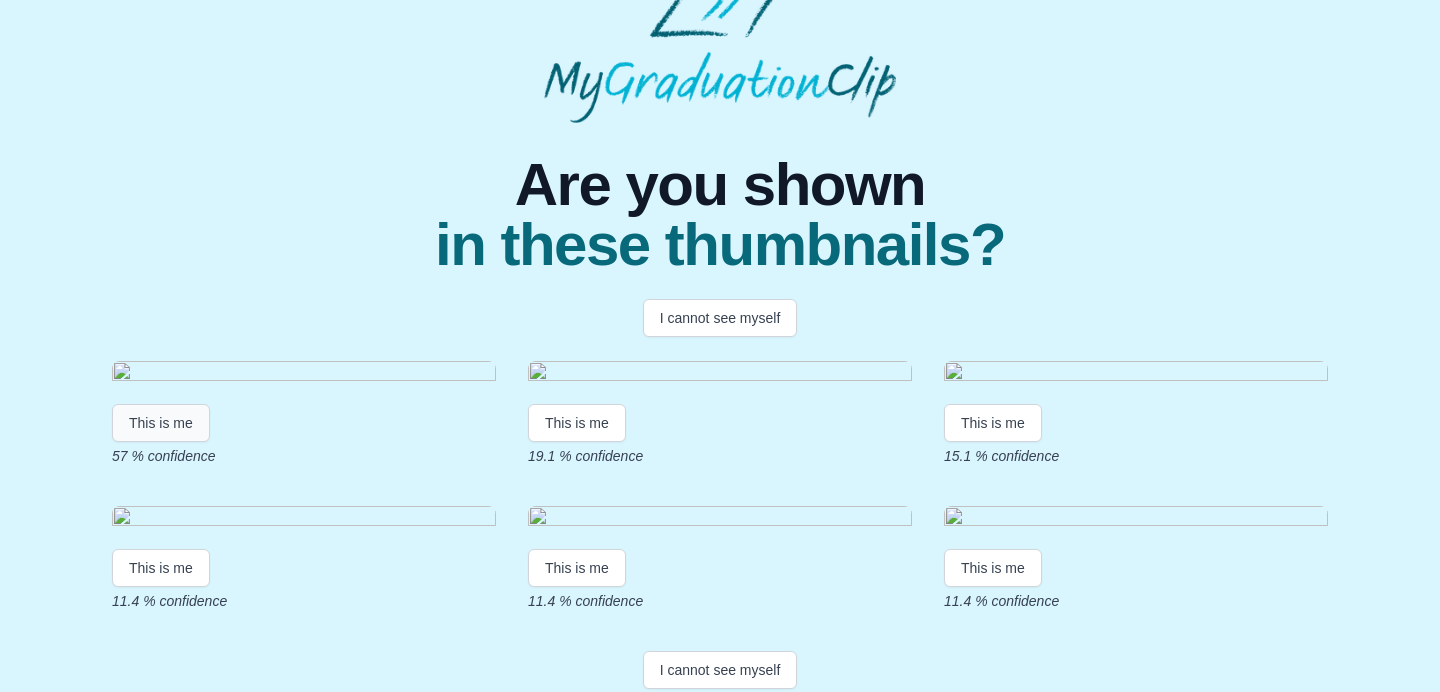scroll, scrollTop: 47, scrollLeft: 0, axis: vertical 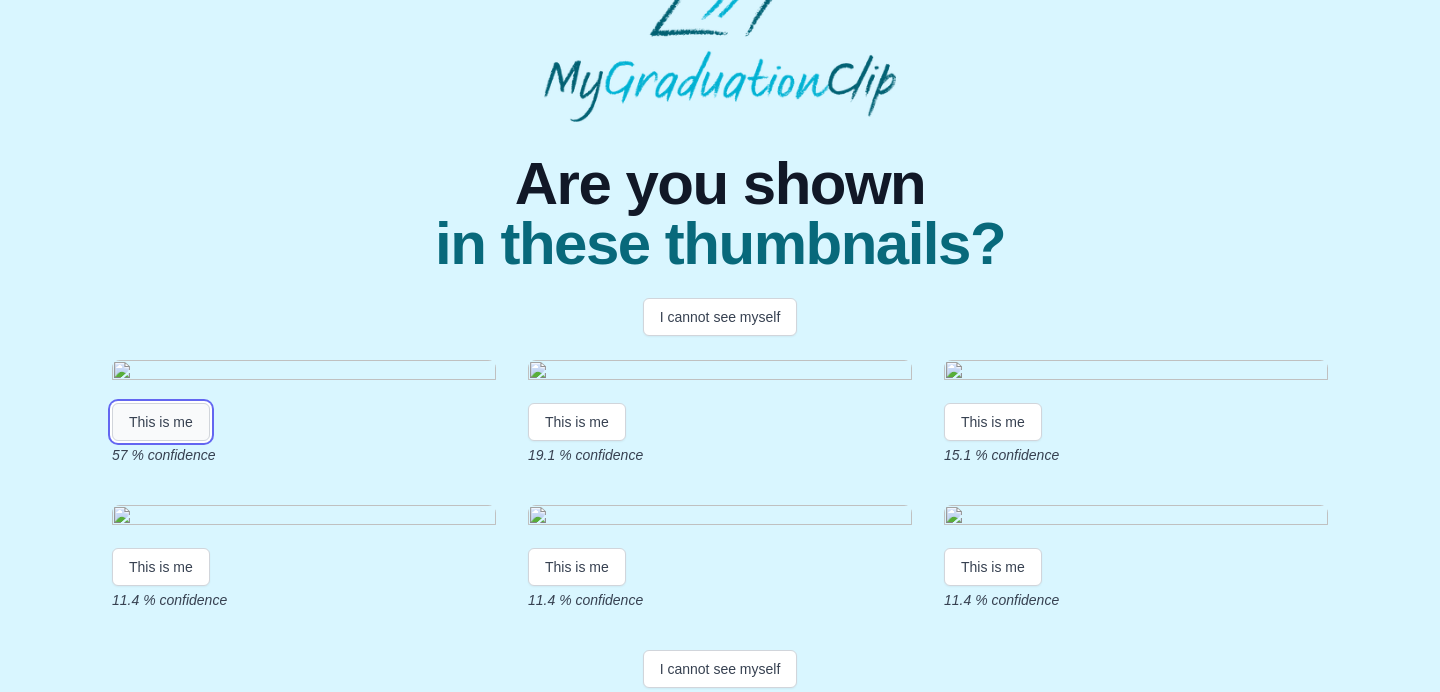 click on "This is me" at bounding box center [161, 422] 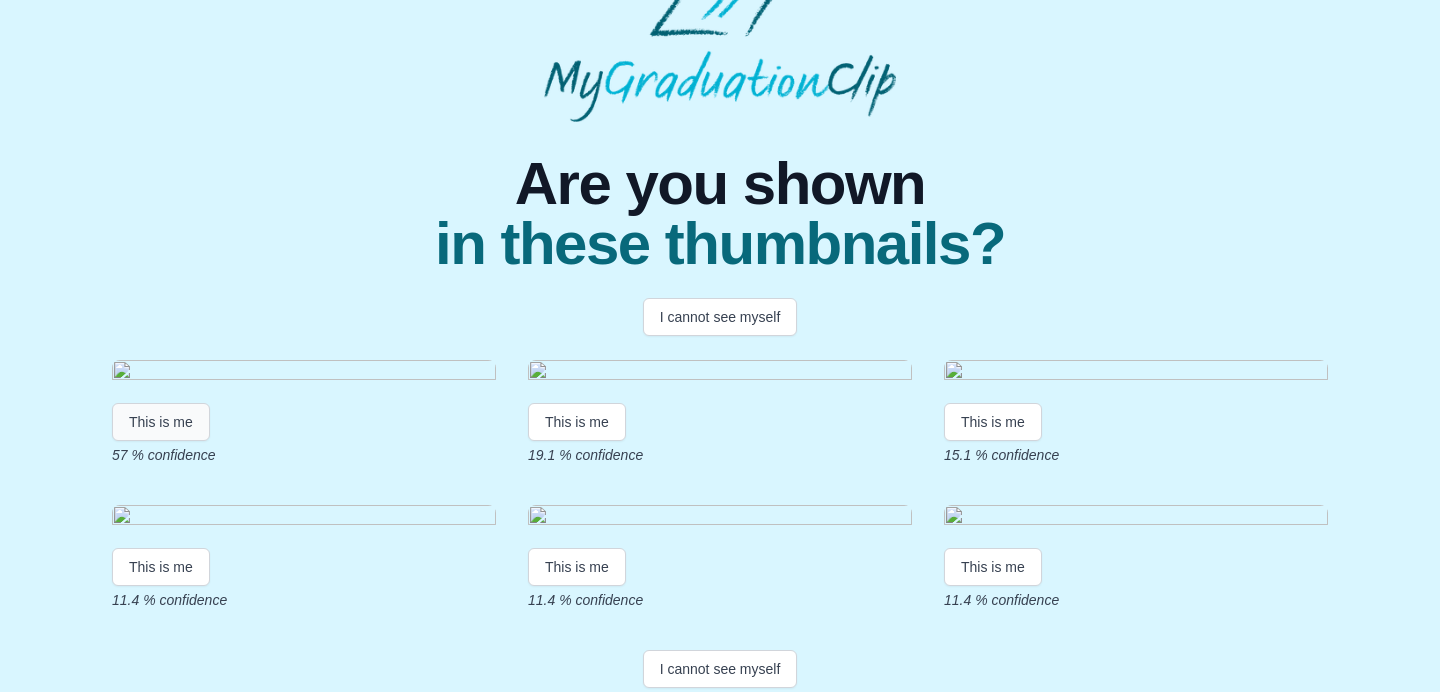 scroll, scrollTop: 0, scrollLeft: 0, axis: both 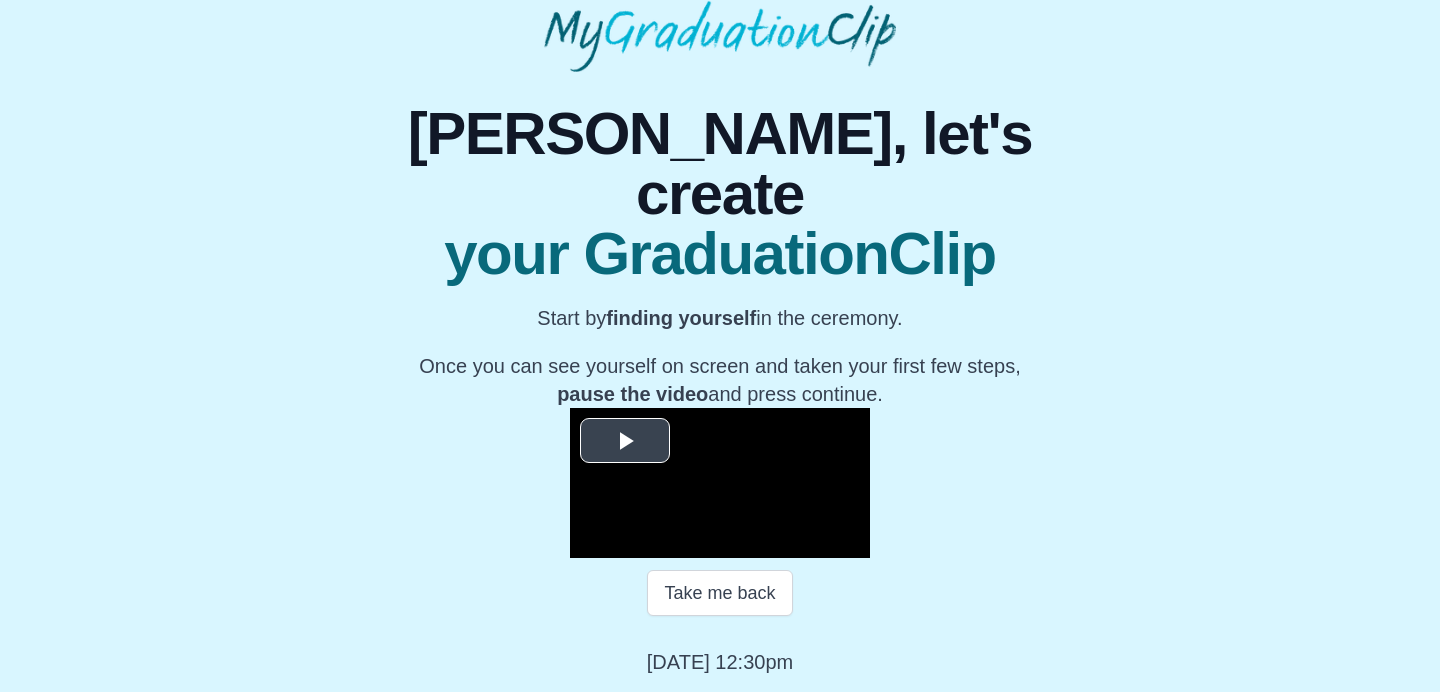 click at bounding box center (625, 441) 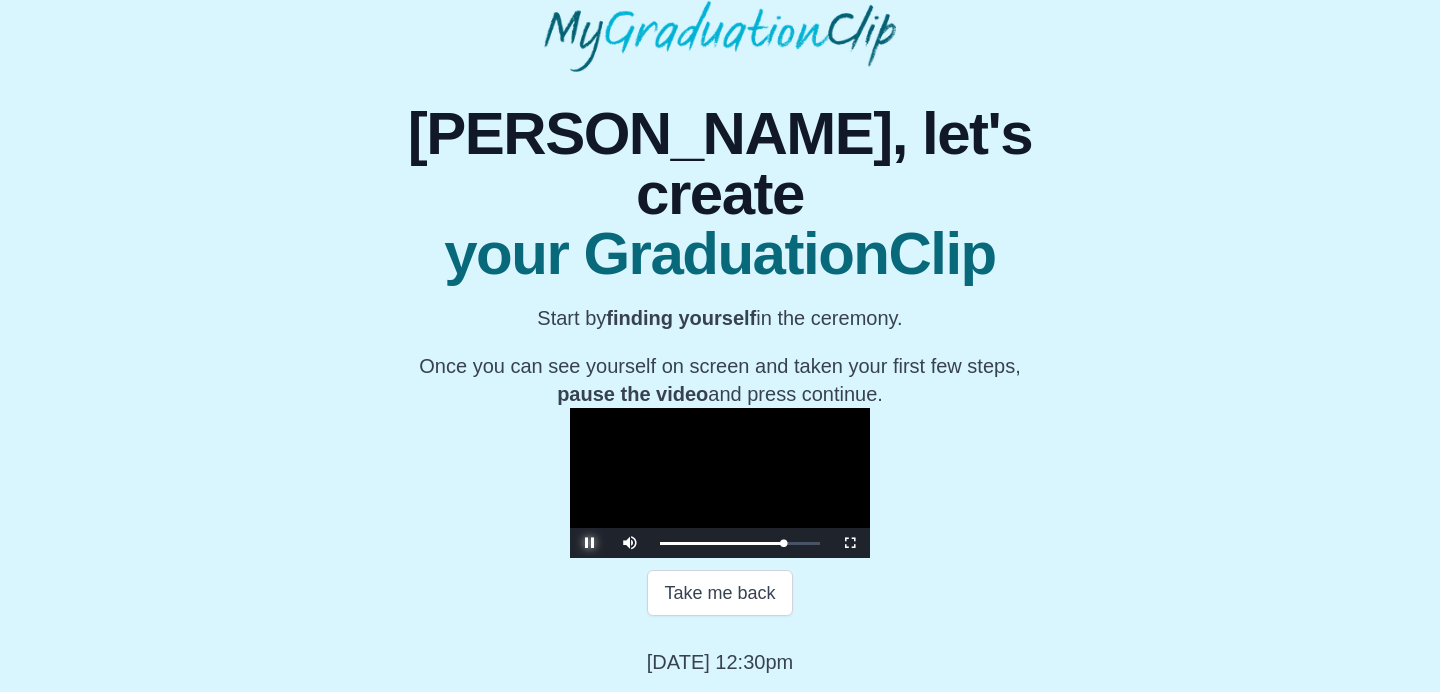 click at bounding box center (590, 543) 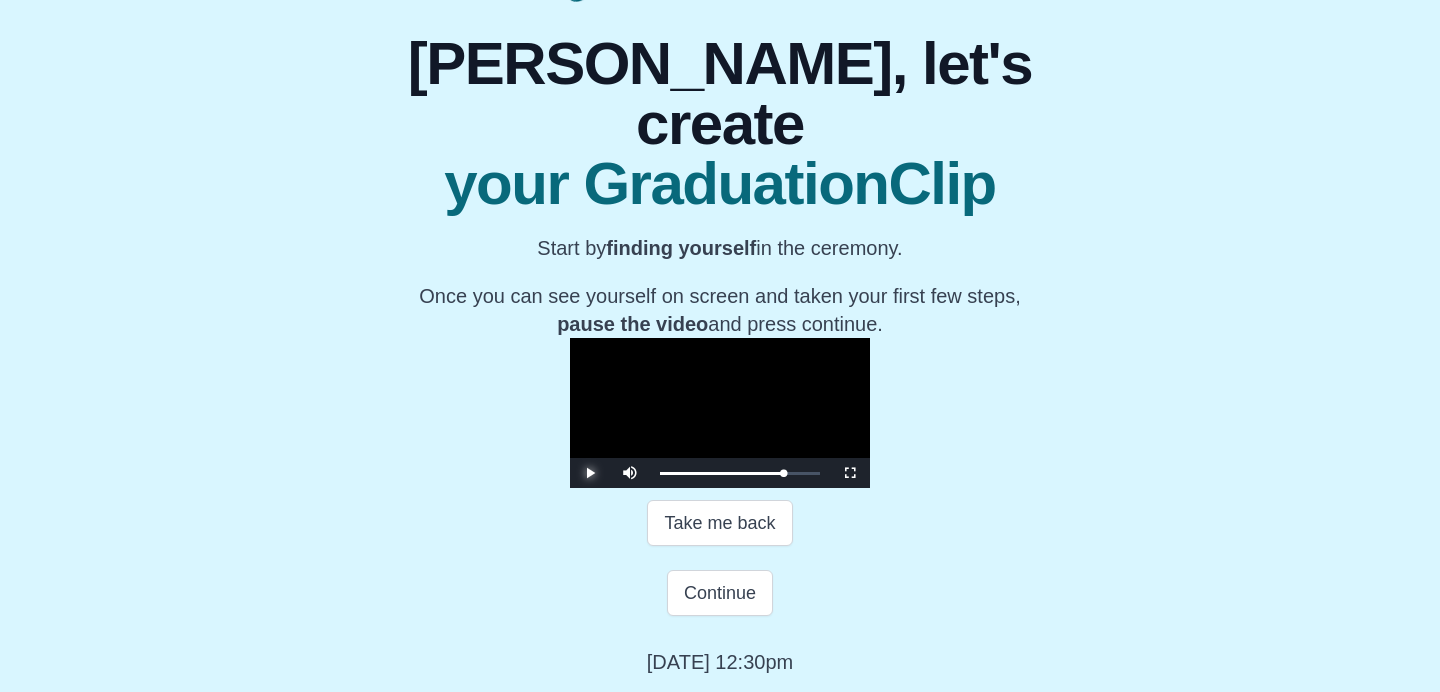 click at bounding box center (590, 473) 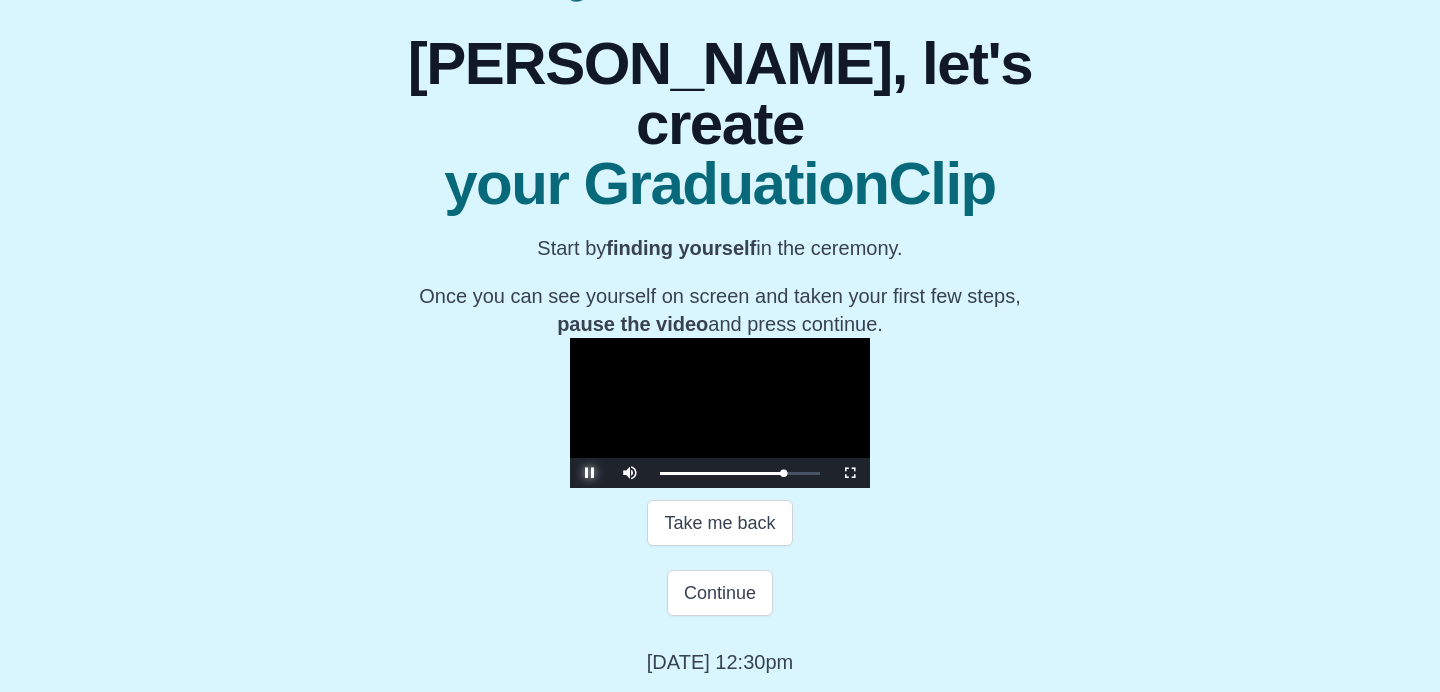 click at bounding box center [590, 473] 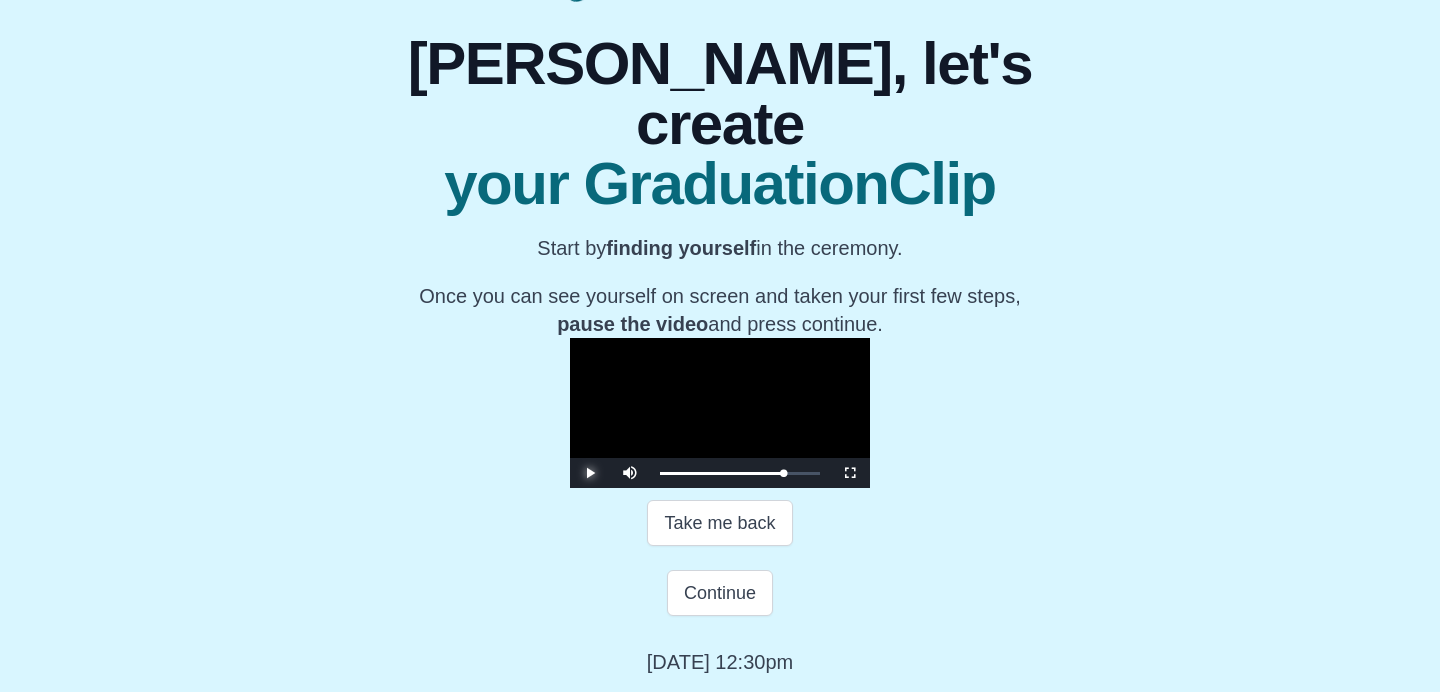 click at bounding box center (590, 473) 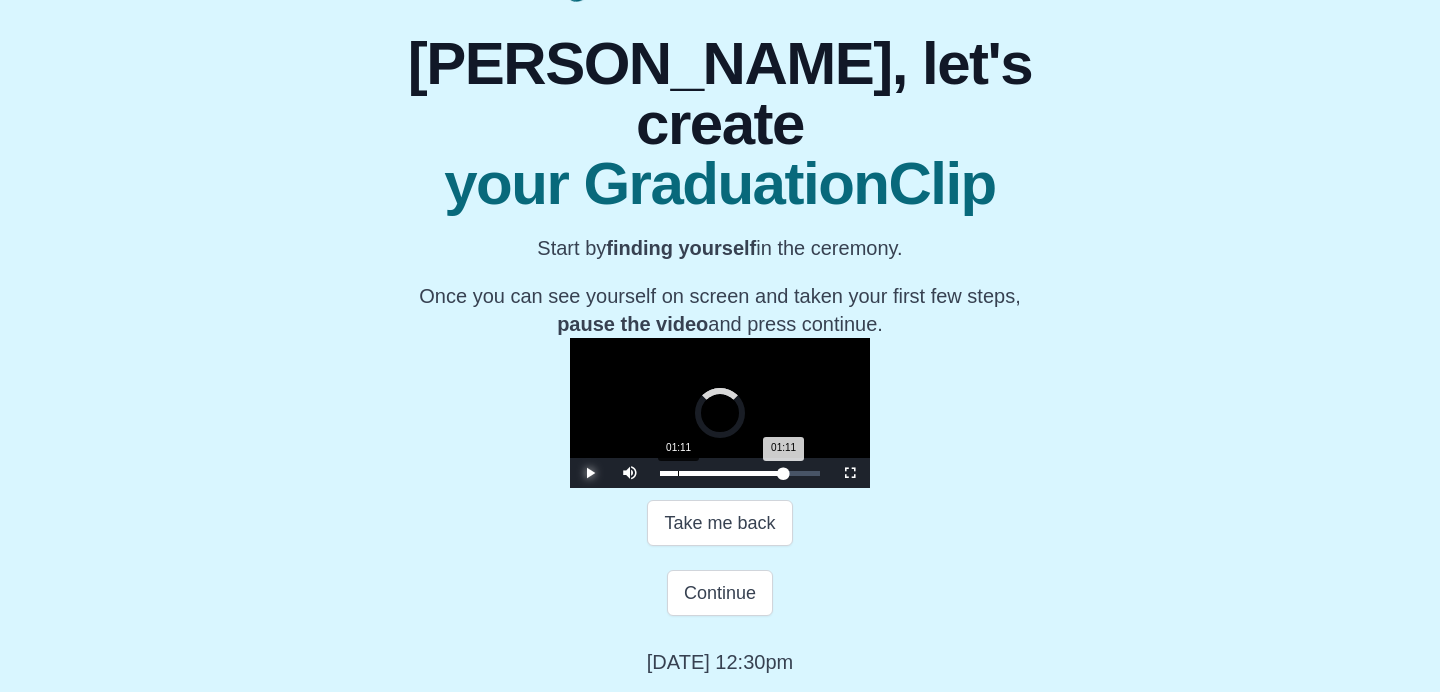 click on "01:11" at bounding box center (678, 473) 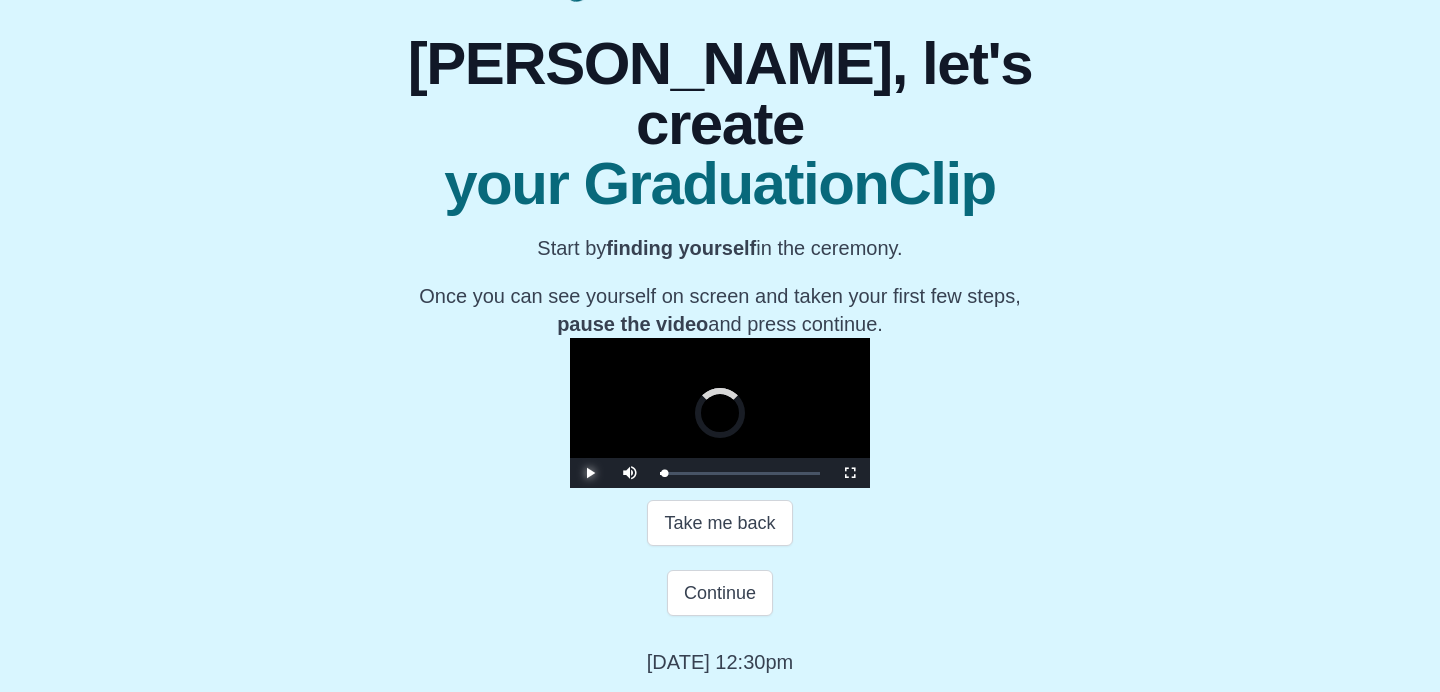 drag, startPoint x: 462, startPoint y: 543, endPoint x: 424, endPoint y: 558, distance: 40.853397 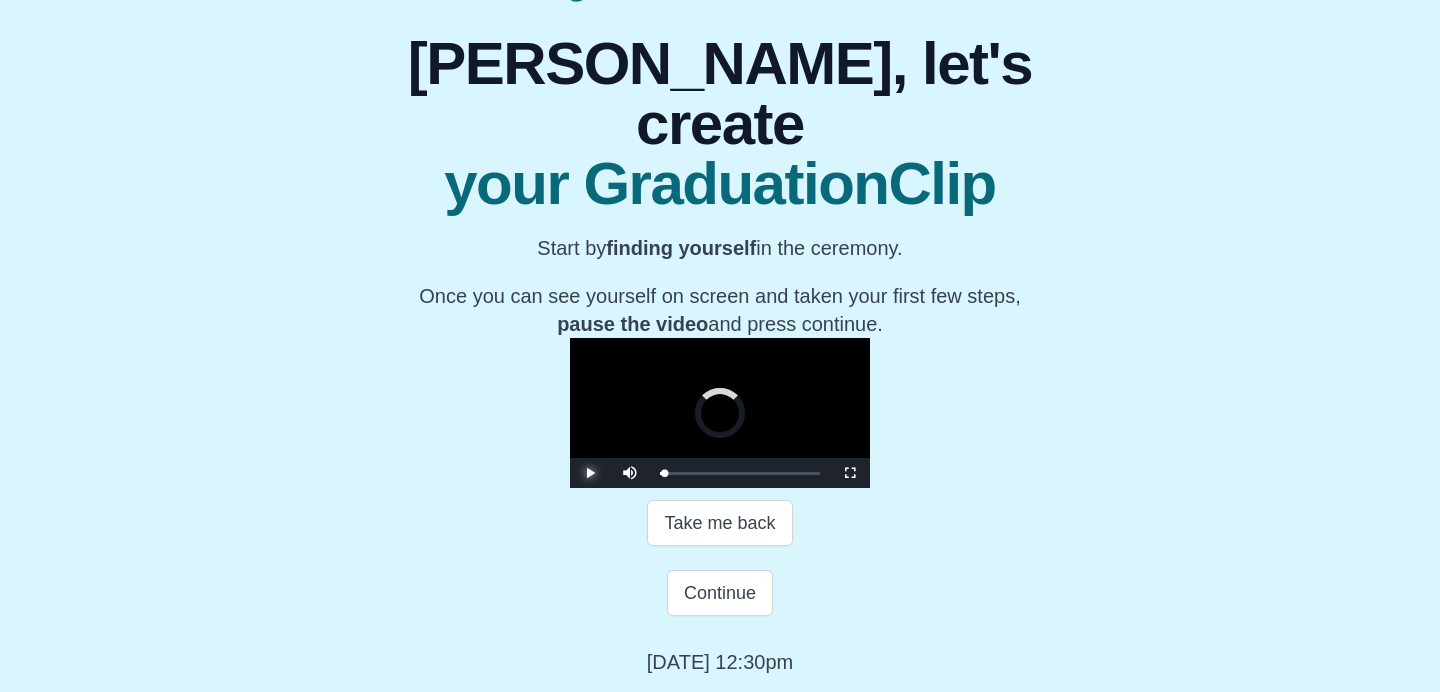 click on "**********" at bounding box center [720, 339] 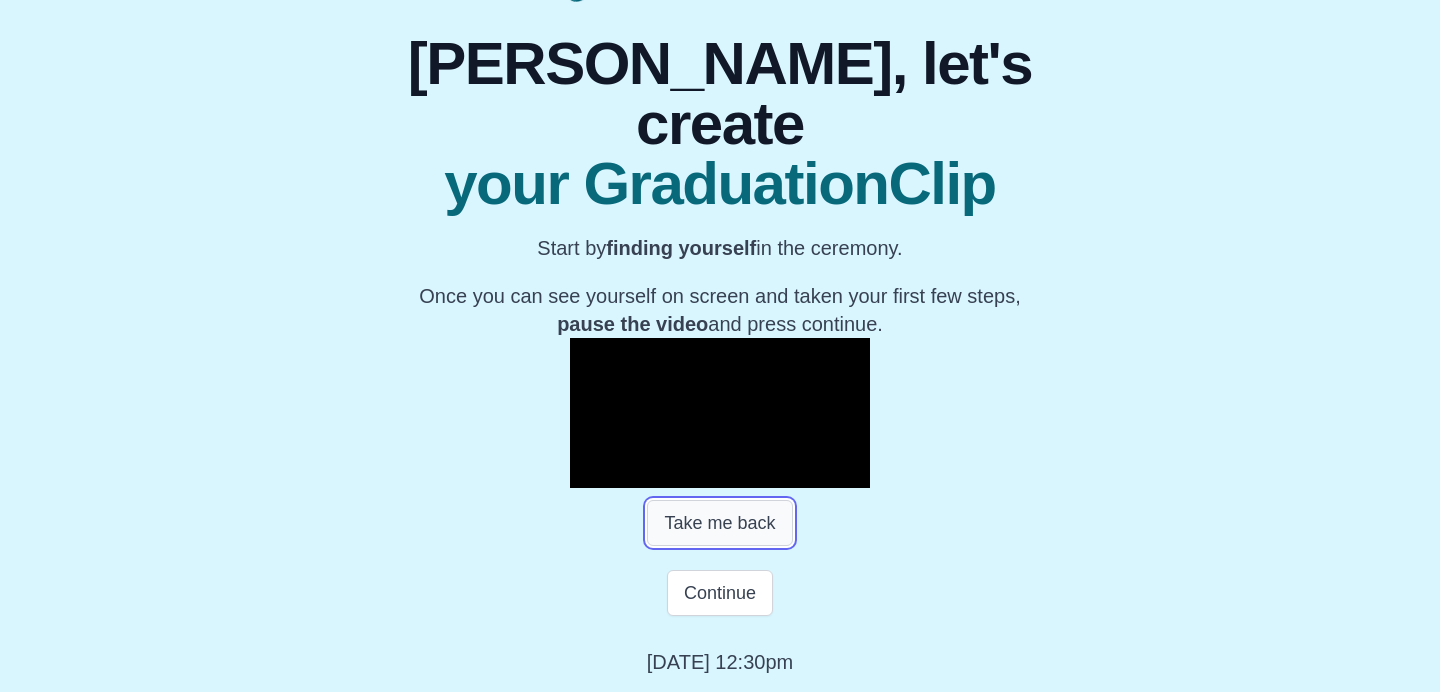 click on "Take me back" at bounding box center (719, 523) 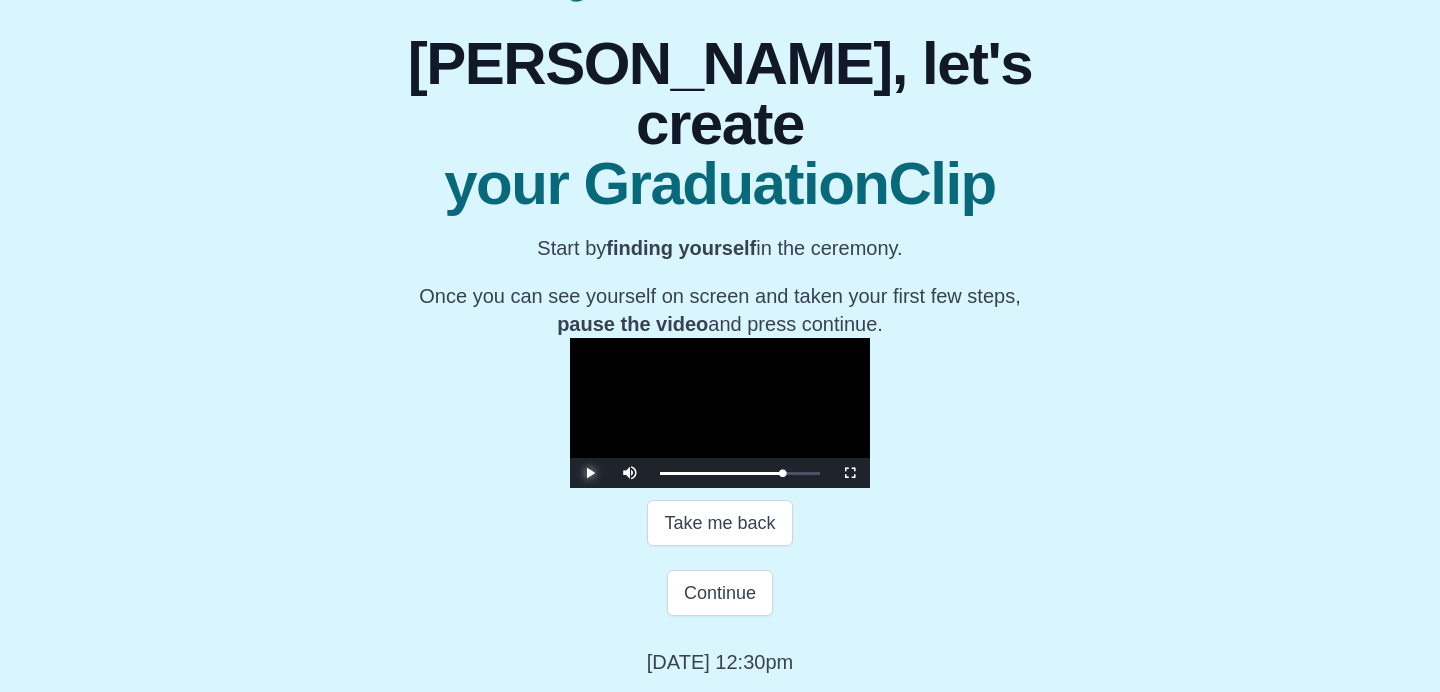 click at bounding box center (590, 473) 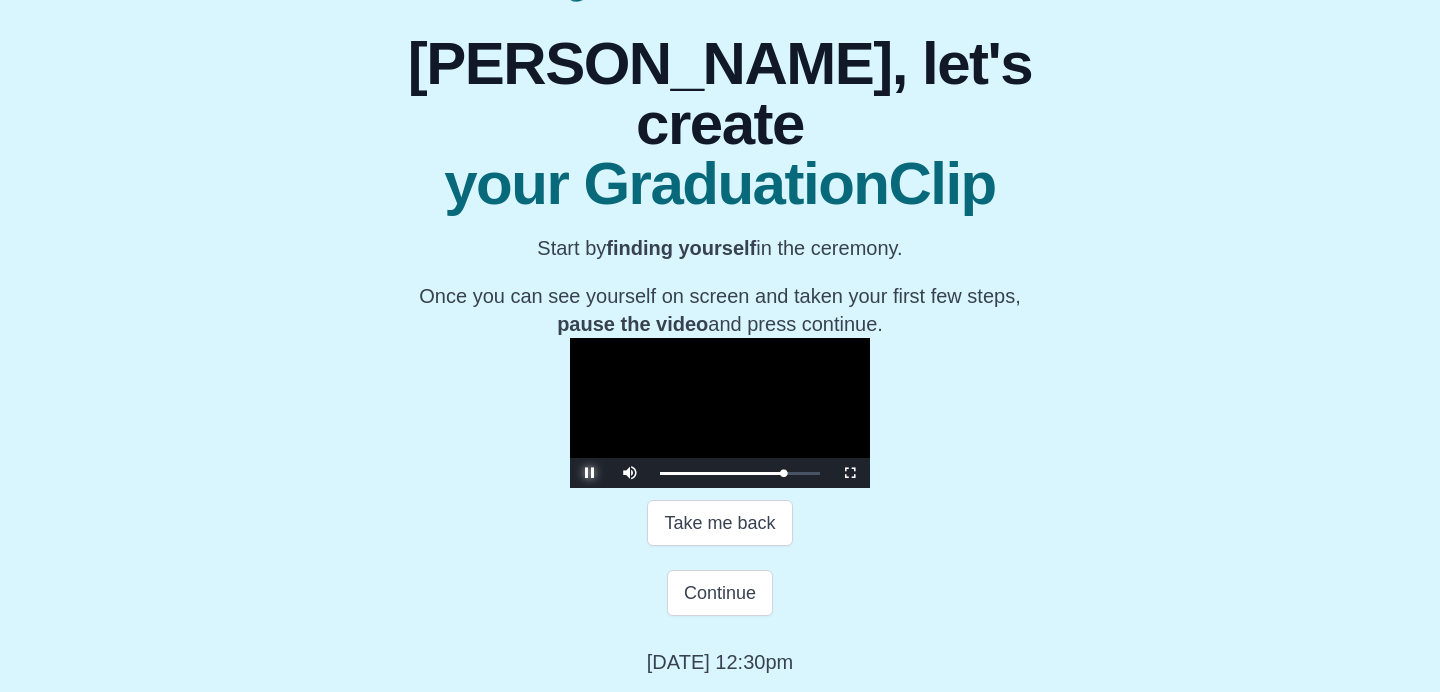 click at bounding box center [590, 473] 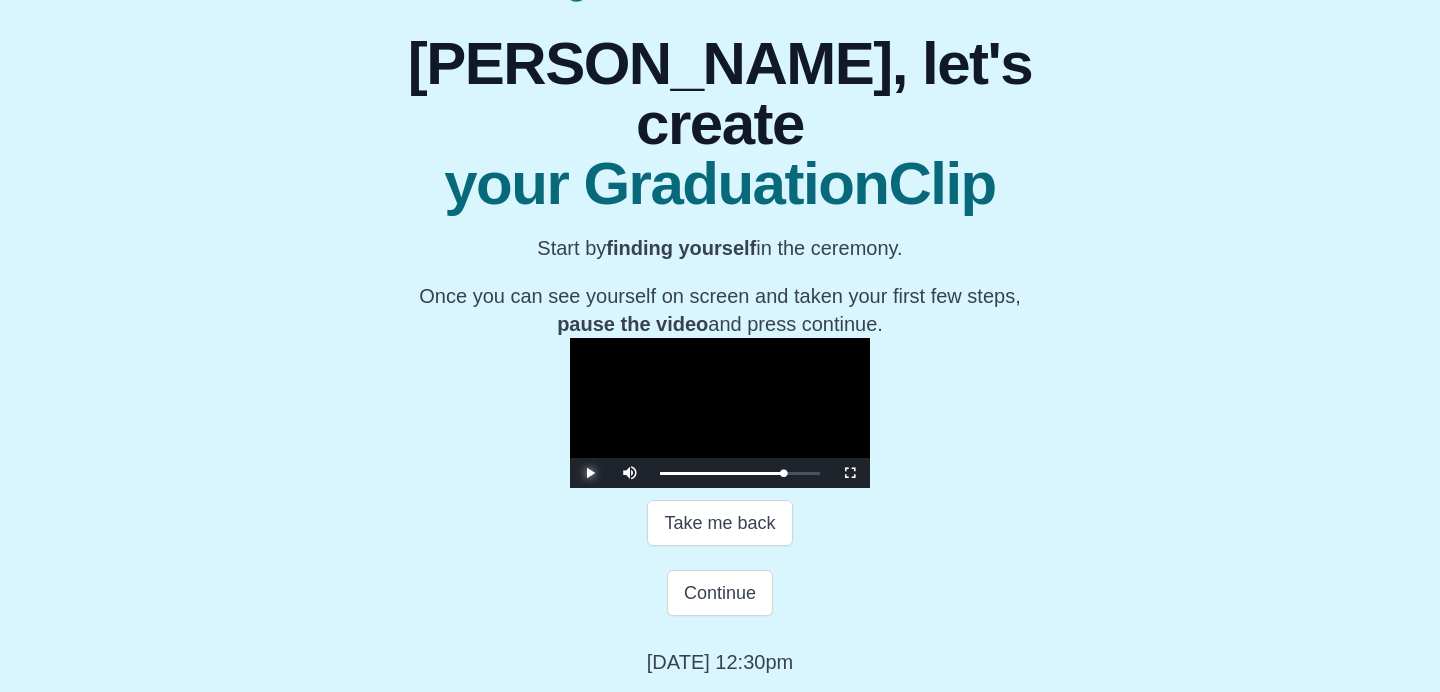 scroll, scrollTop: 363, scrollLeft: 0, axis: vertical 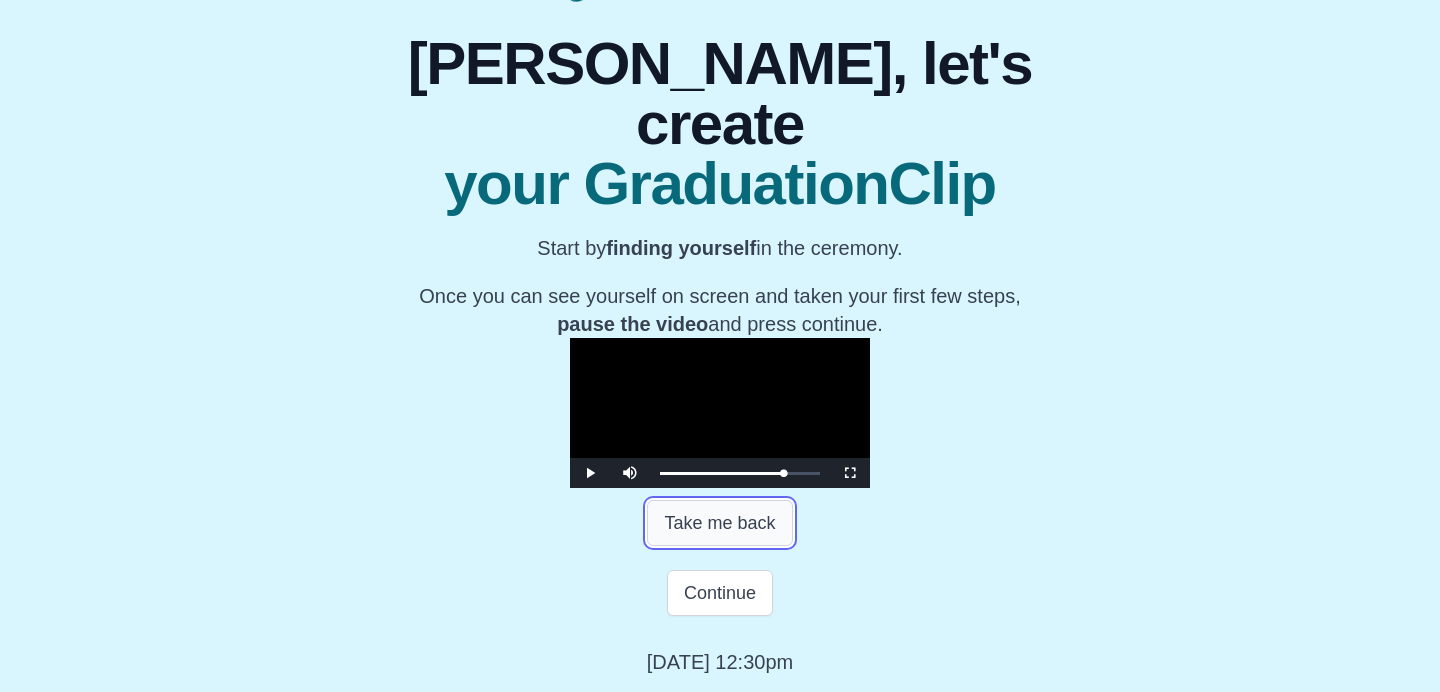 click on "Take me back" at bounding box center (719, 523) 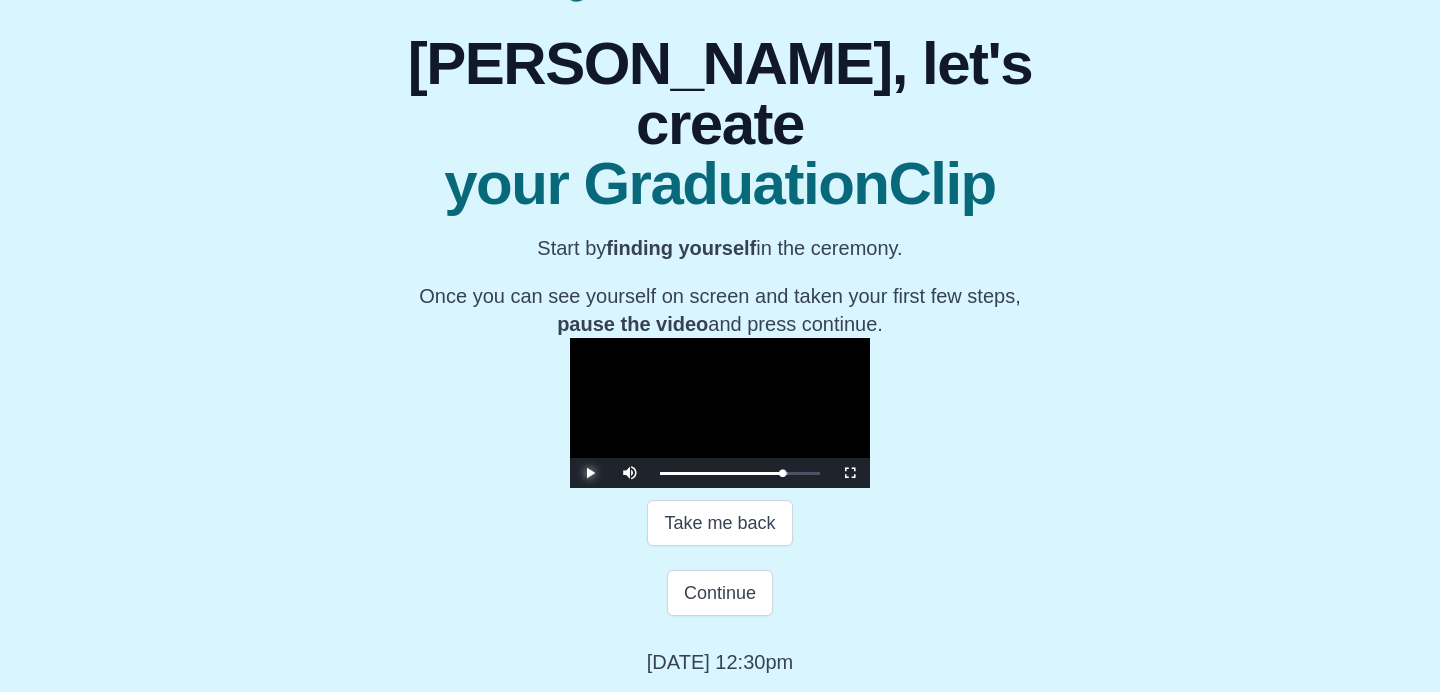 click at bounding box center (590, 473) 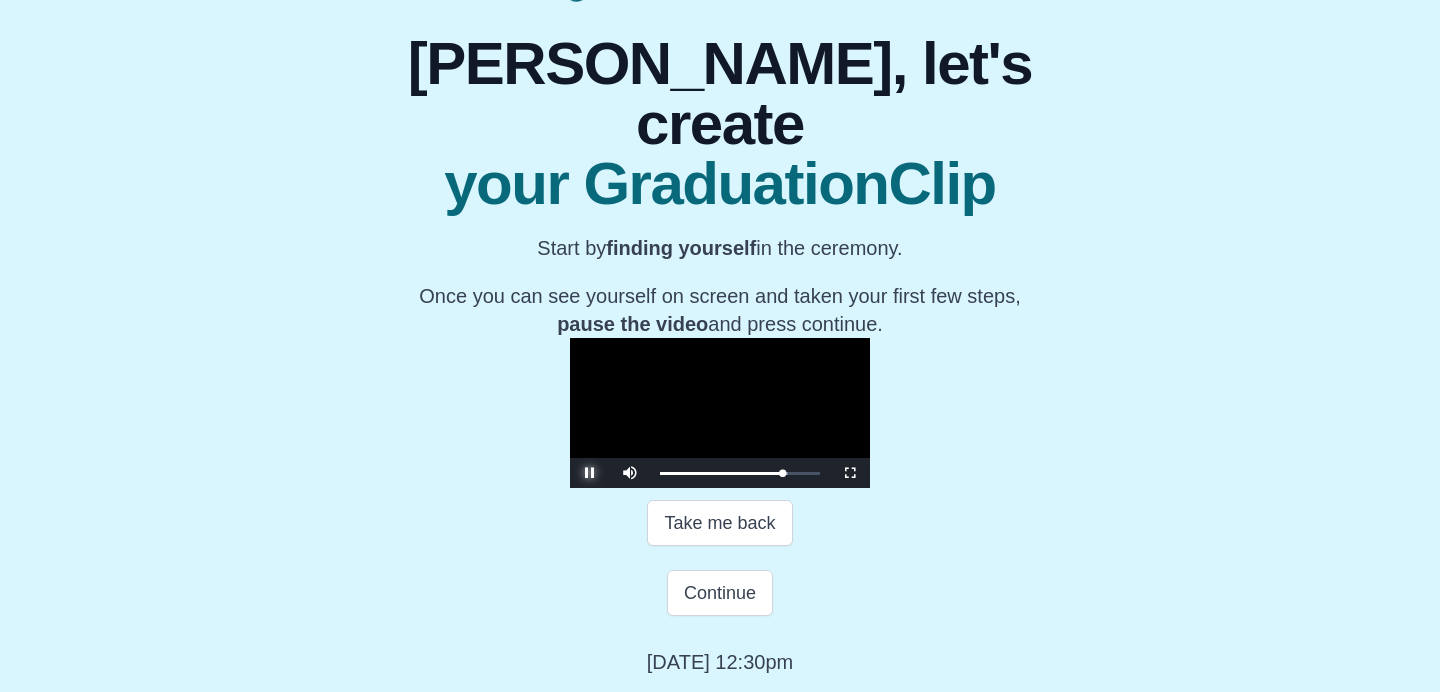 click at bounding box center [590, 473] 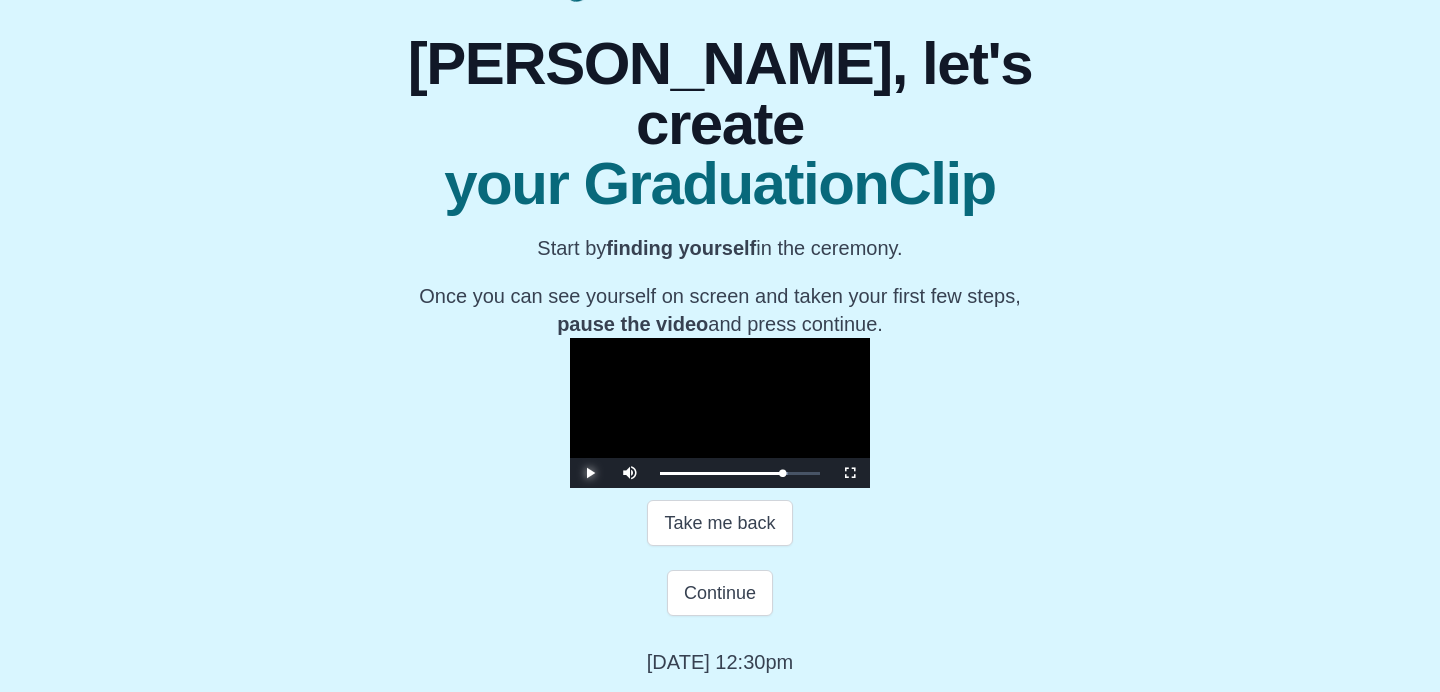 click at bounding box center [590, 473] 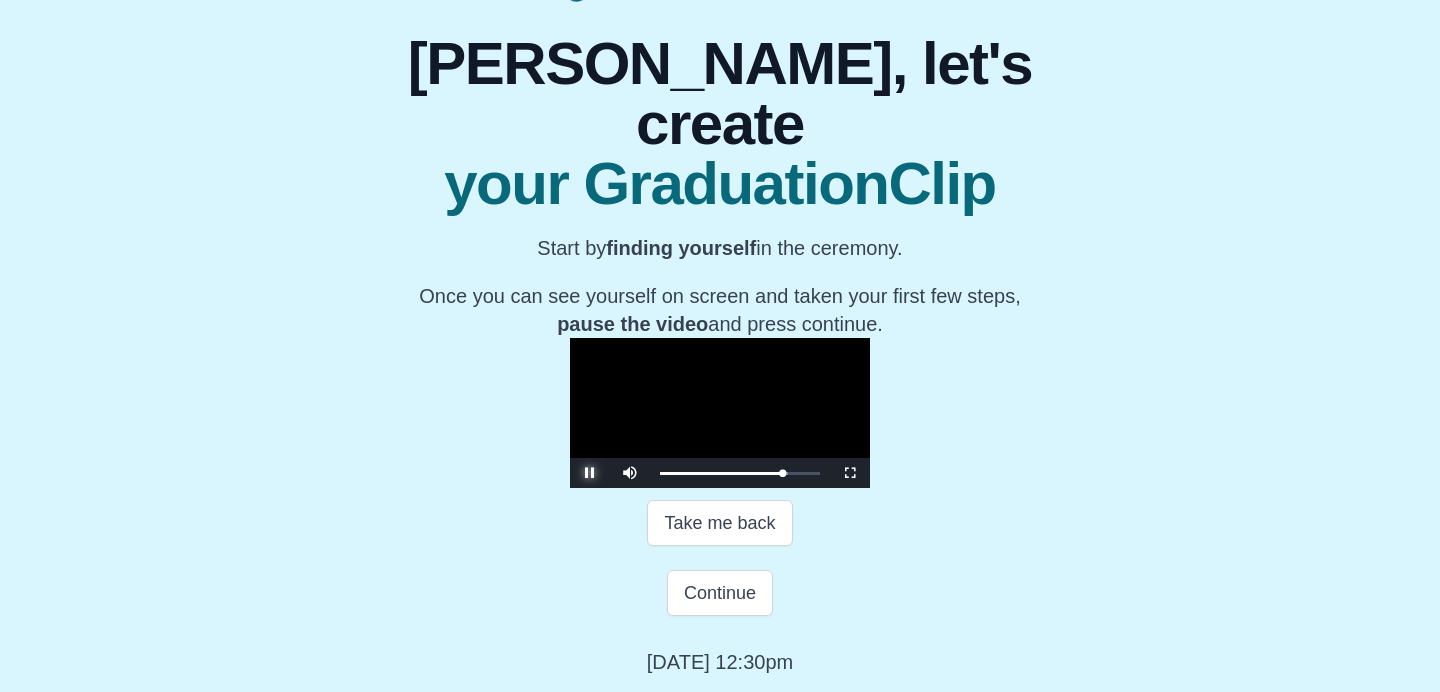 click at bounding box center (590, 473) 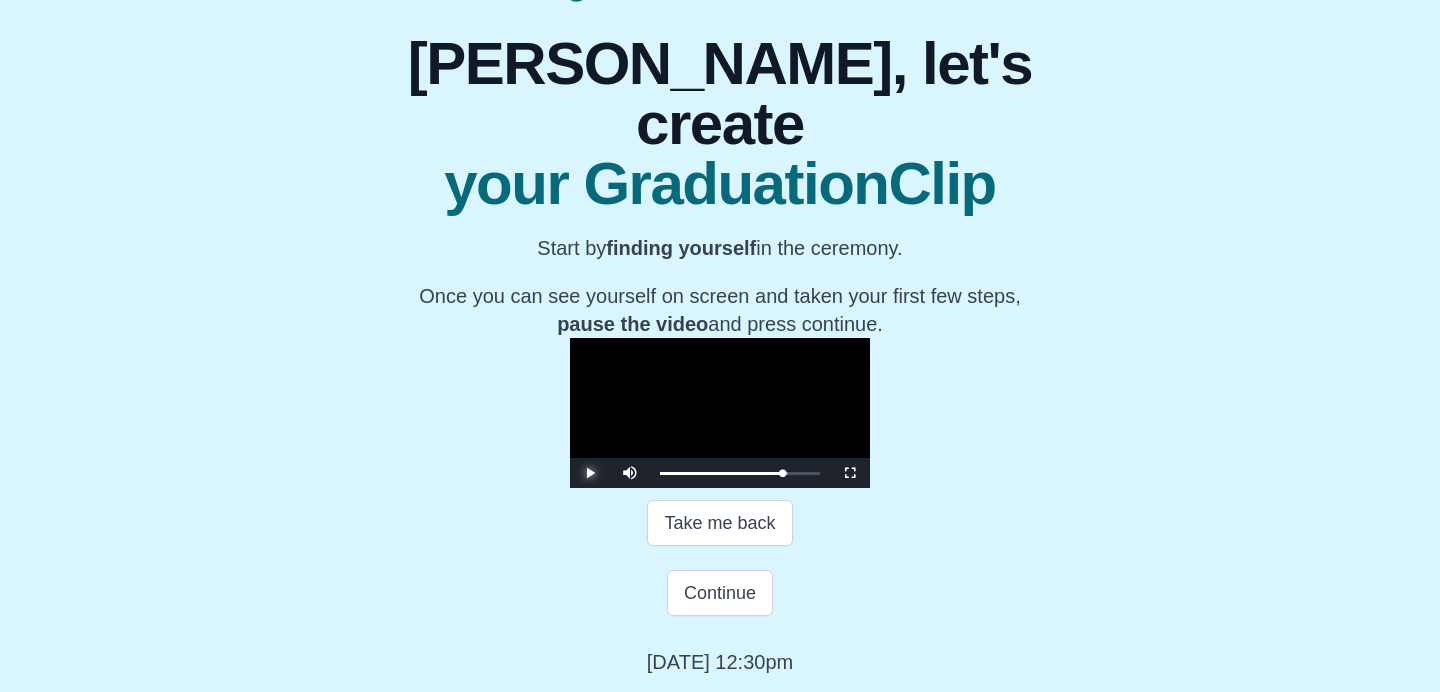 click at bounding box center (590, 473) 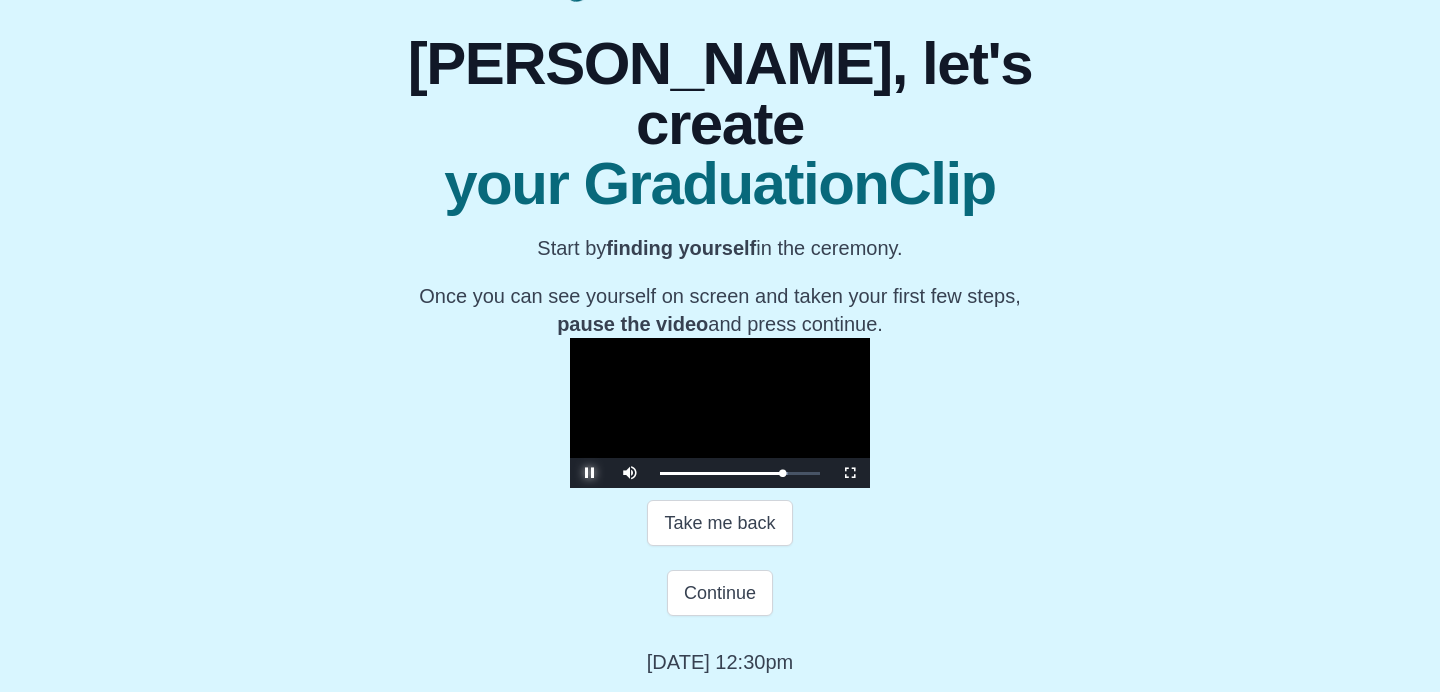 click at bounding box center [590, 473] 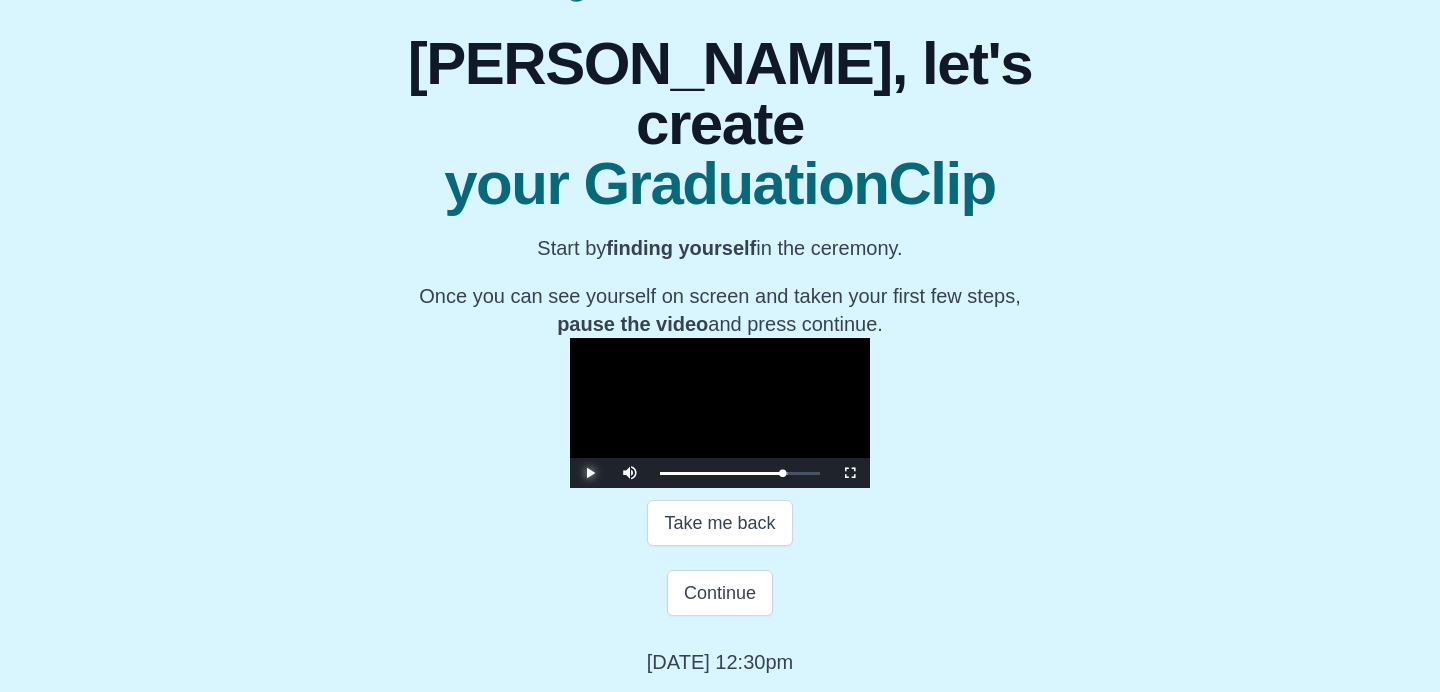 click at bounding box center (590, 473) 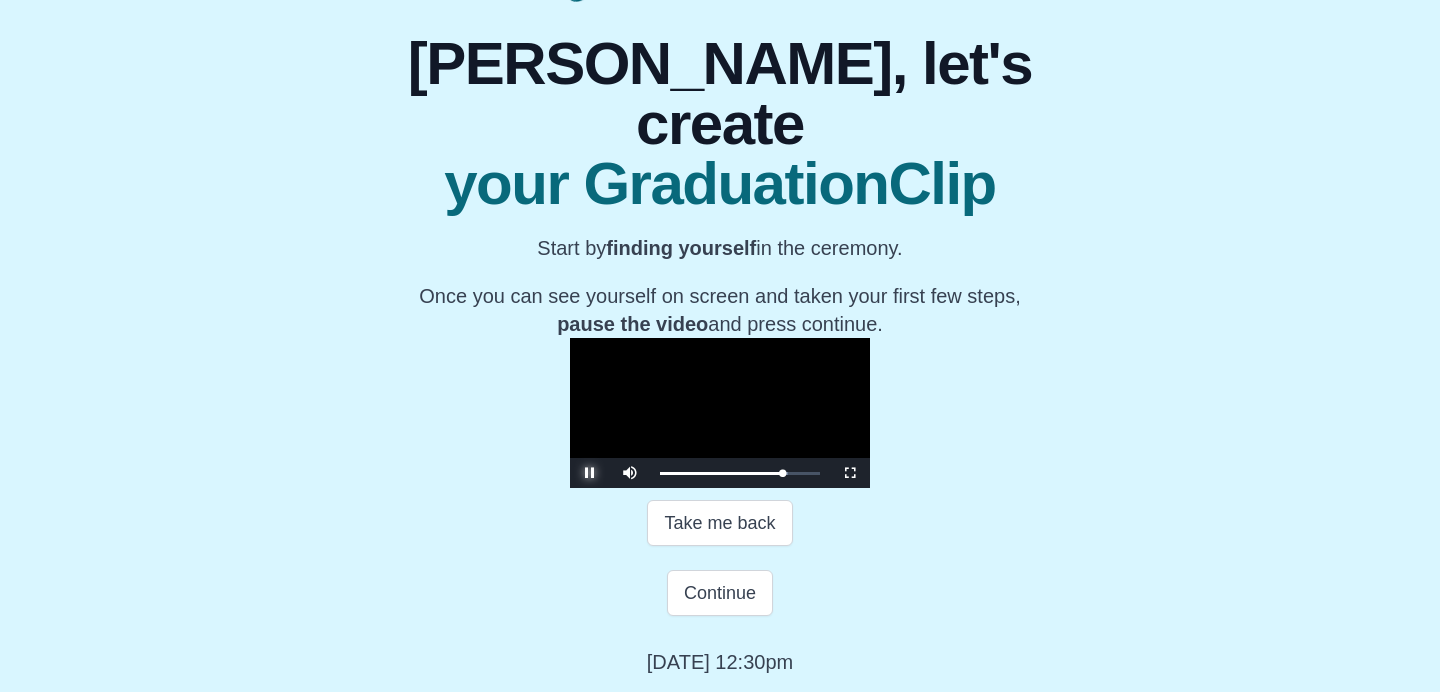 click at bounding box center (590, 473) 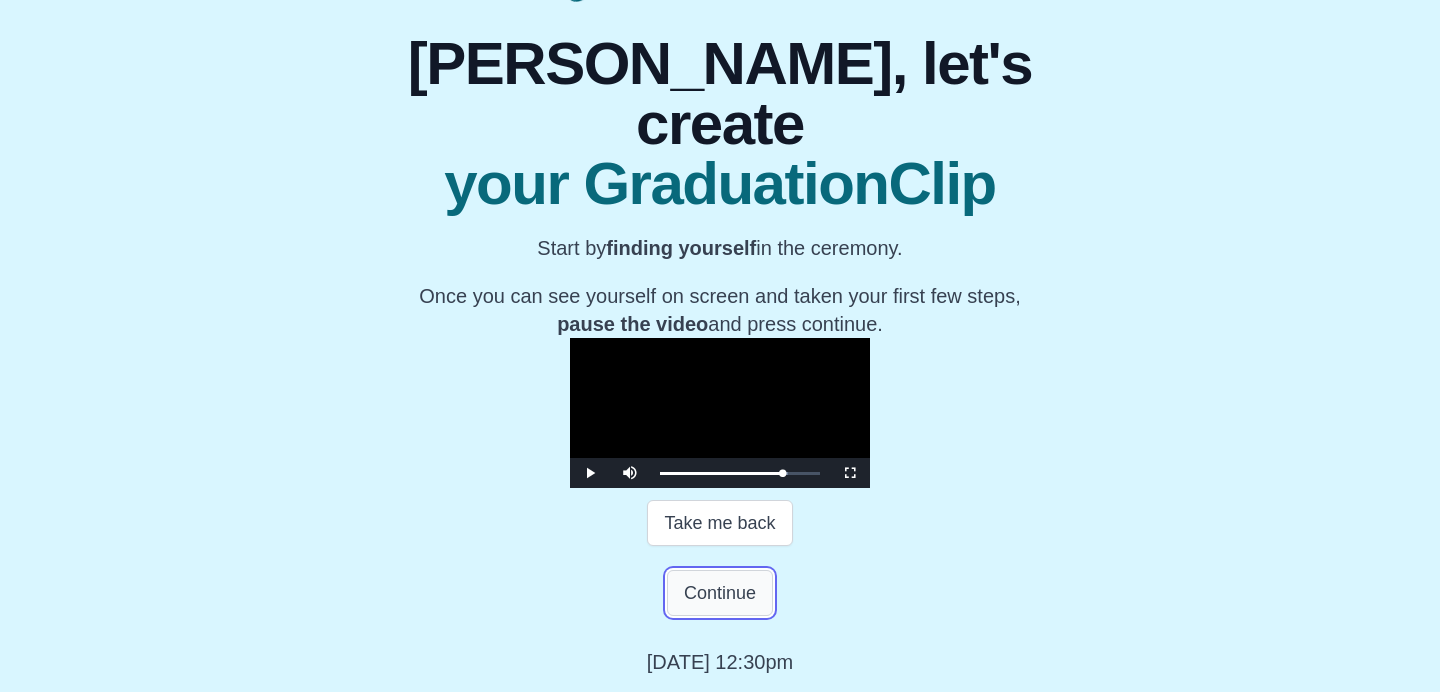 click on "Continue" at bounding box center [720, 593] 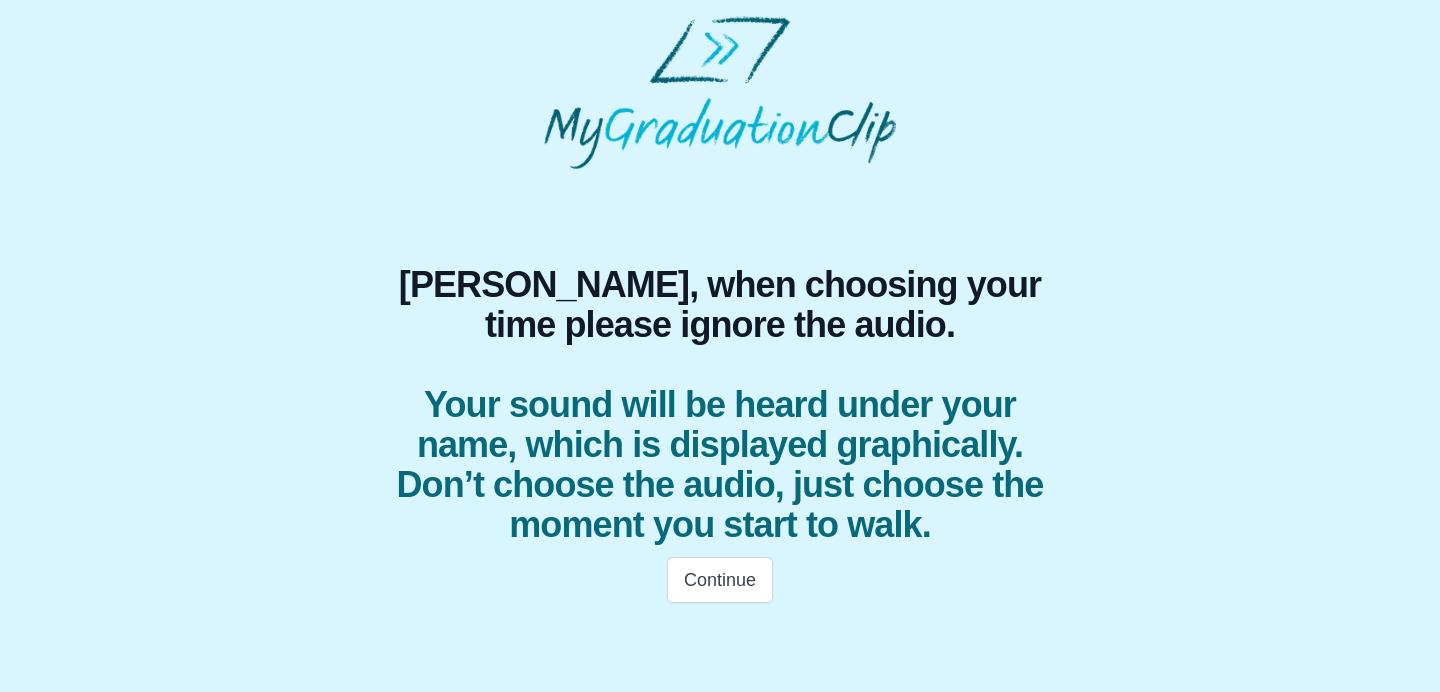 scroll, scrollTop: 0, scrollLeft: 0, axis: both 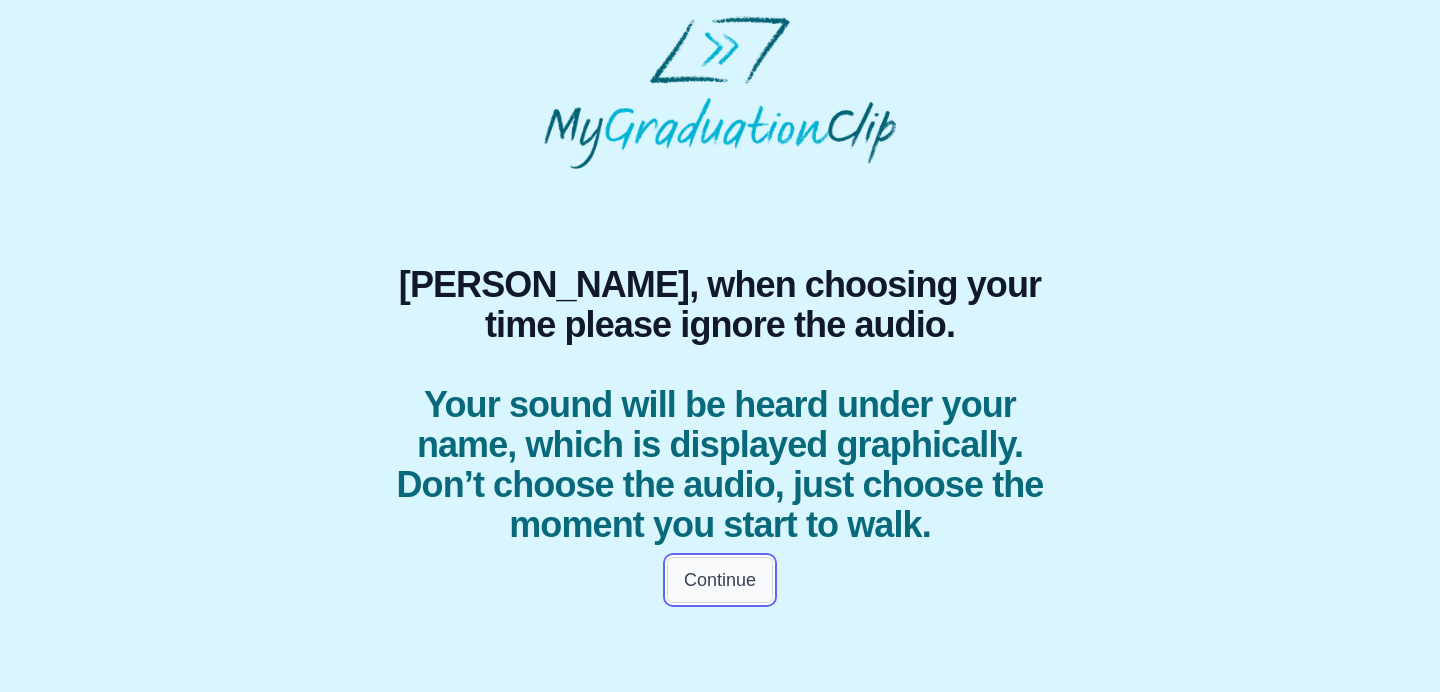click on "Continue" at bounding box center [720, 580] 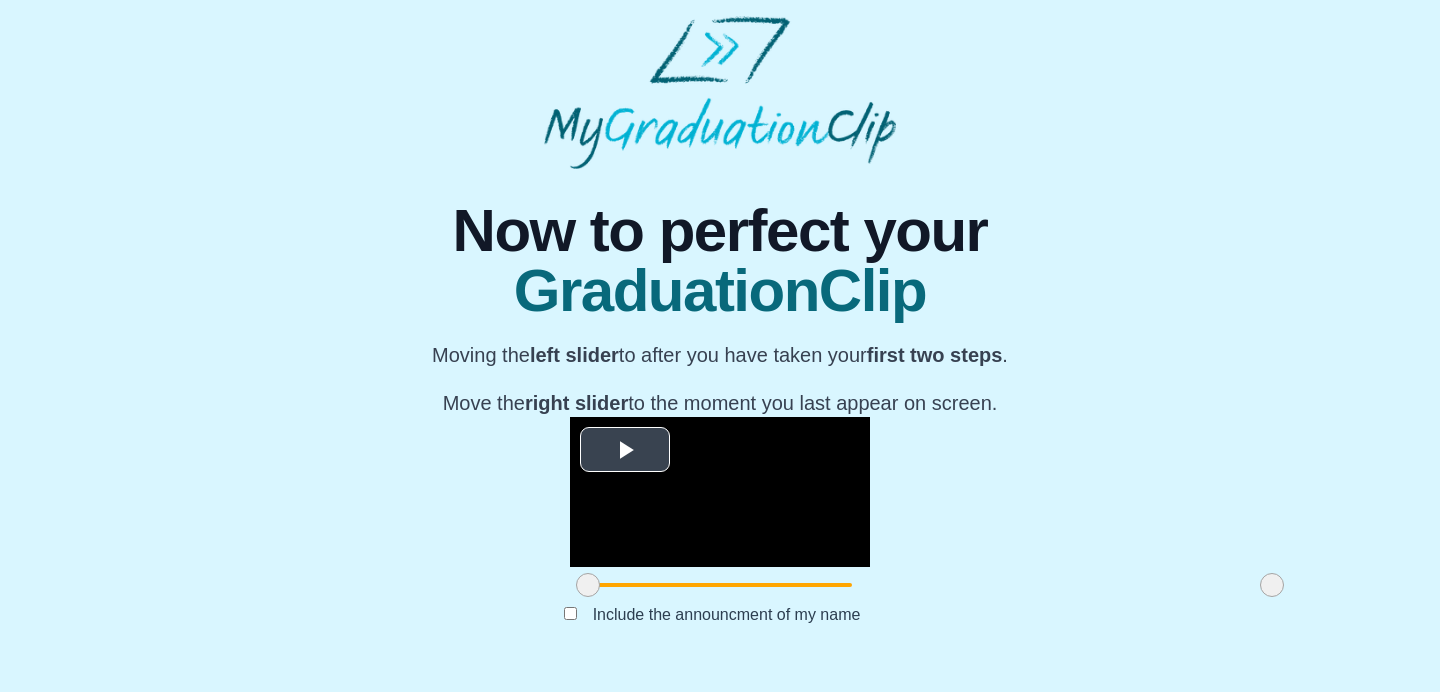 scroll, scrollTop: 245, scrollLeft: 0, axis: vertical 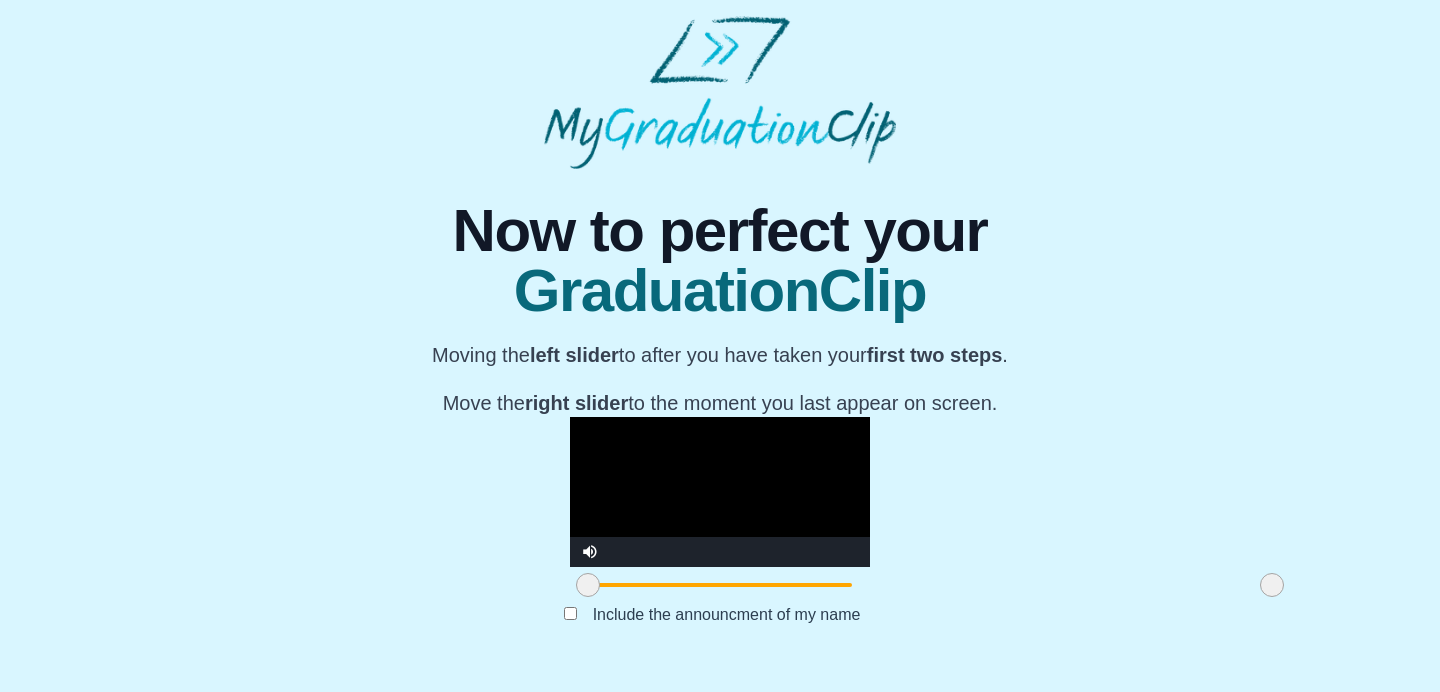 click at bounding box center [720, 492] 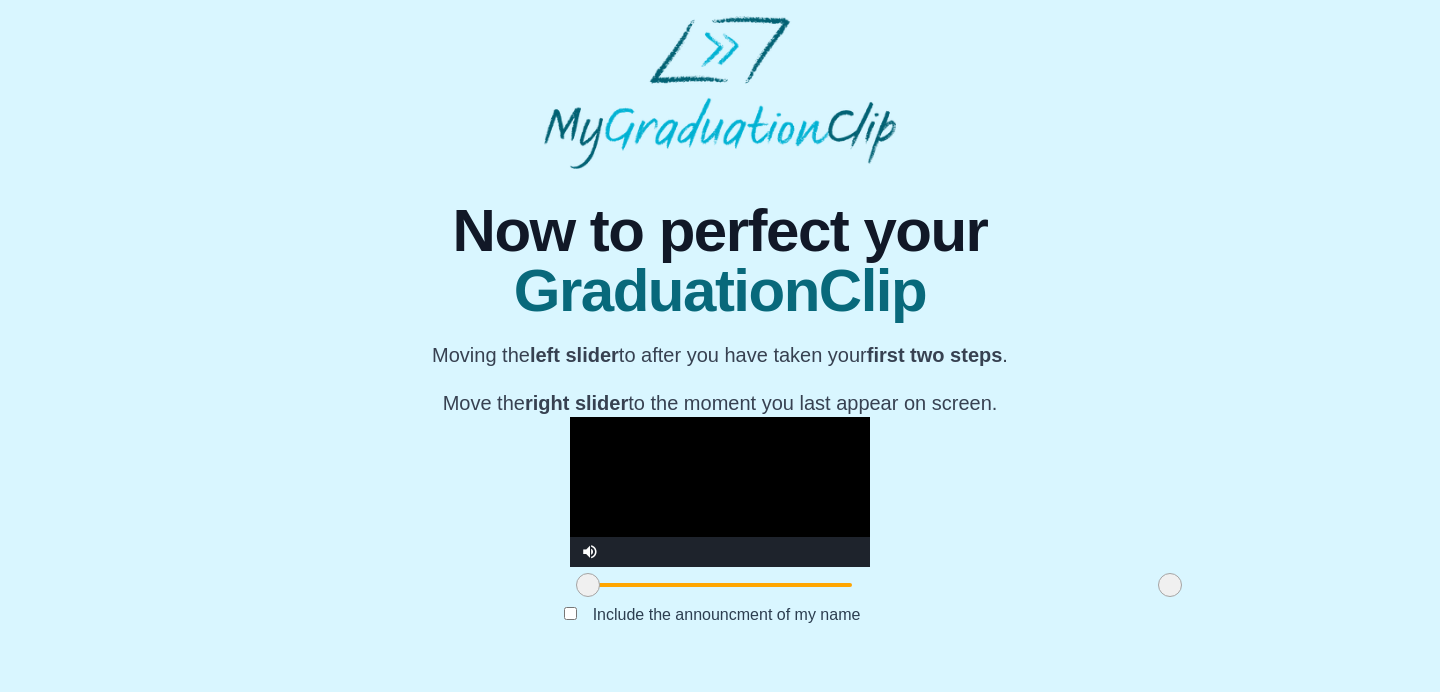 drag, startPoint x: 1056, startPoint y: 600, endPoint x: 954, endPoint y: 586, distance: 102.9563 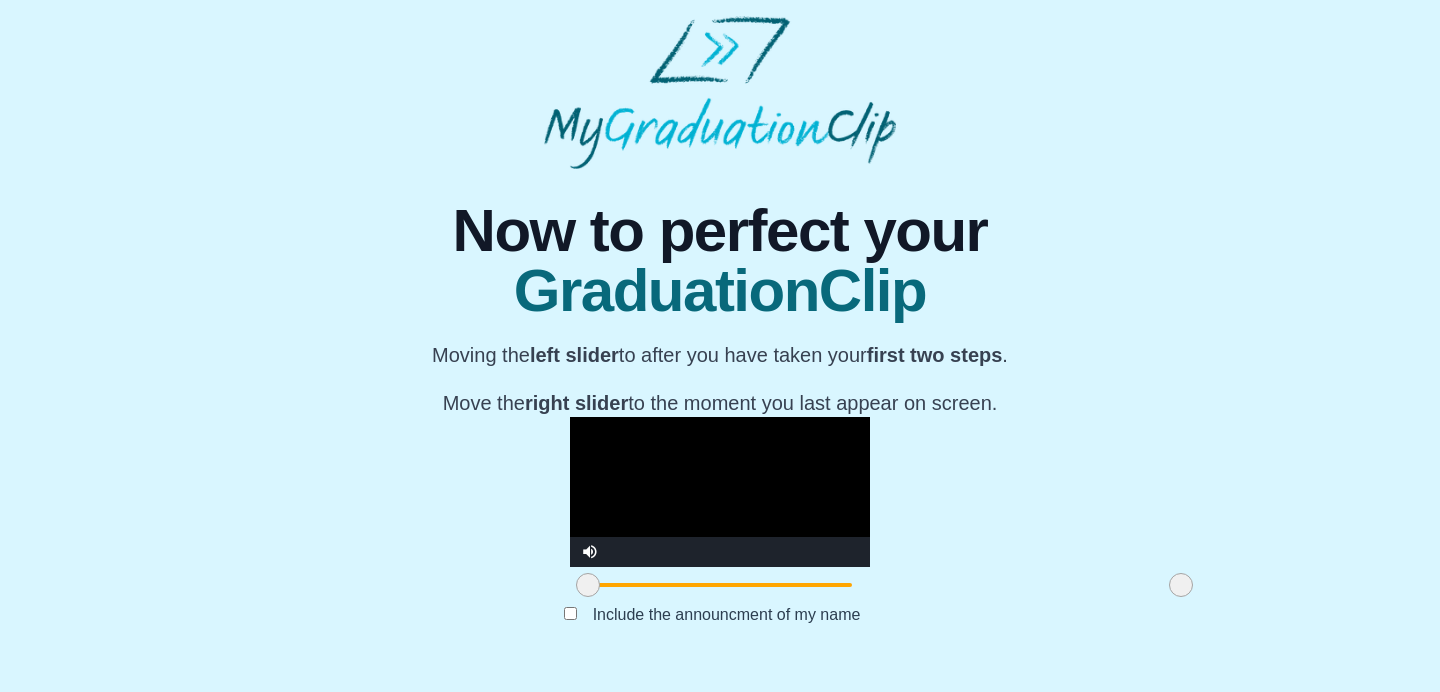 drag, startPoint x: 954, startPoint y: 586, endPoint x: 965, endPoint y: 587, distance: 11.045361 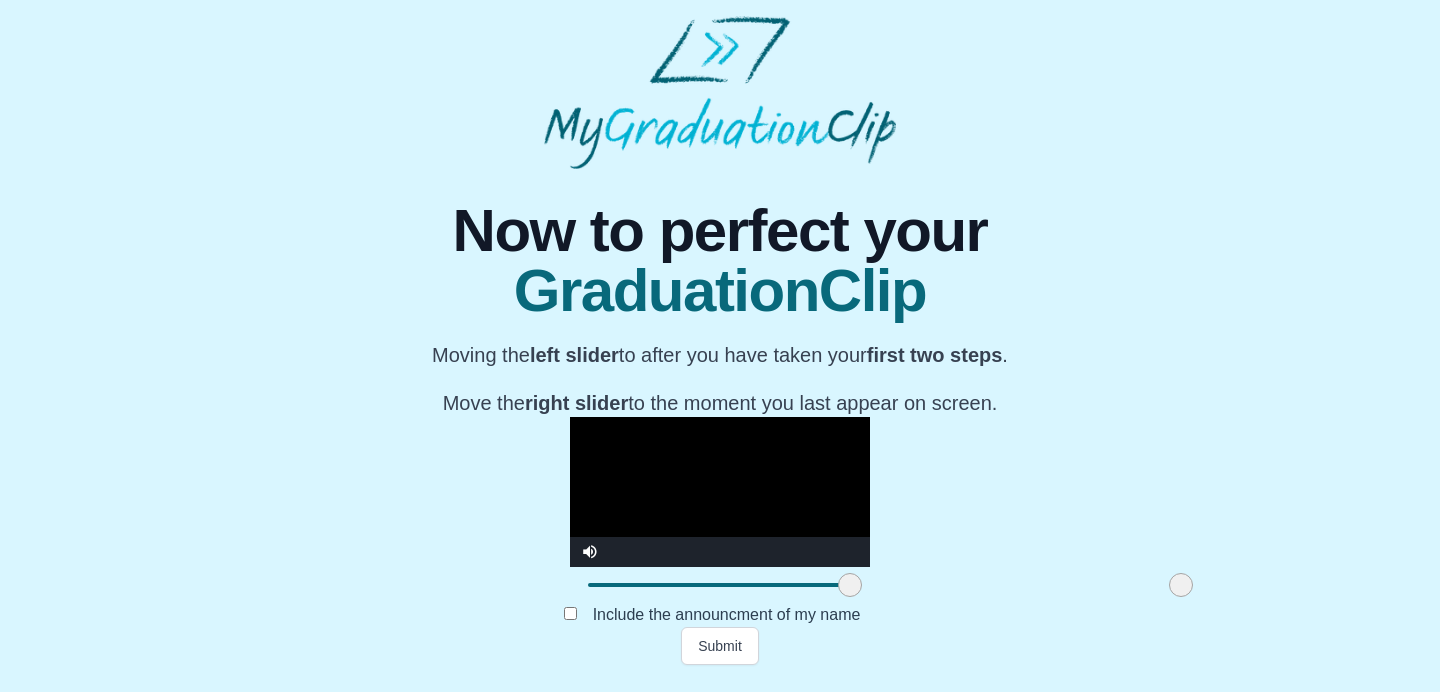 drag, startPoint x: 376, startPoint y: 596, endPoint x: 639, endPoint y: 598, distance: 263.0076 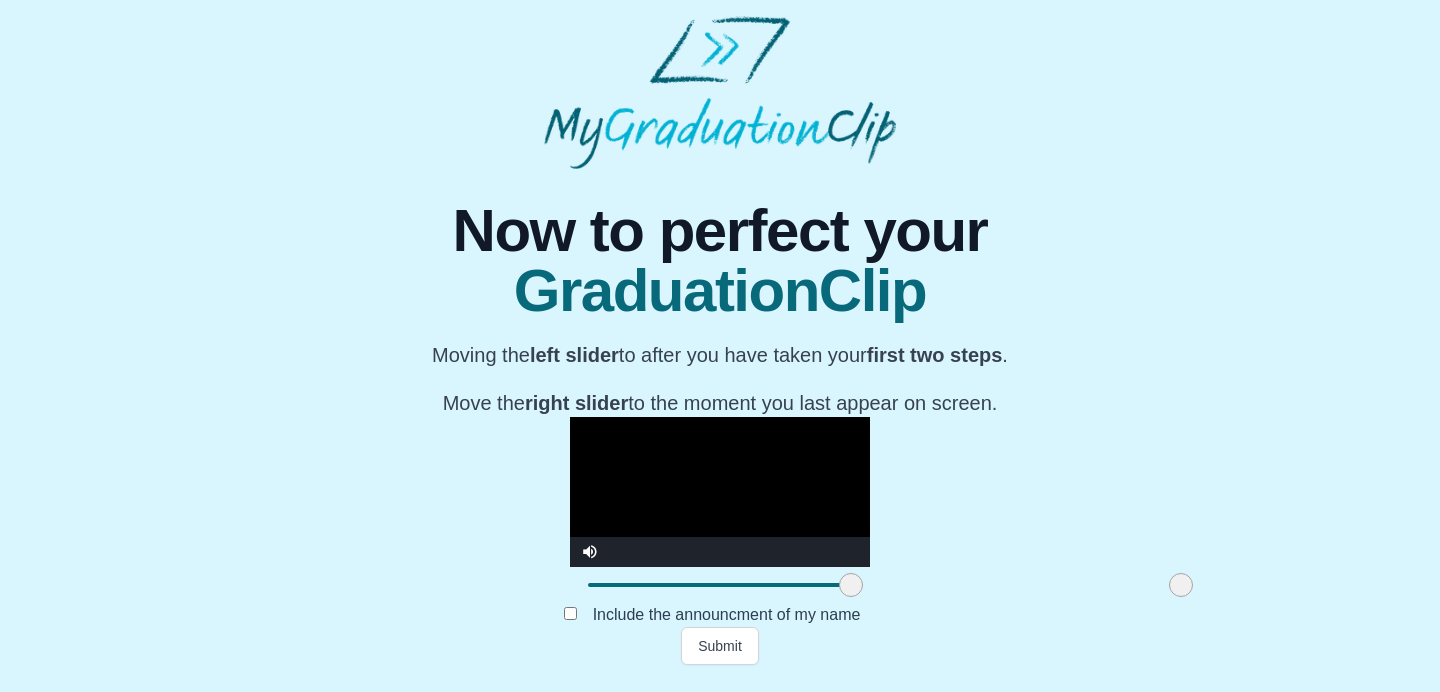 click at bounding box center [720, 492] 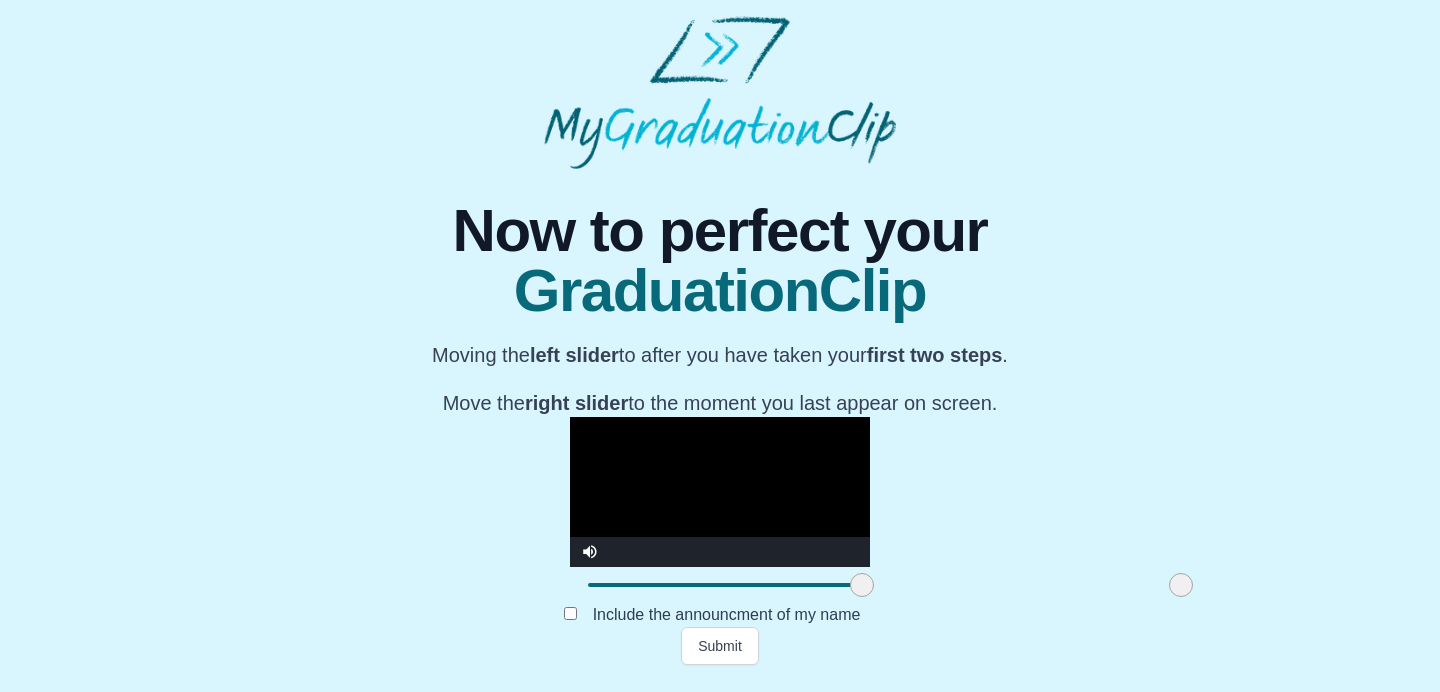drag, startPoint x: 637, startPoint y: 594, endPoint x: 648, endPoint y: 603, distance: 14.21267 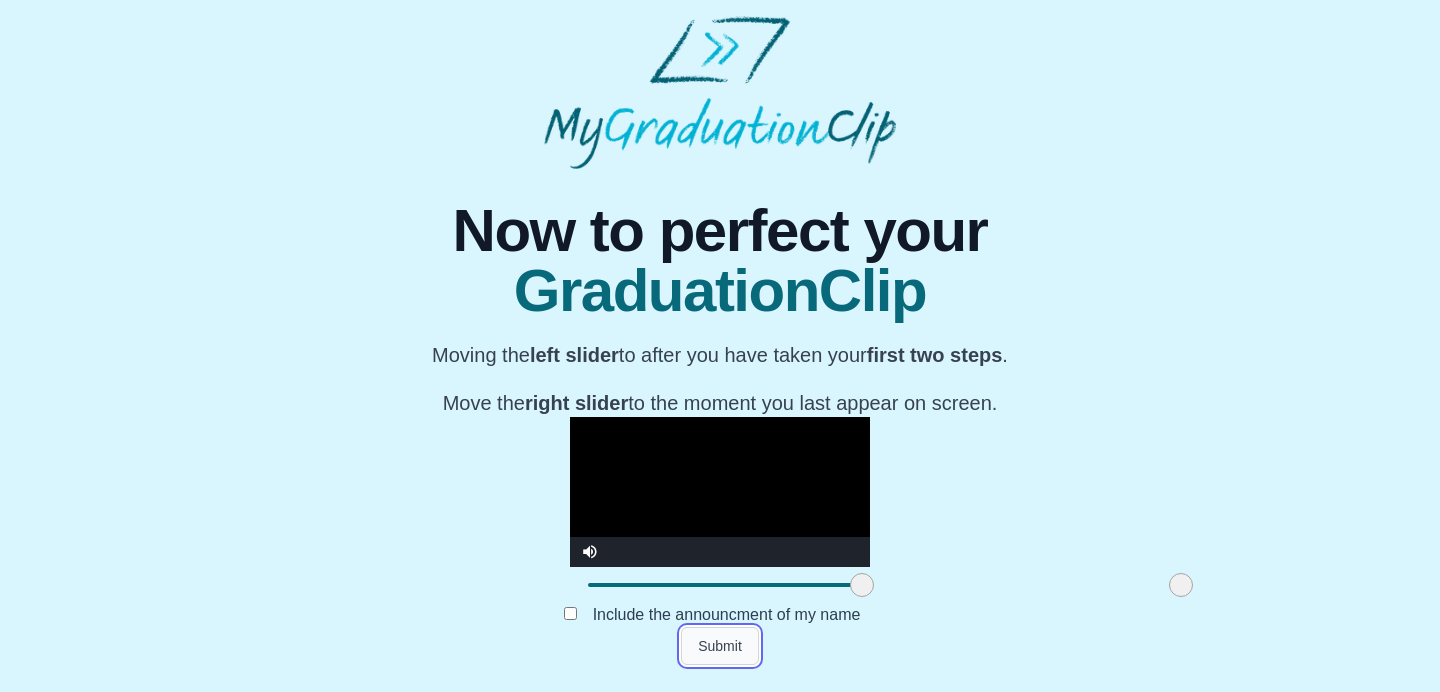 click on "Submit" at bounding box center [720, 646] 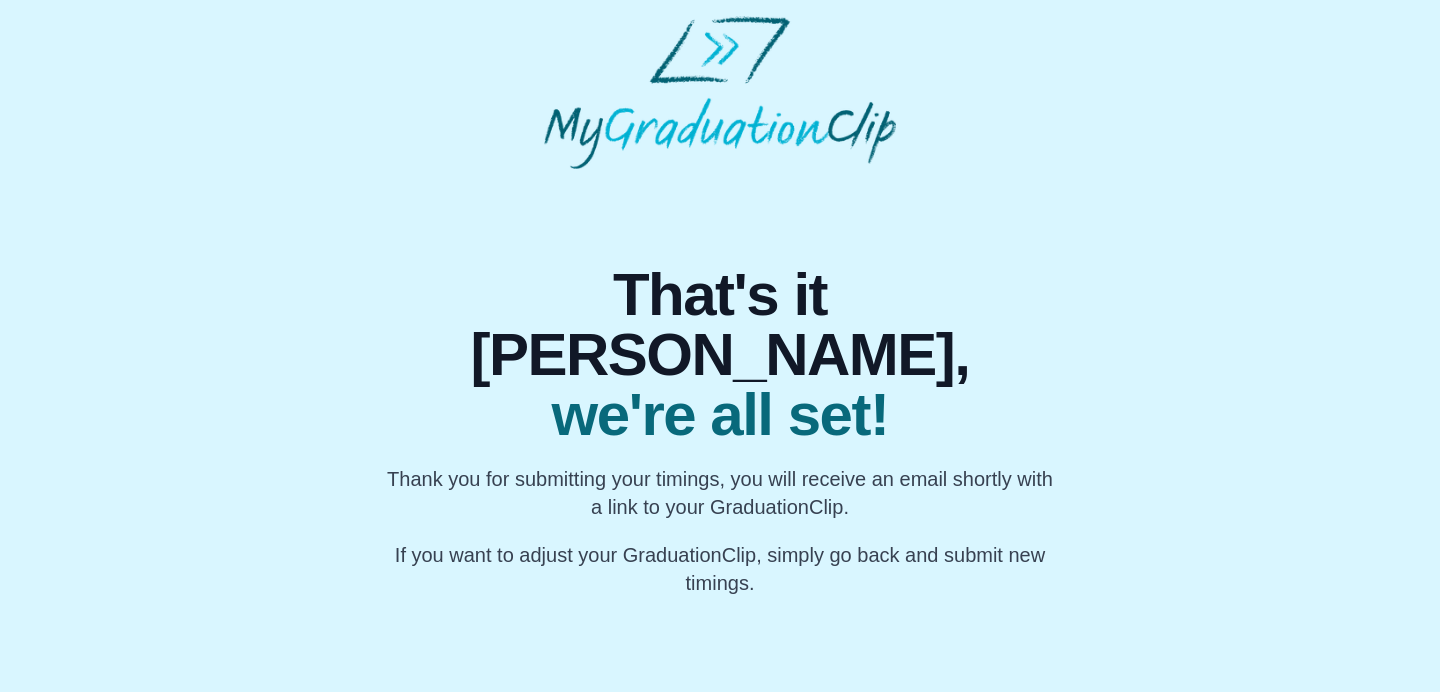 scroll, scrollTop: 0, scrollLeft: 0, axis: both 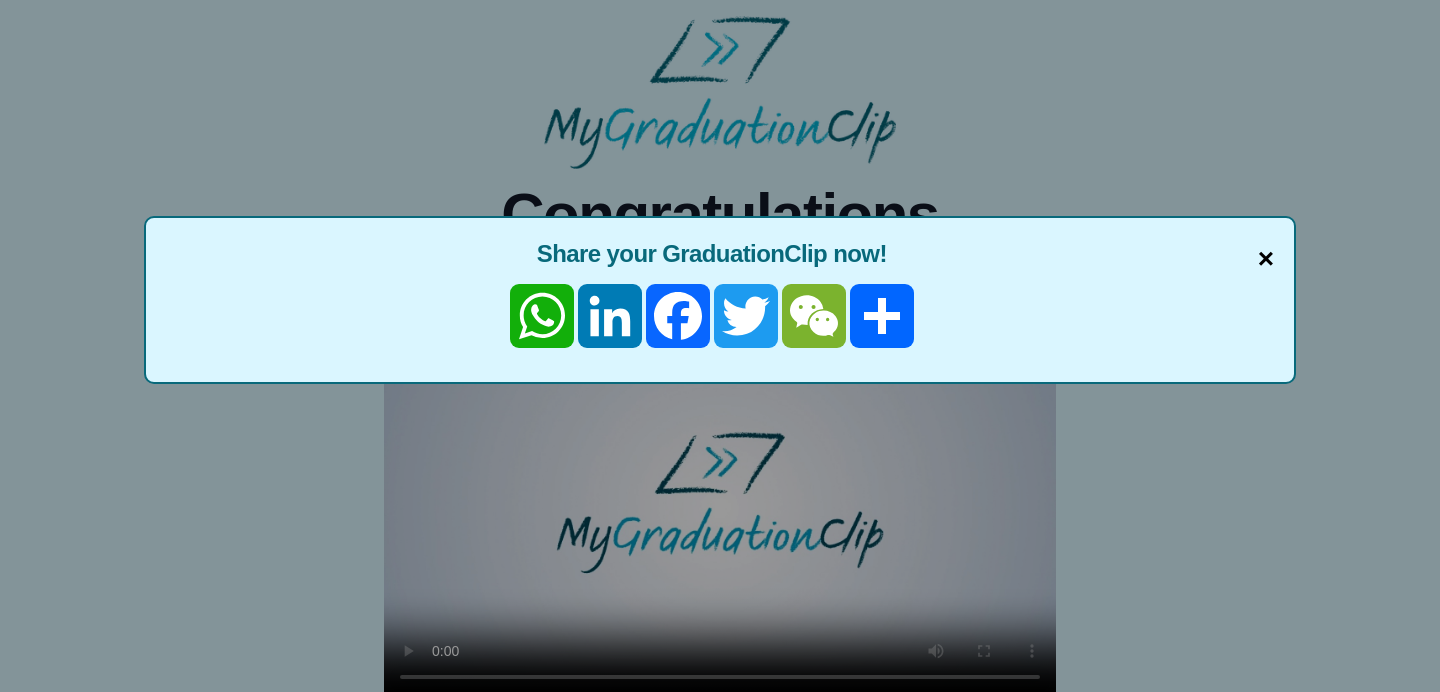 click on "×" at bounding box center [1266, 259] 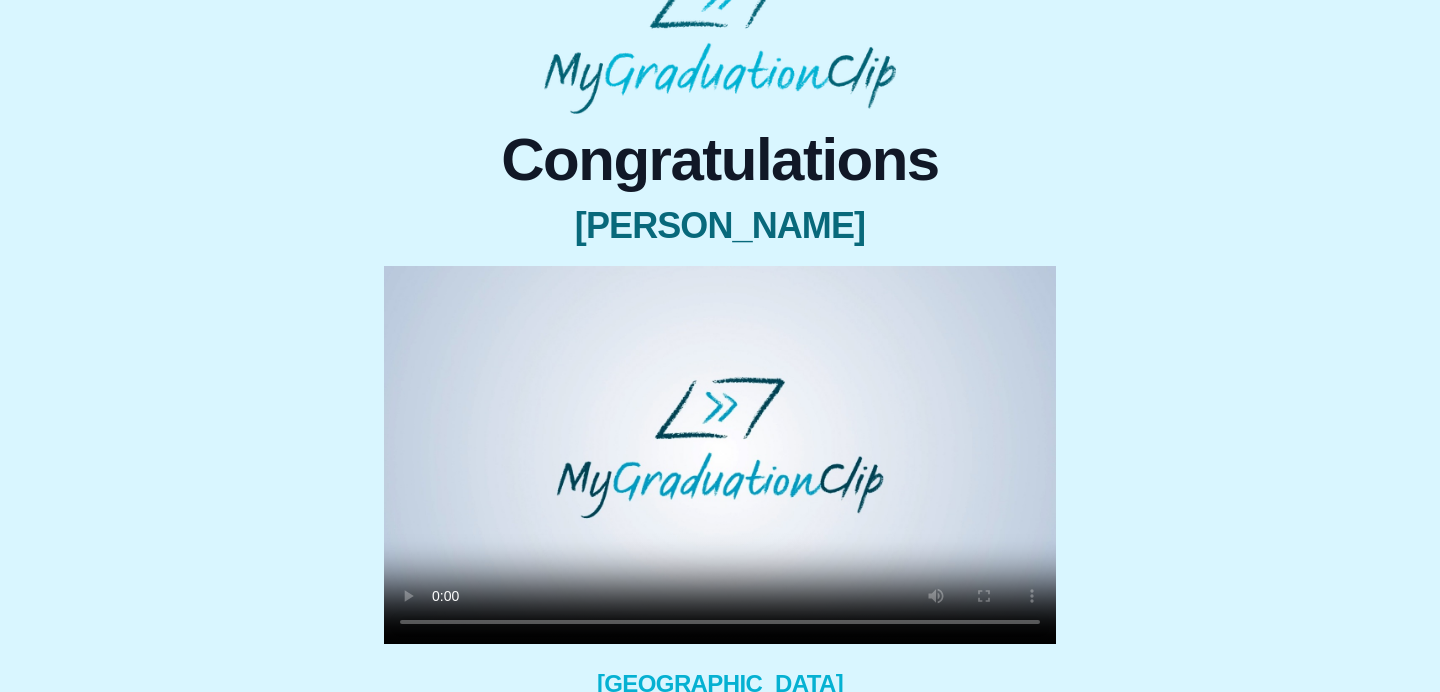 scroll, scrollTop: 0, scrollLeft: 0, axis: both 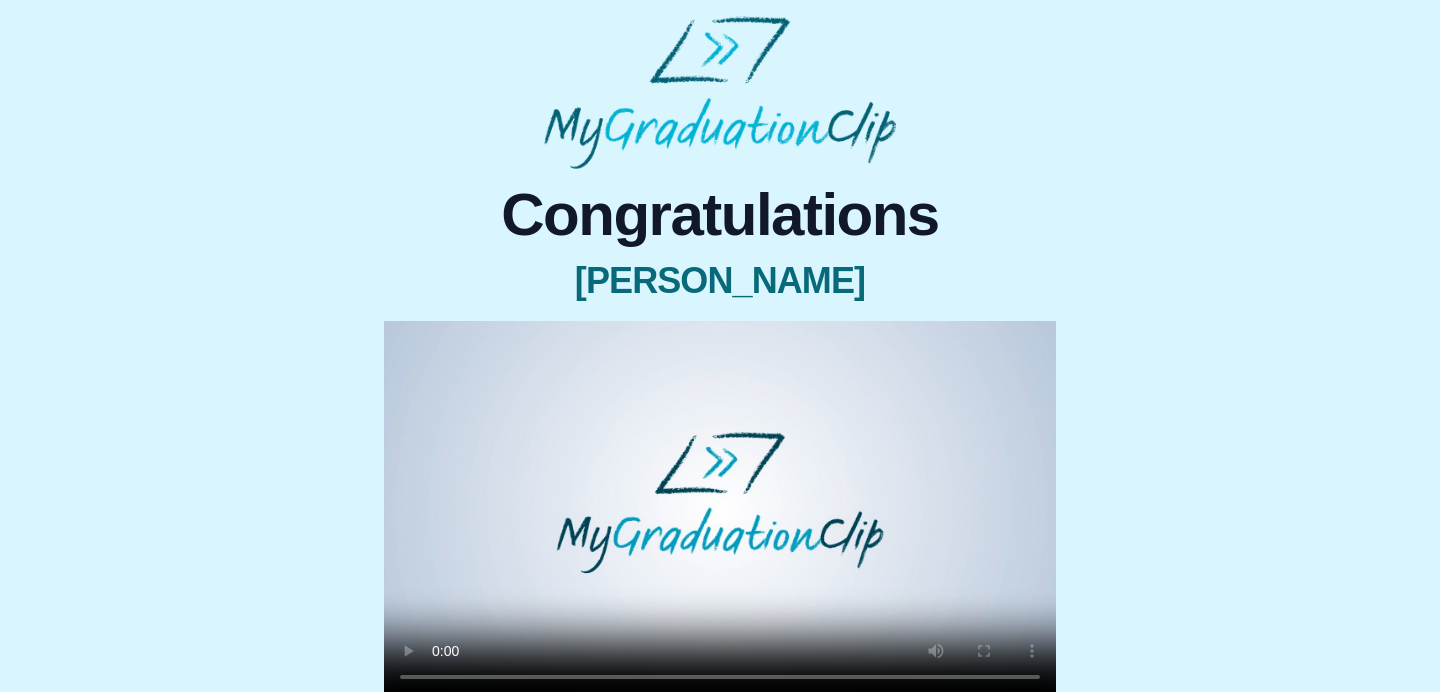 click on "Congratulations" at bounding box center (720, 215) 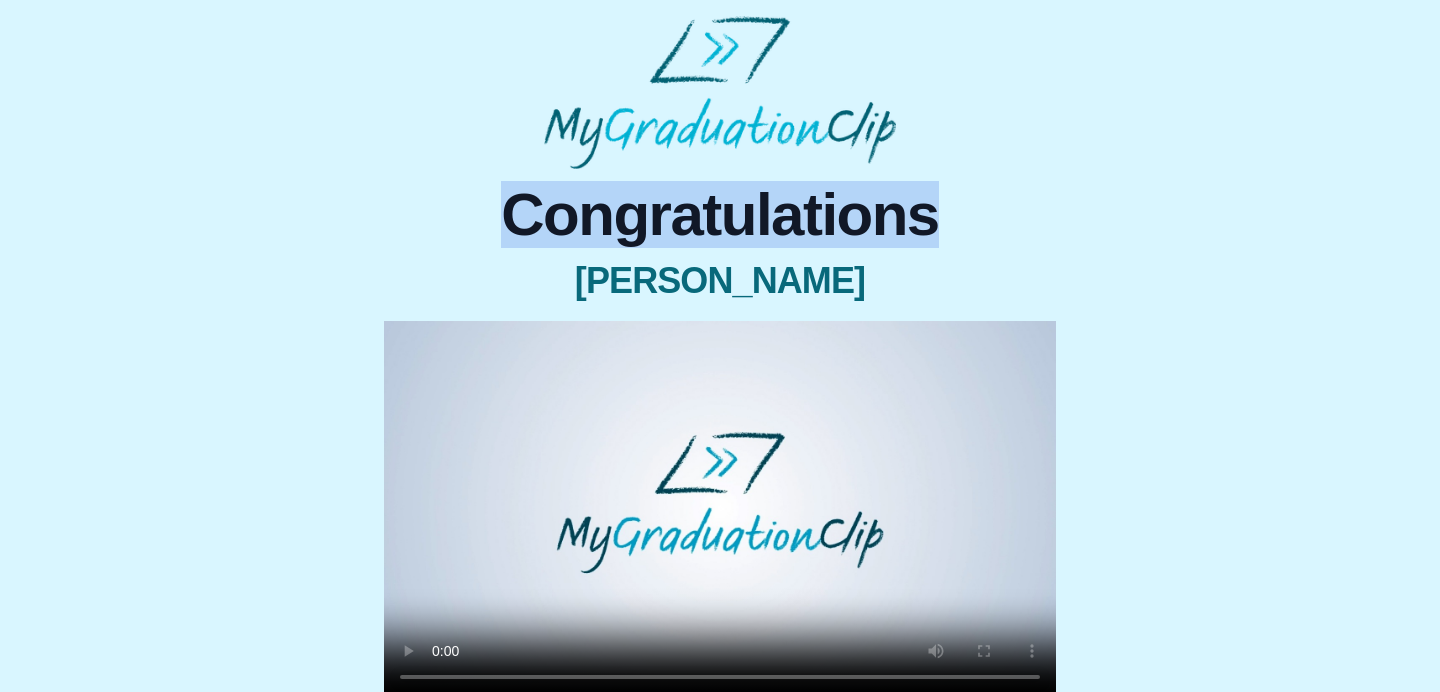 click on "Congratulations" at bounding box center [720, 215] 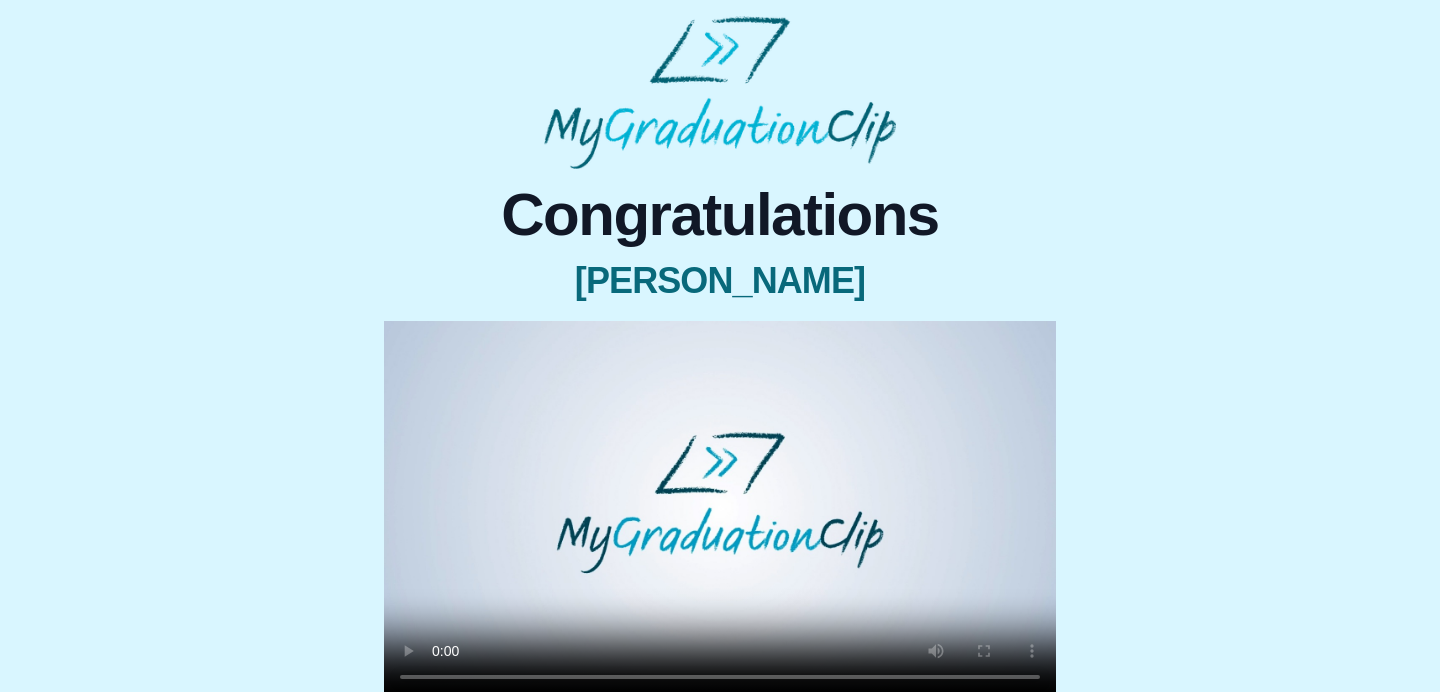 click on "Sasha Dworkin" at bounding box center (720, 281) 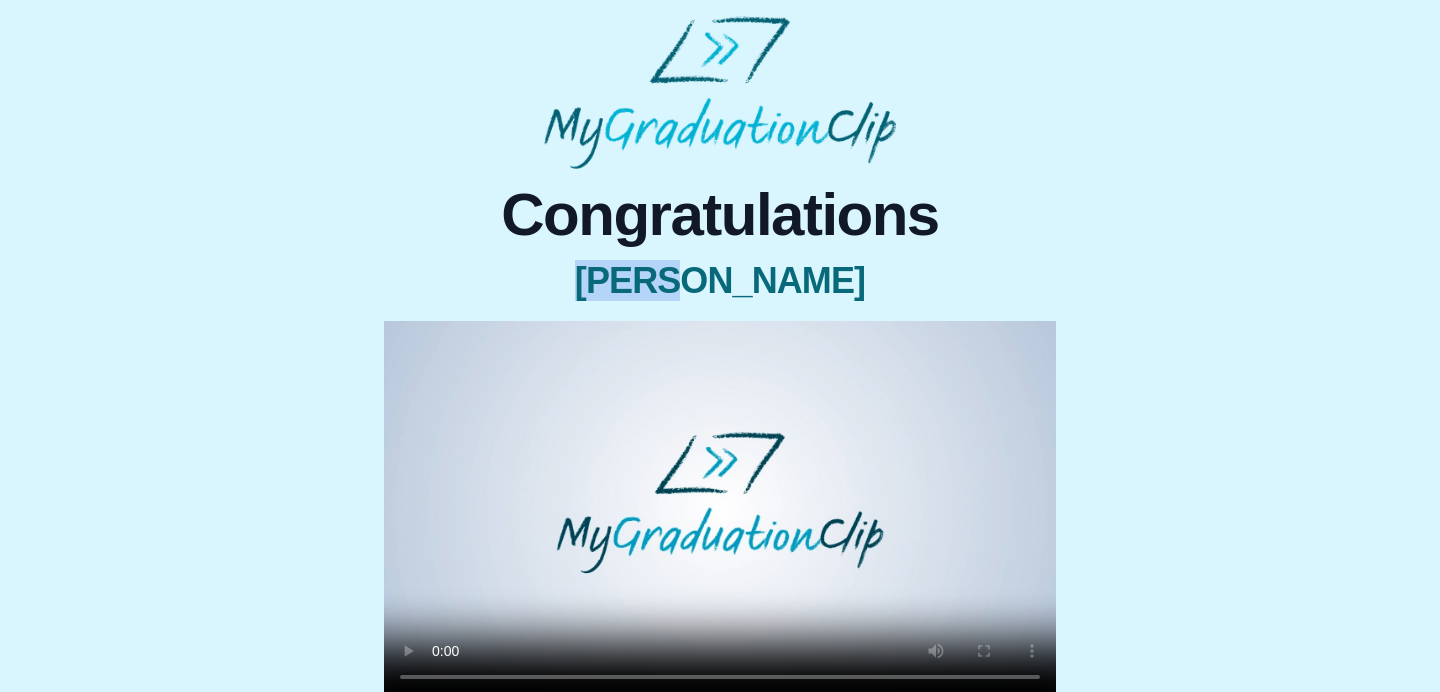 click on "Sasha Dworkin" at bounding box center (720, 281) 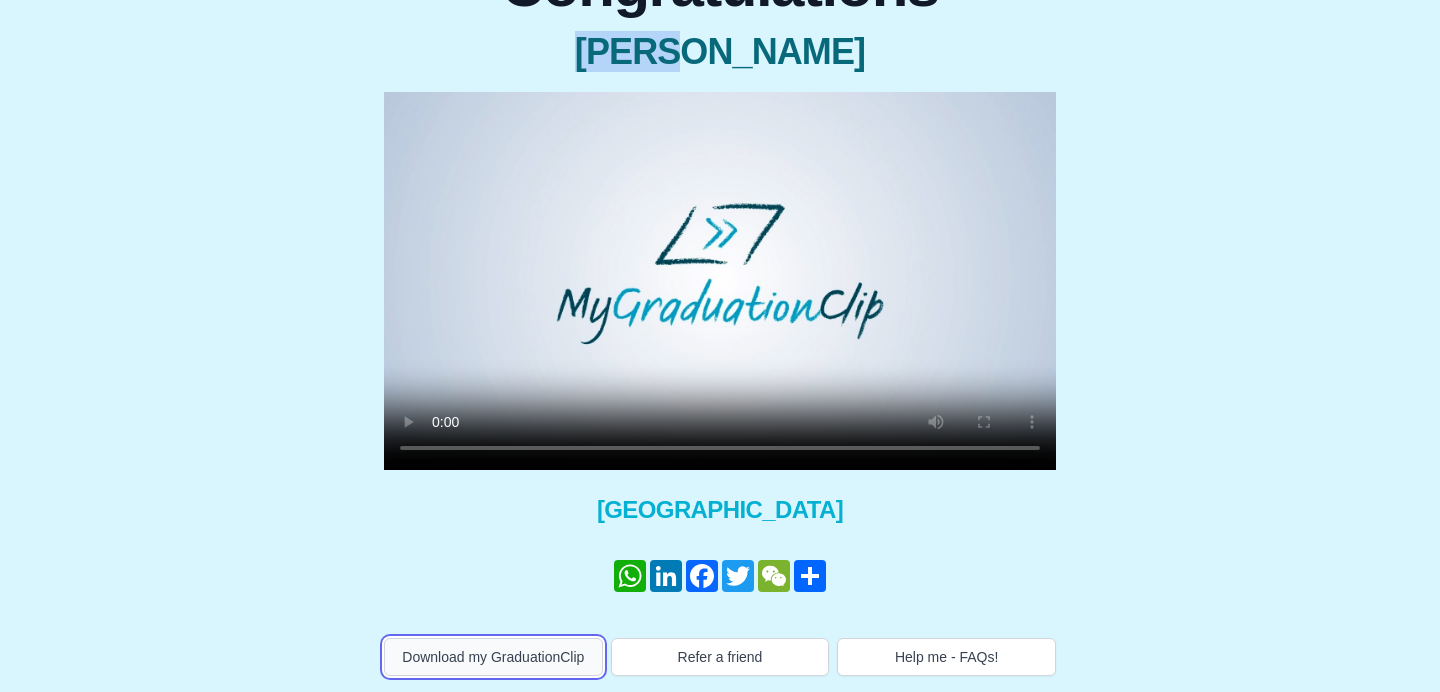 click on "Download my GraduationClip" at bounding box center (493, 657) 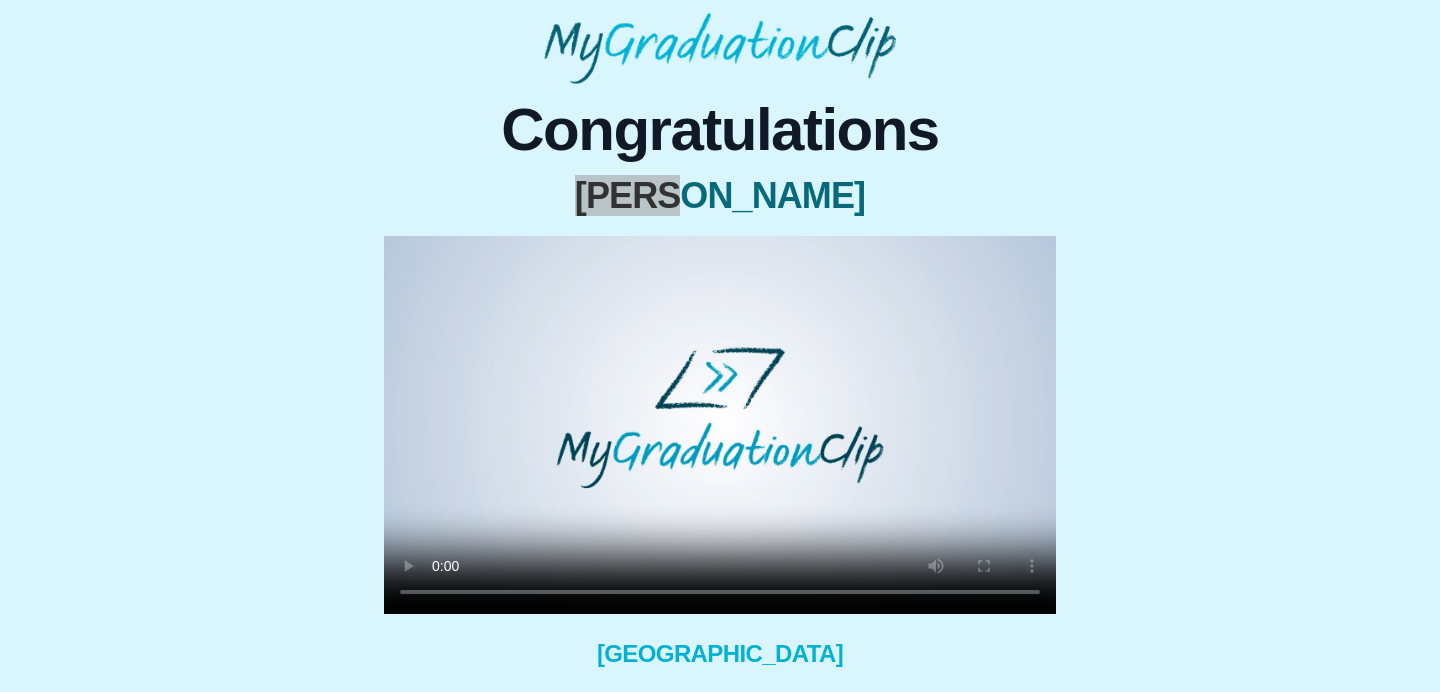 scroll, scrollTop: 0, scrollLeft: 0, axis: both 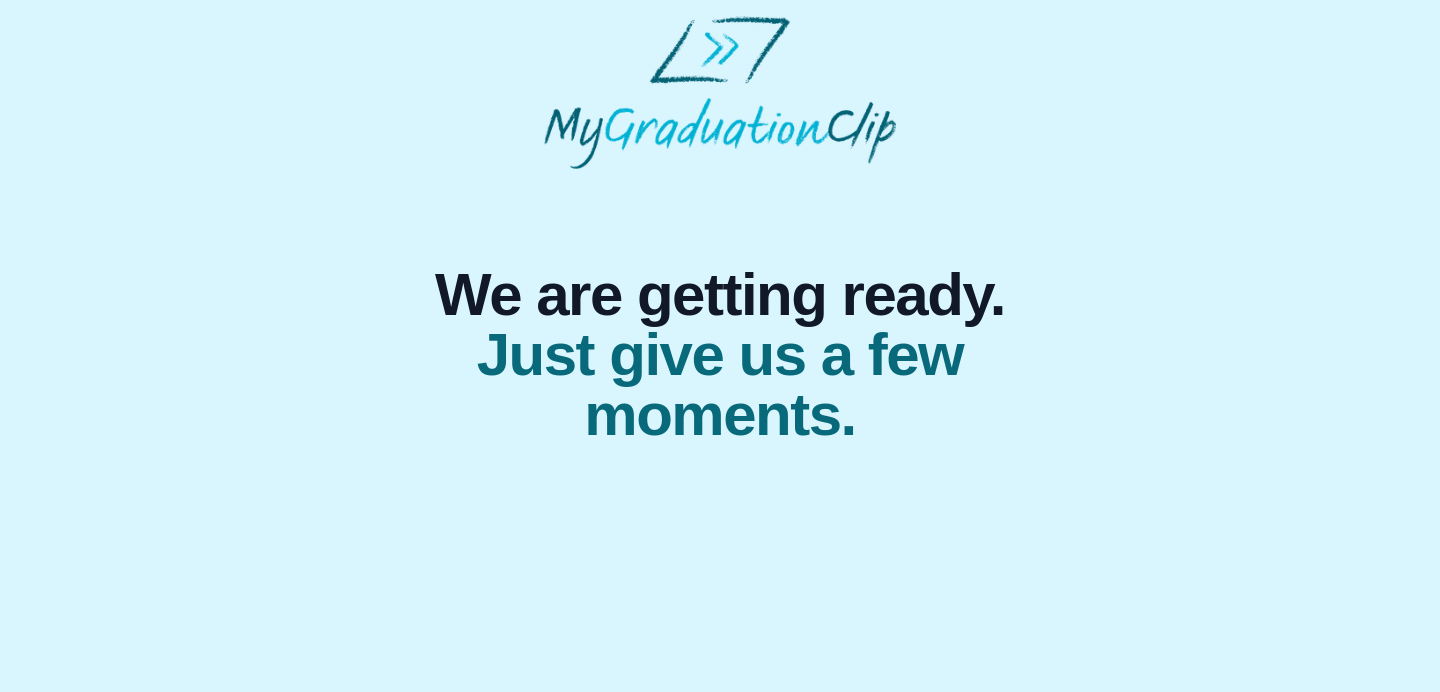 select on "**********" 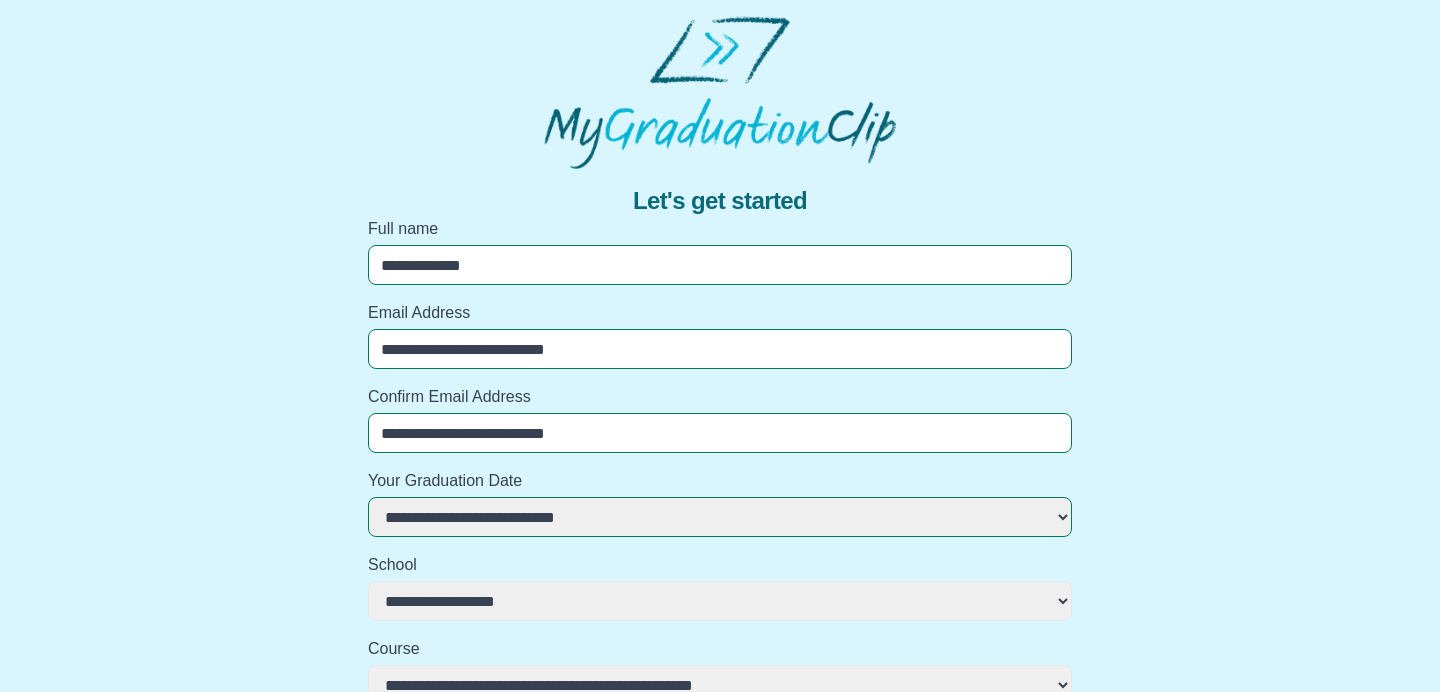 scroll, scrollTop: 199, scrollLeft: 0, axis: vertical 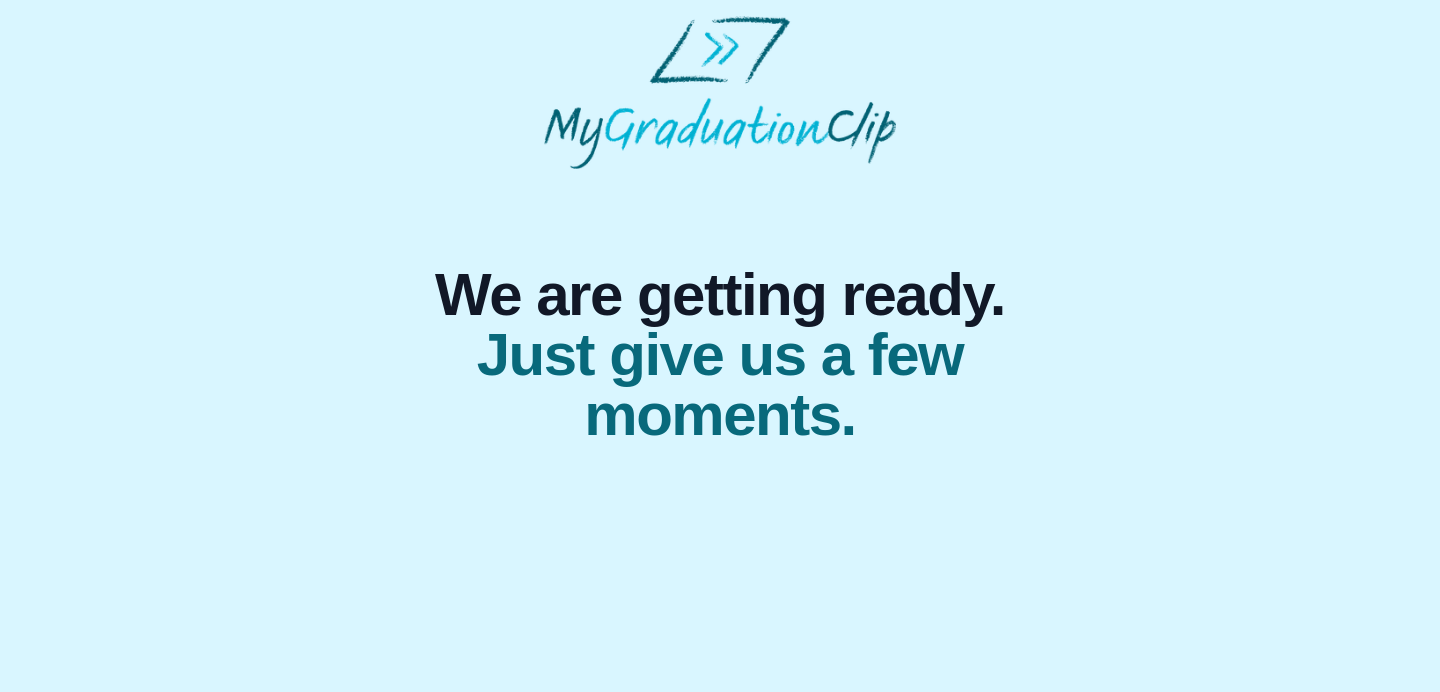 select on "**********" 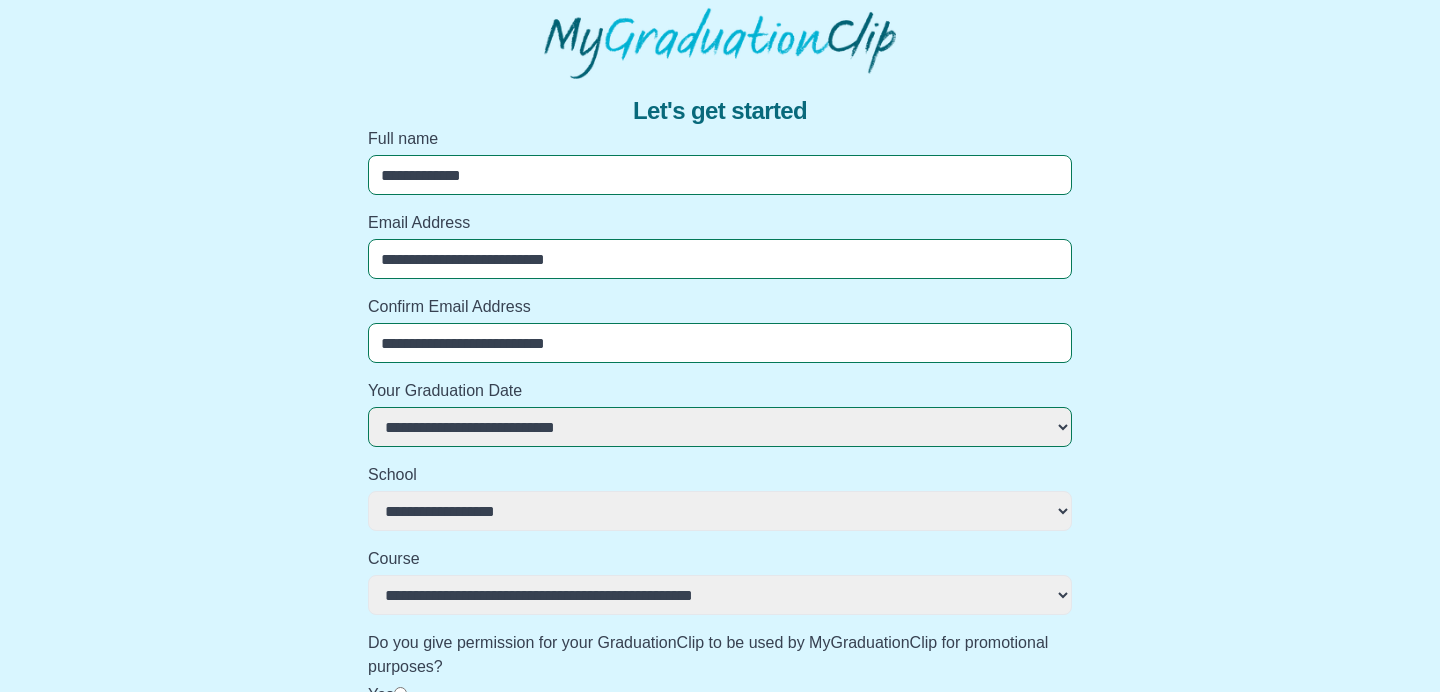 scroll, scrollTop: 199, scrollLeft: 0, axis: vertical 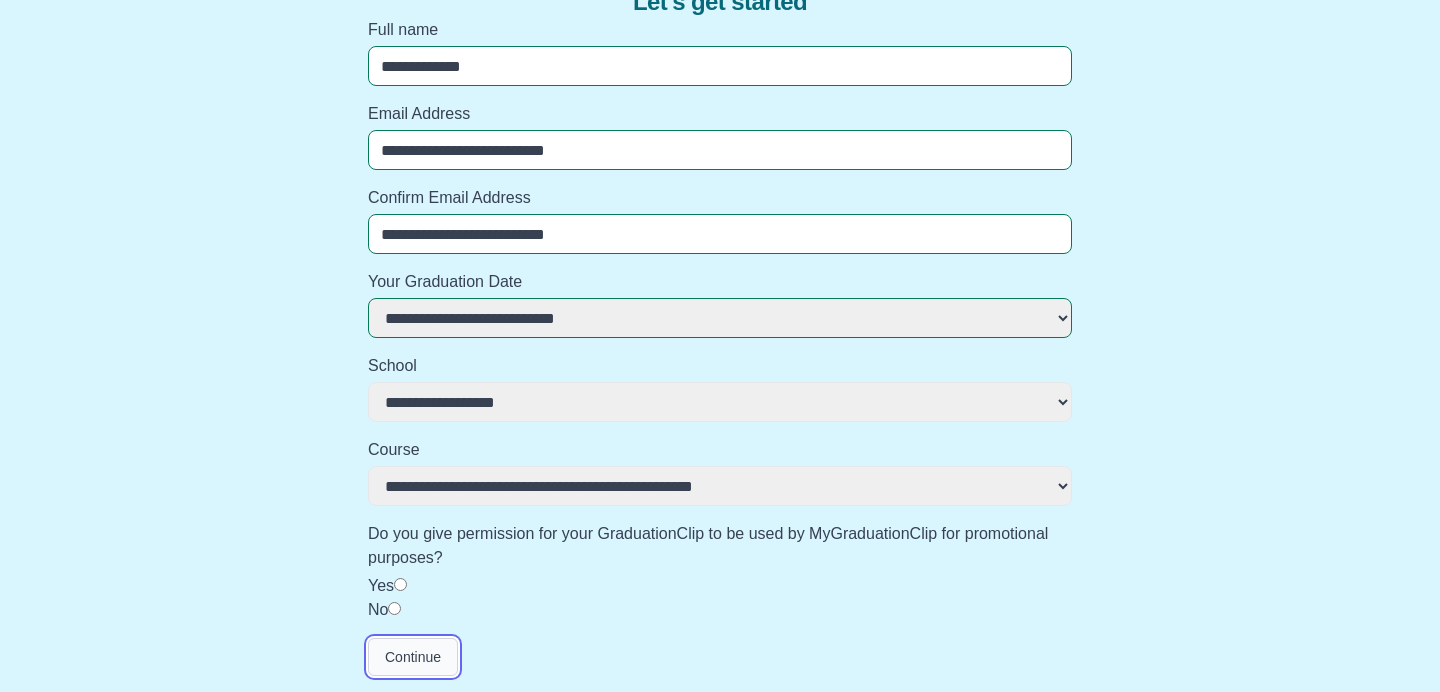 click on "Continue" at bounding box center (413, 657) 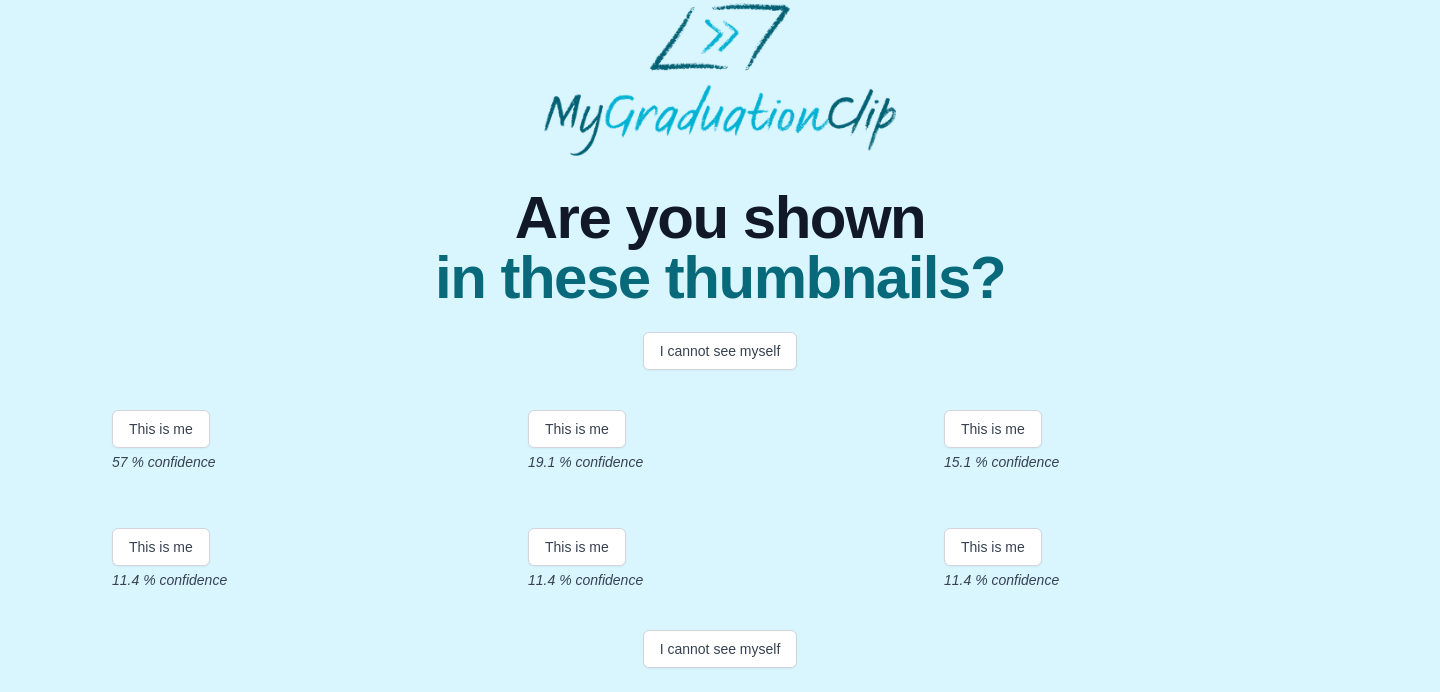 scroll, scrollTop: 350, scrollLeft: 0, axis: vertical 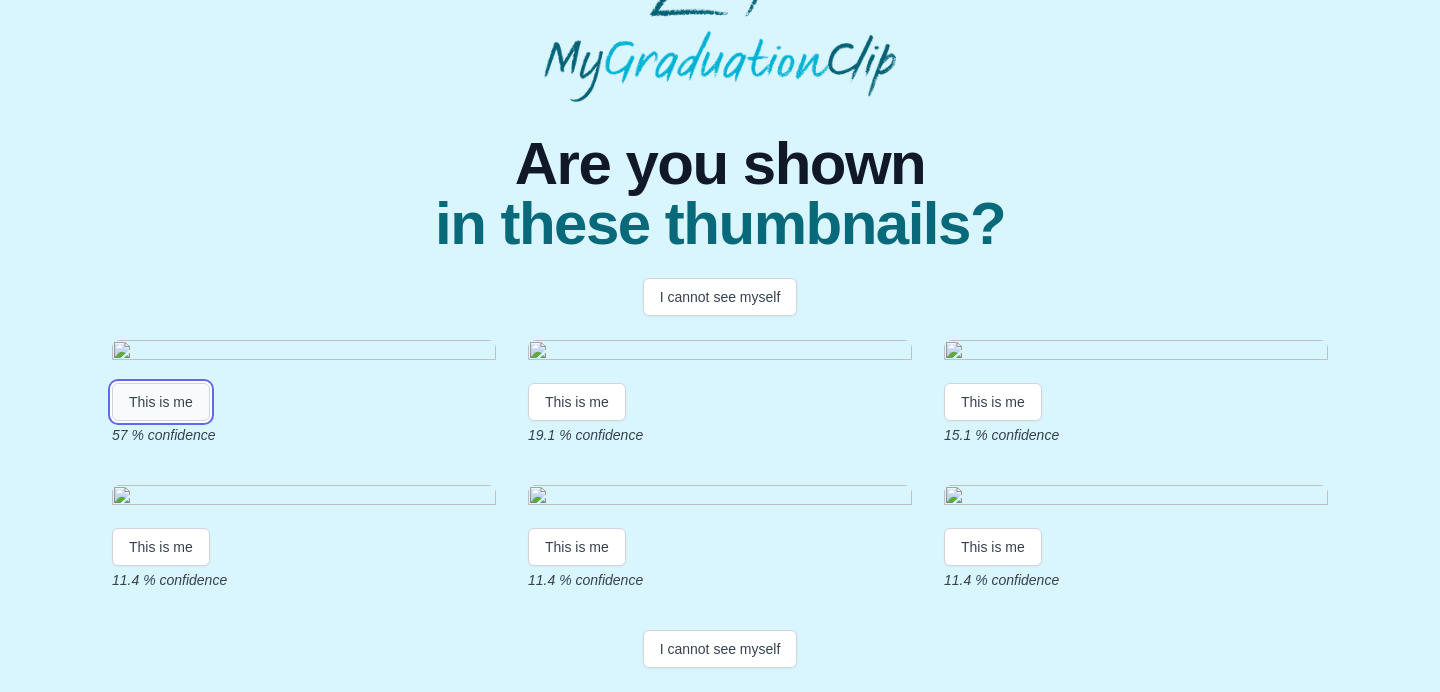 click on "This is me" at bounding box center (161, 402) 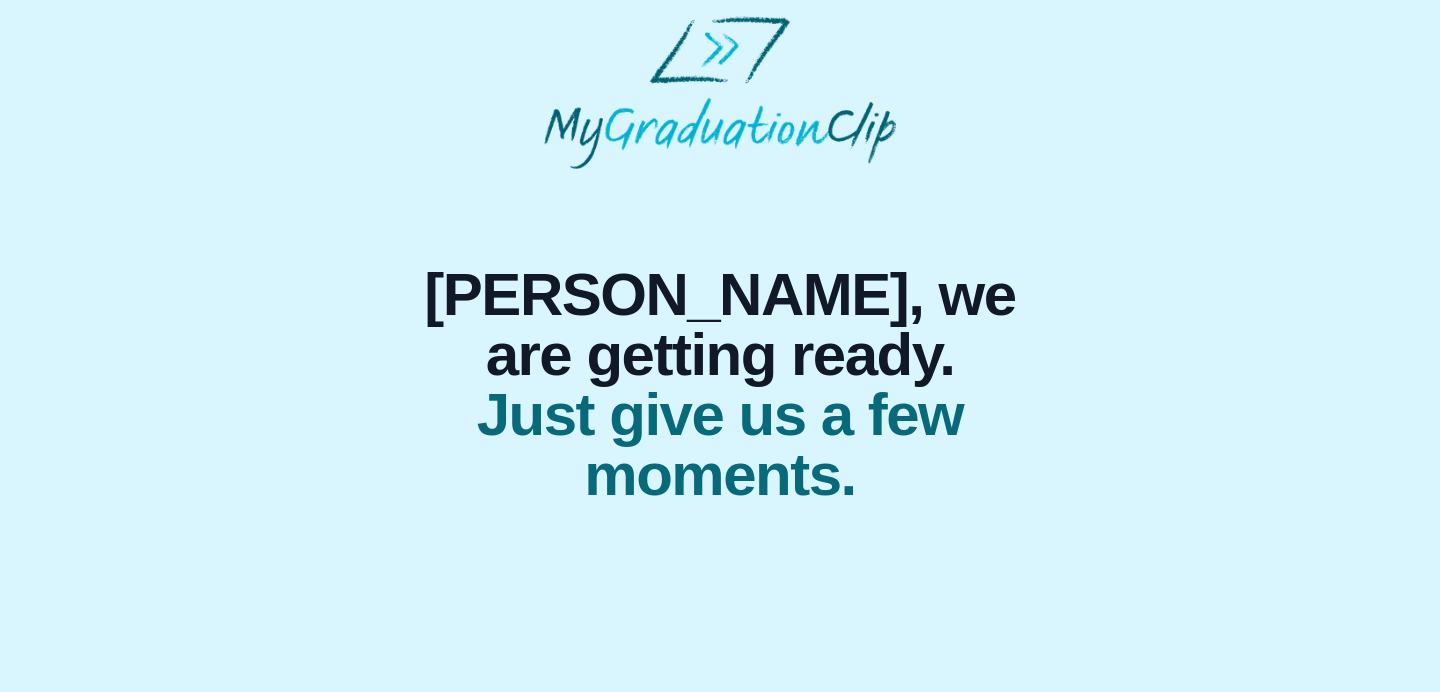 scroll, scrollTop: 0, scrollLeft: 0, axis: both 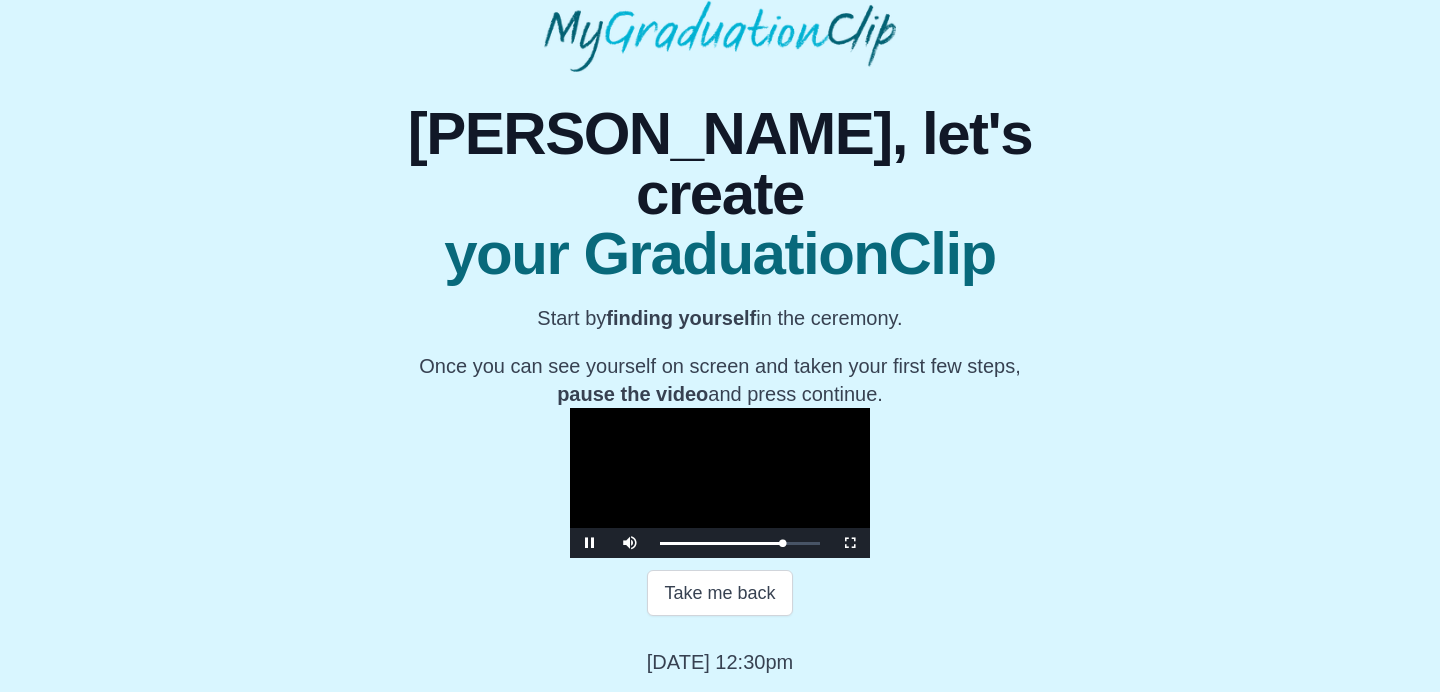 click at bounding box center [720, 483] 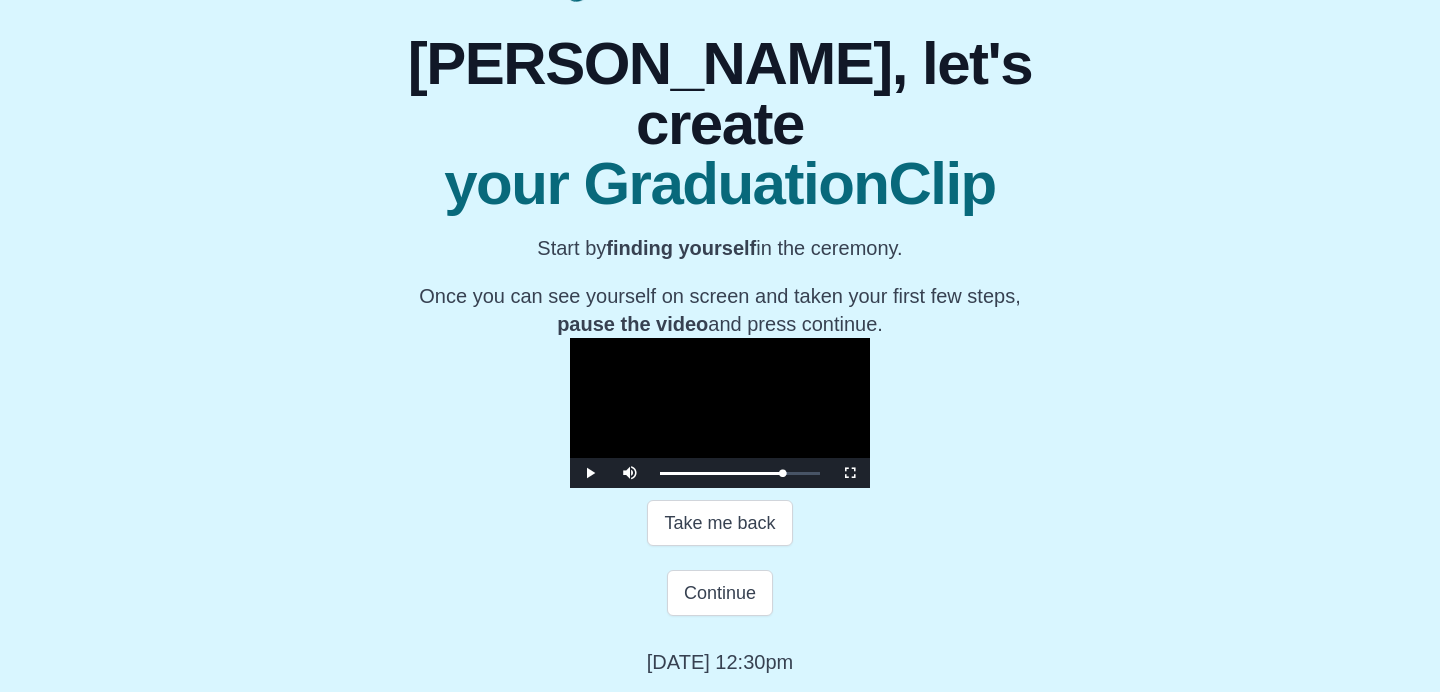 click at bounding box center (720, 413) 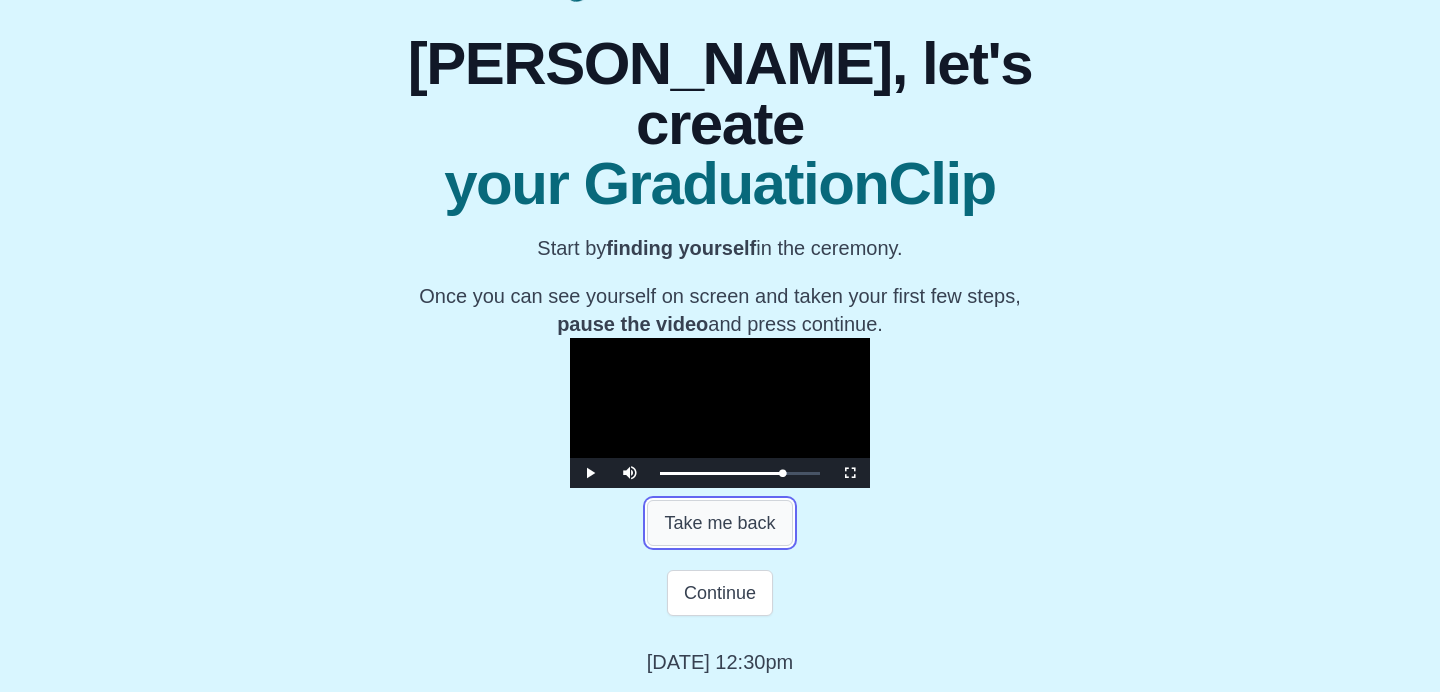 click on "Take me back" at bounding box center [719, 523] 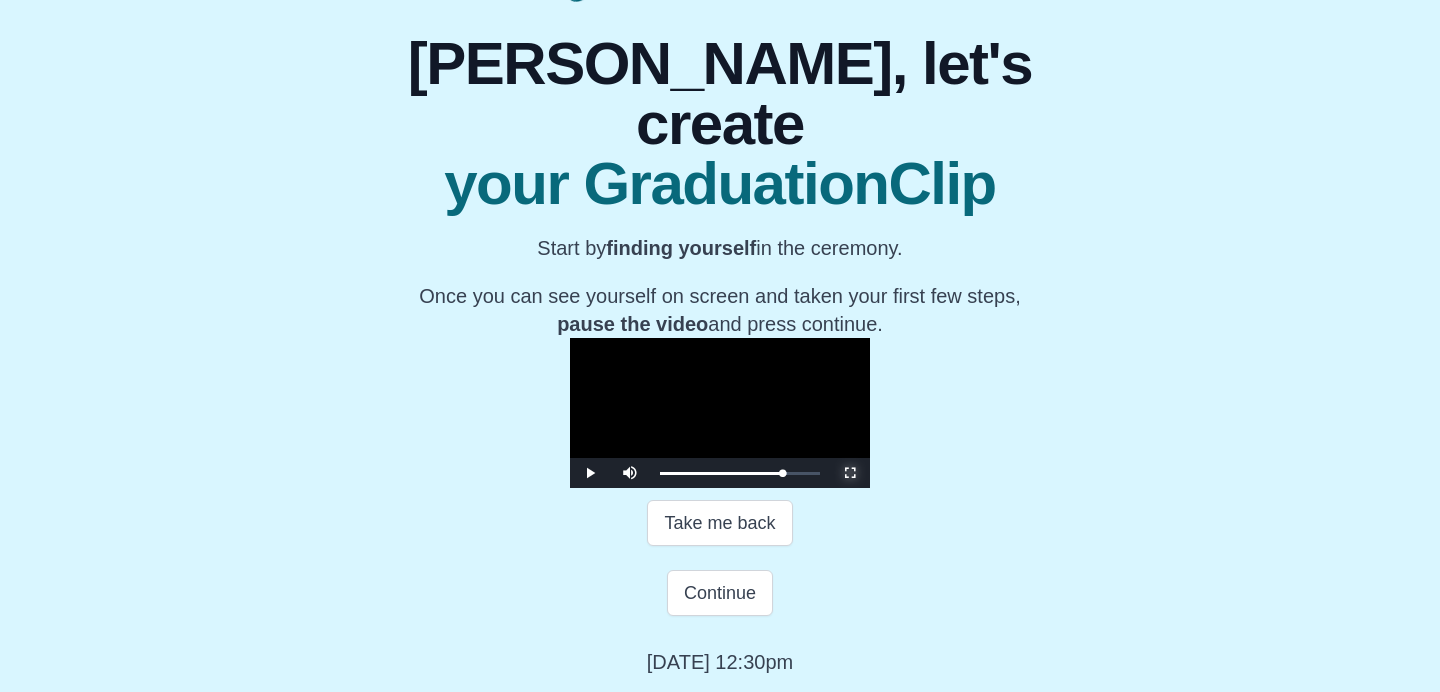 click at bounding box center [850, 473] 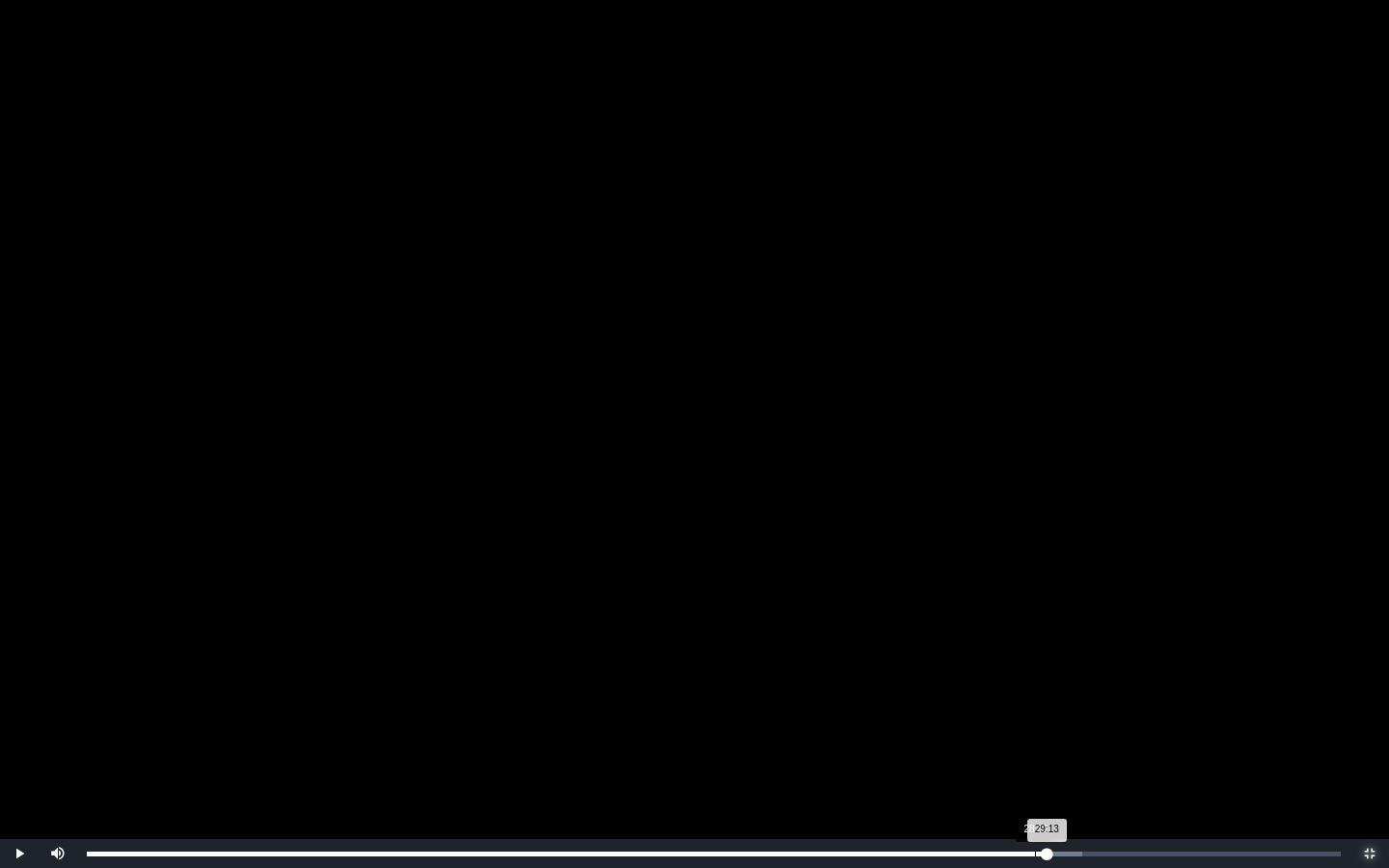 click on "28:52" at bounding box center (1035, 854) 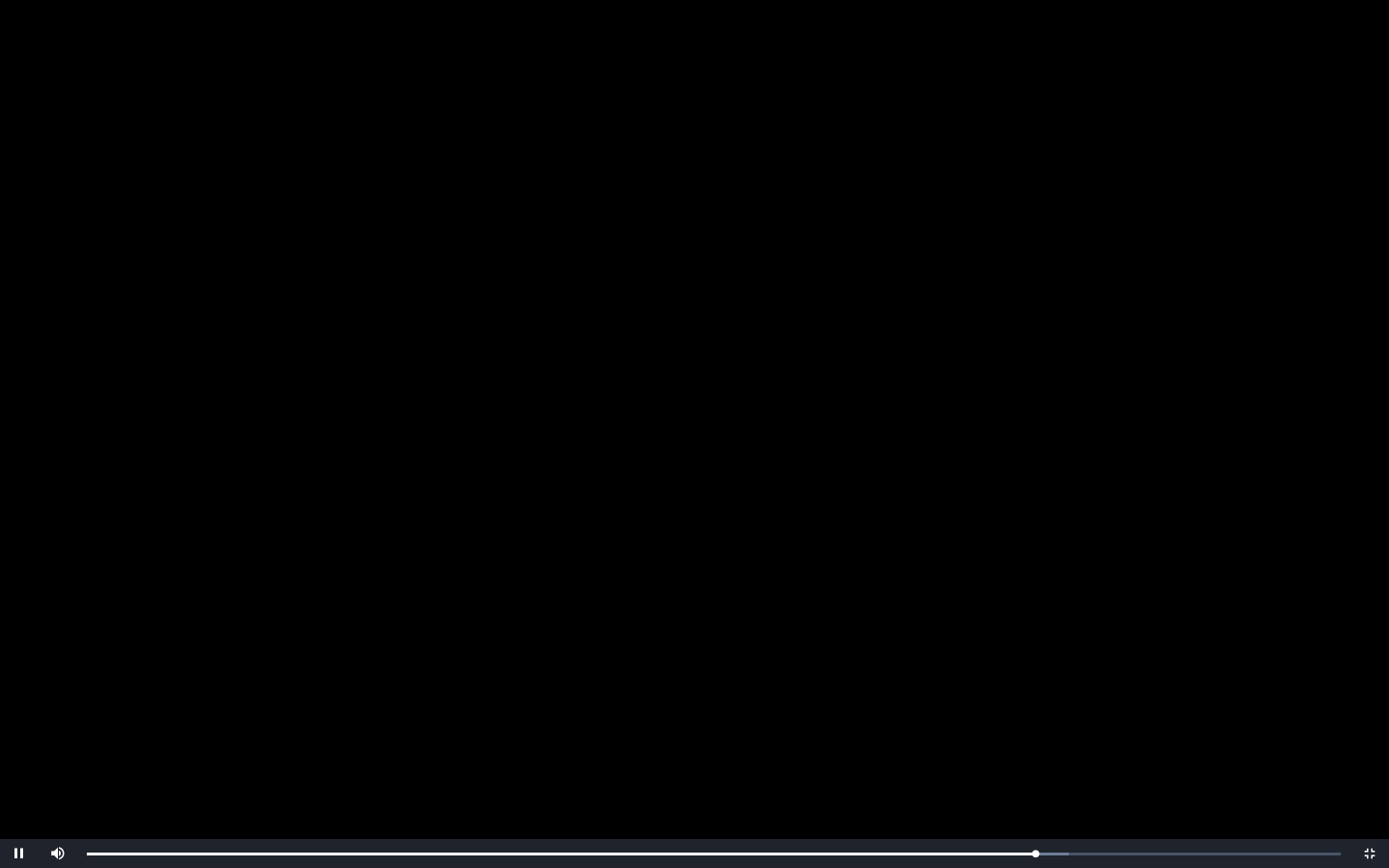 click at bounding box center (694, 434) 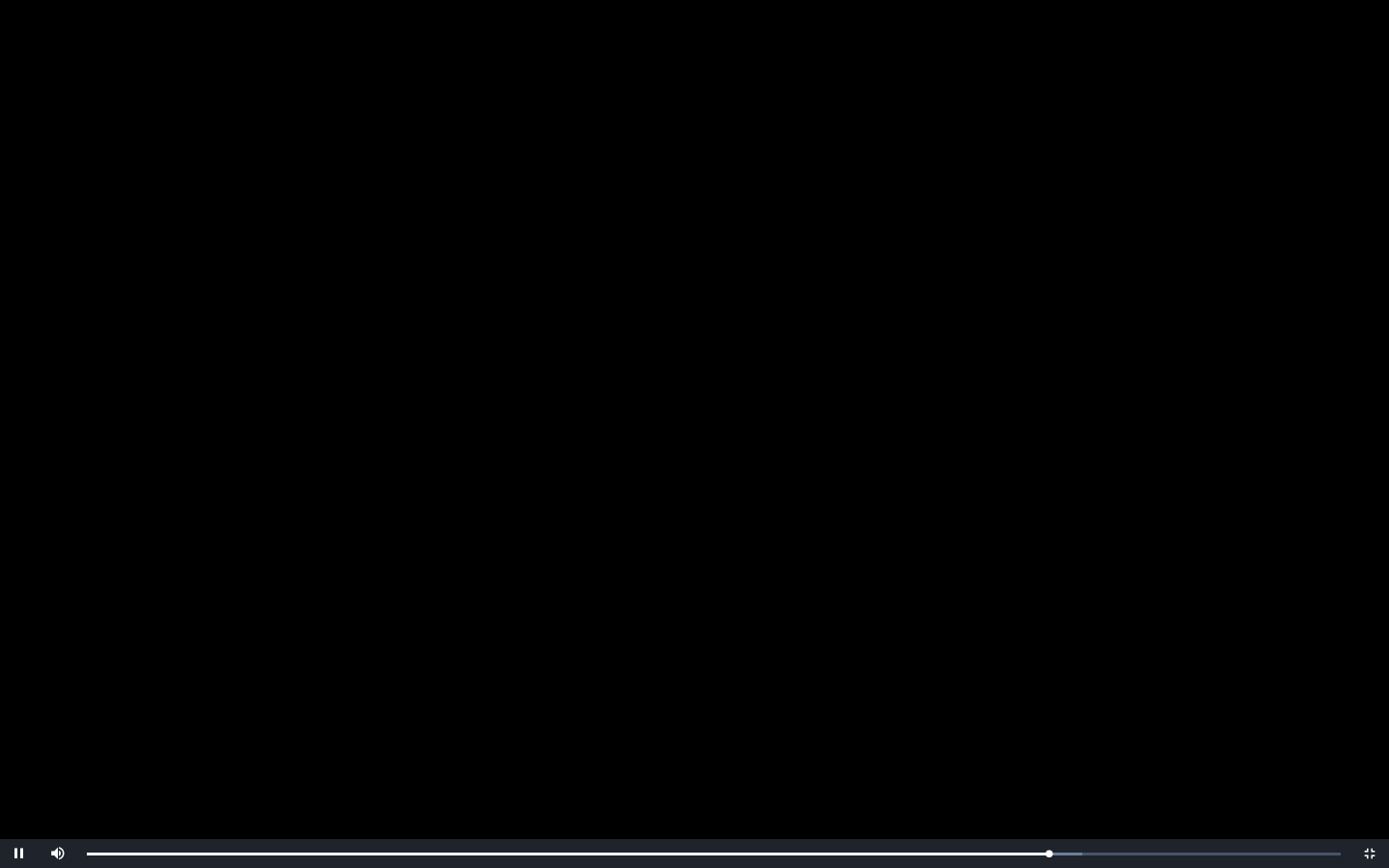 click at bounding box center [694, 434] 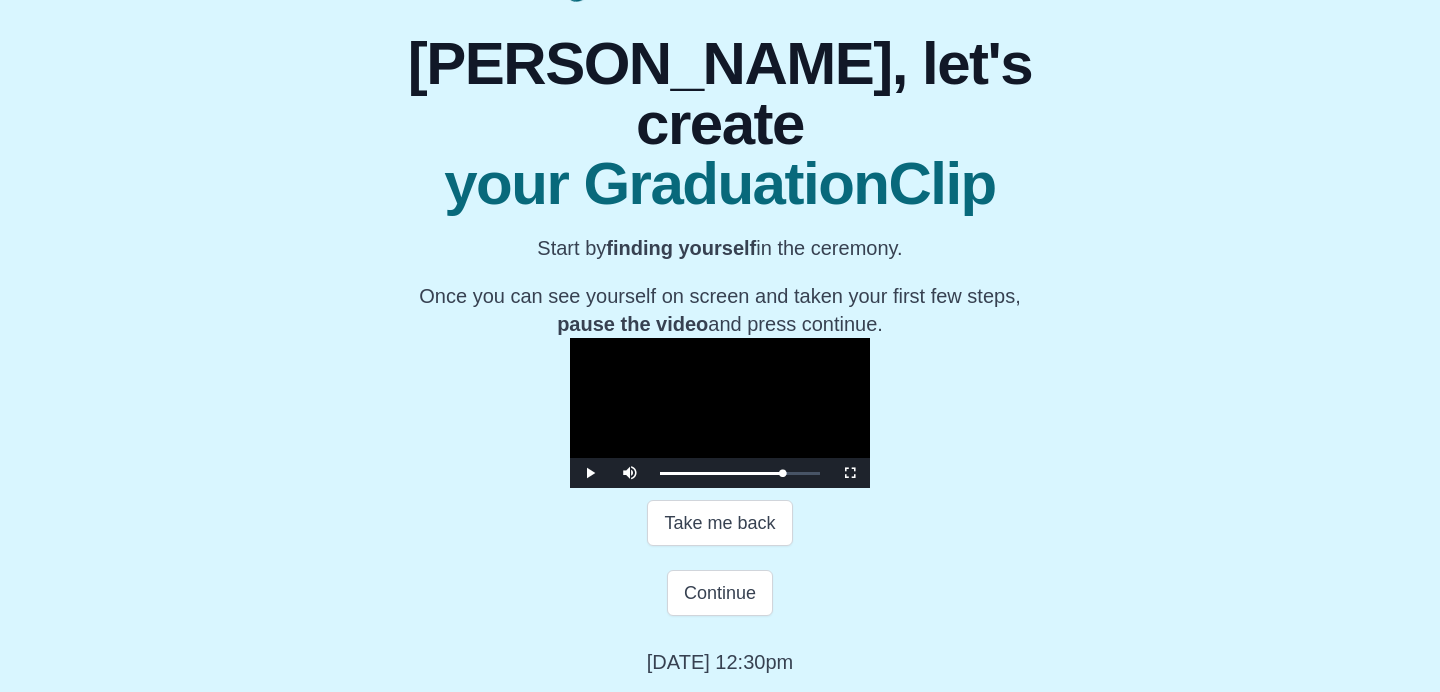 scroll, scrollTop: 342, scrollLeft: 0, axis: vertical 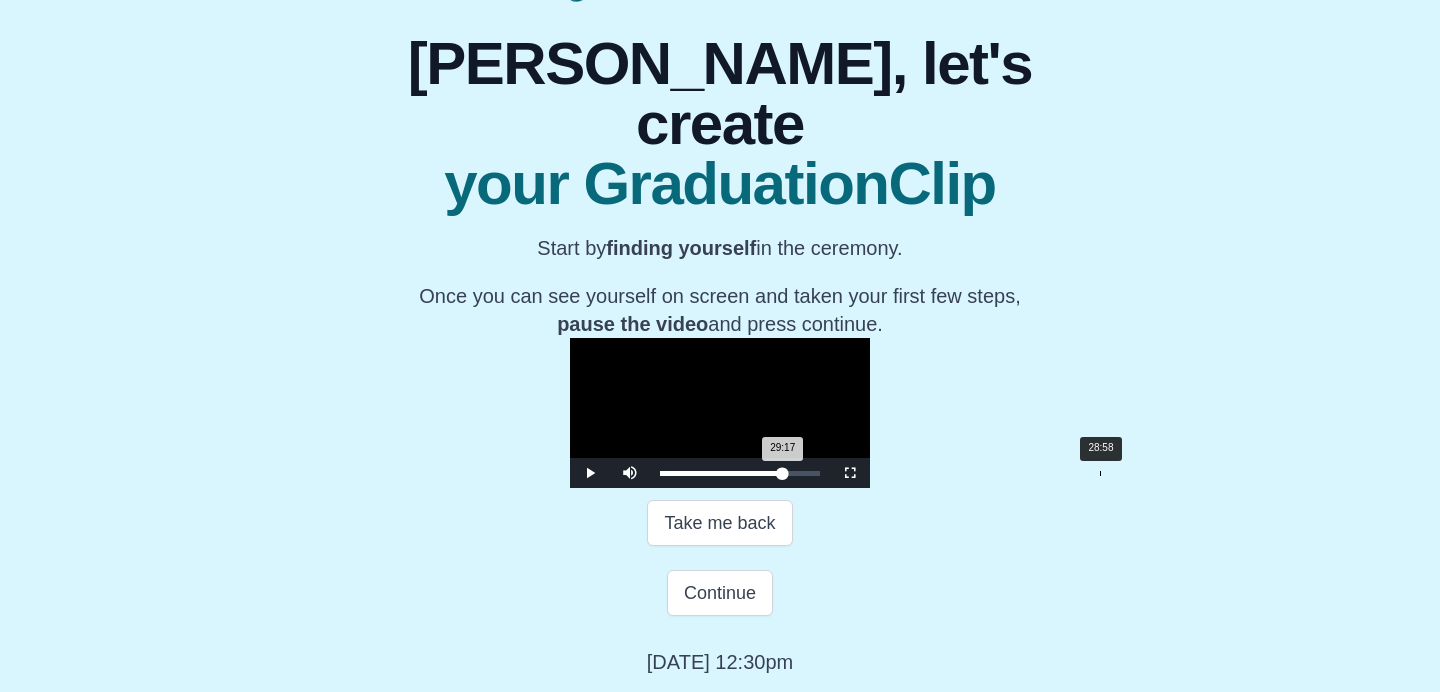 click on "29:17 Progress : 0%" at bounding box center [721, 473] 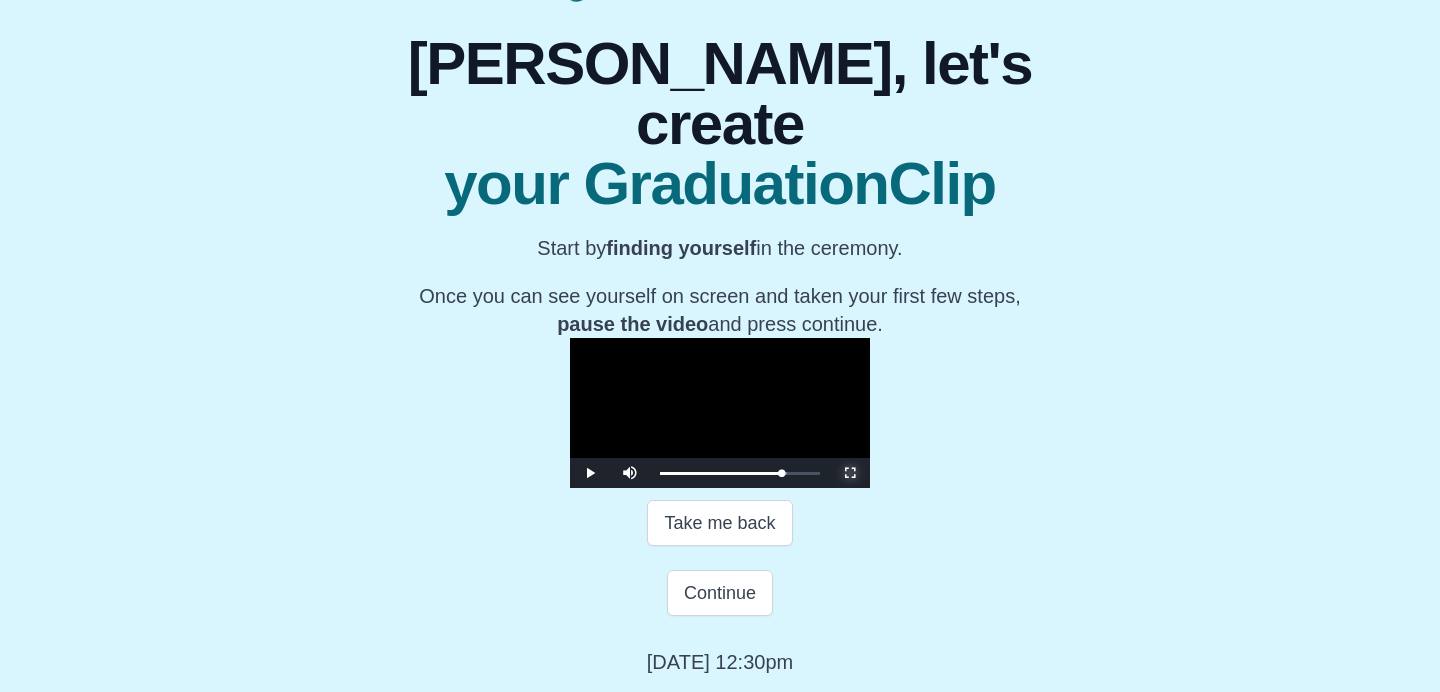 click at bounding box center [850, 473] 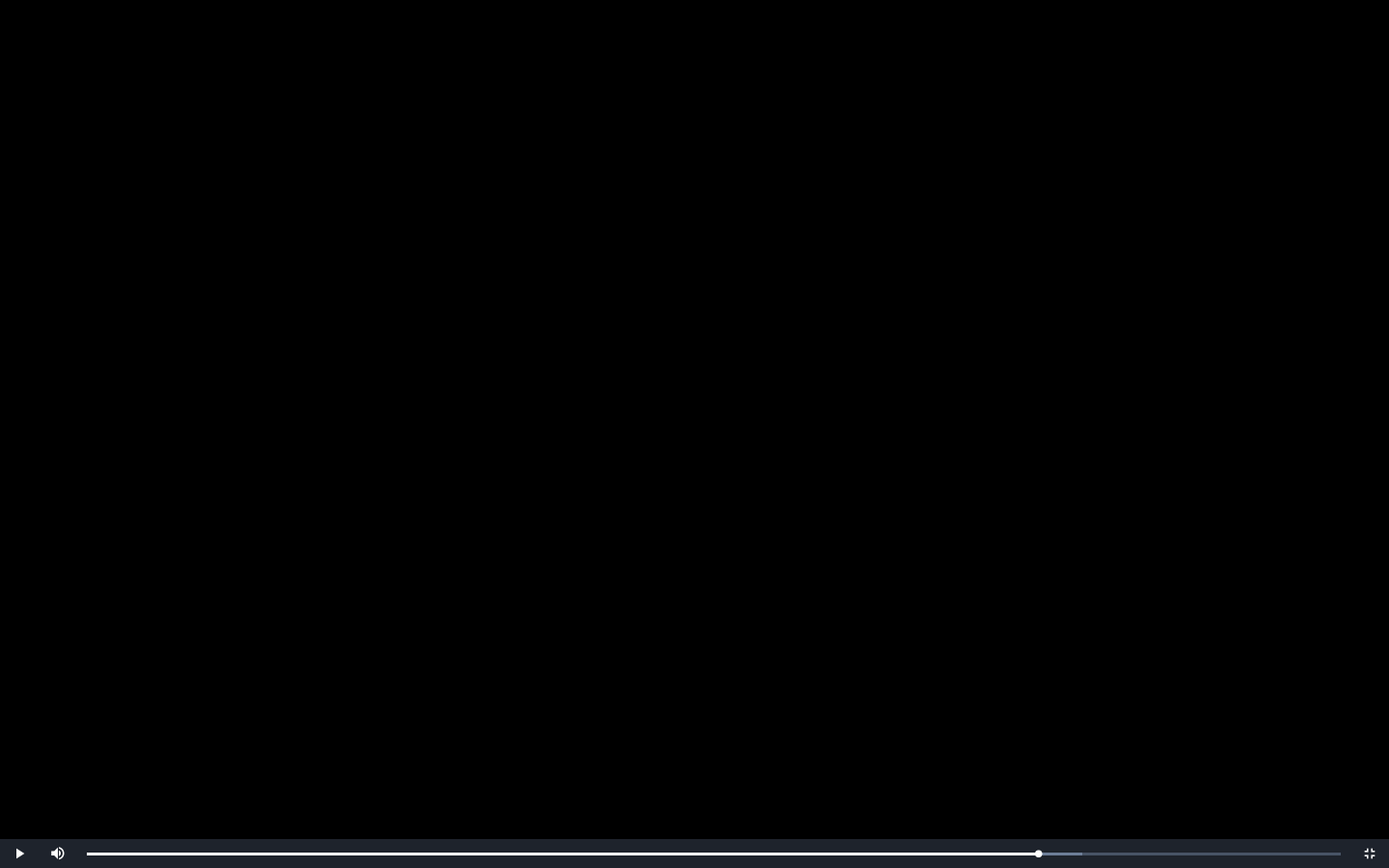 click at bounding box center [694, 434] 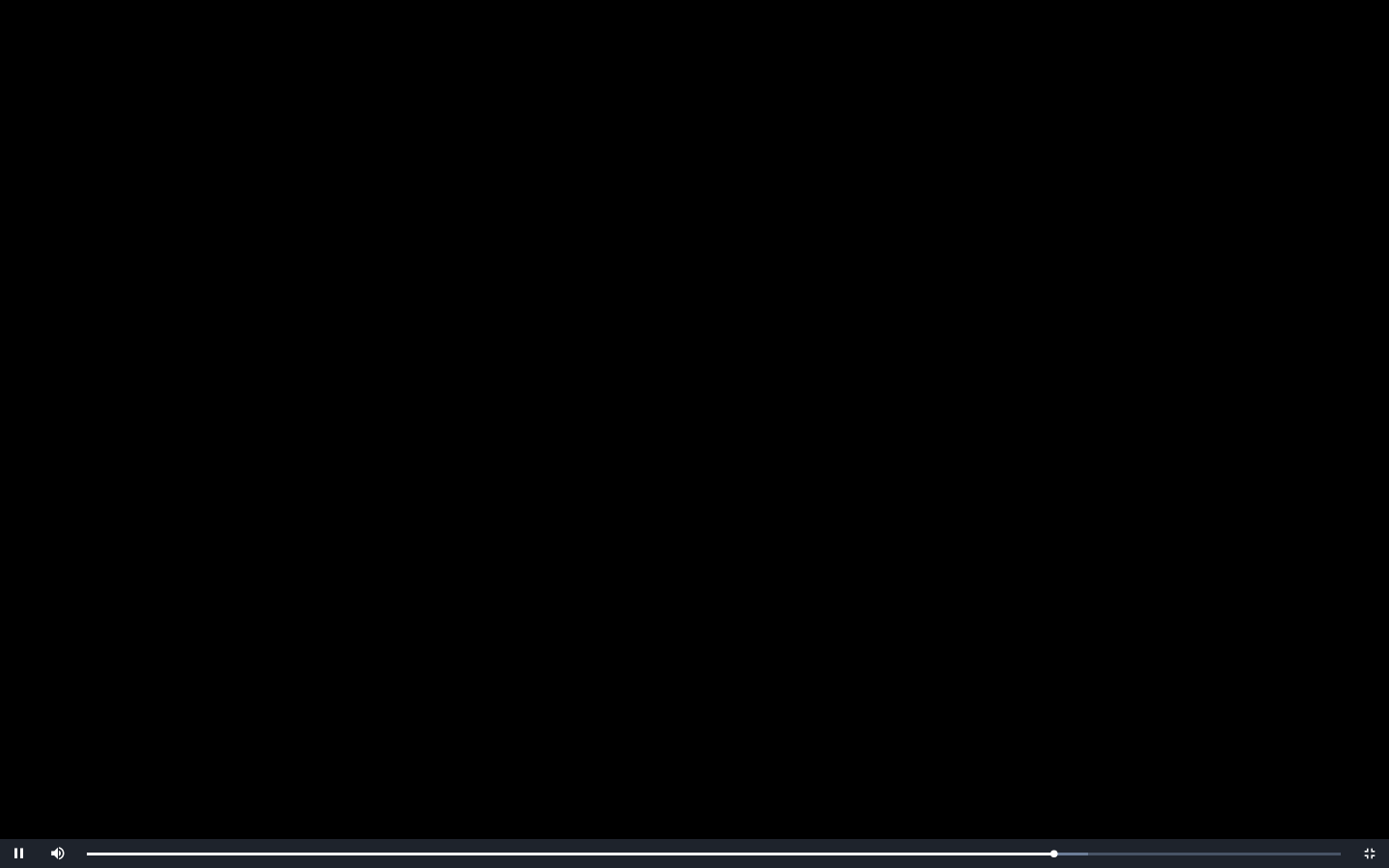 click at bounding box center [694, 434] 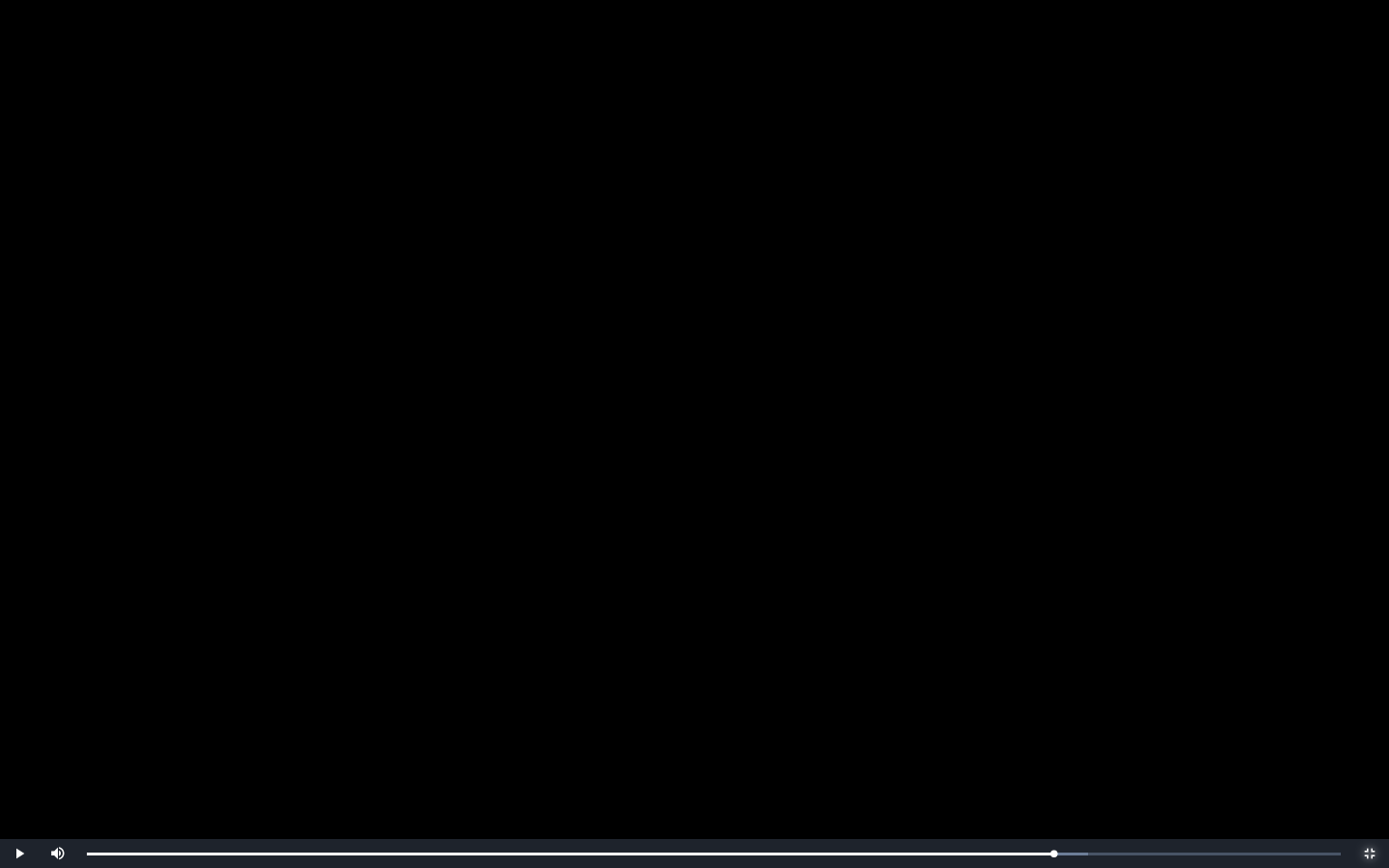 click at bounding box center [1370, 854] 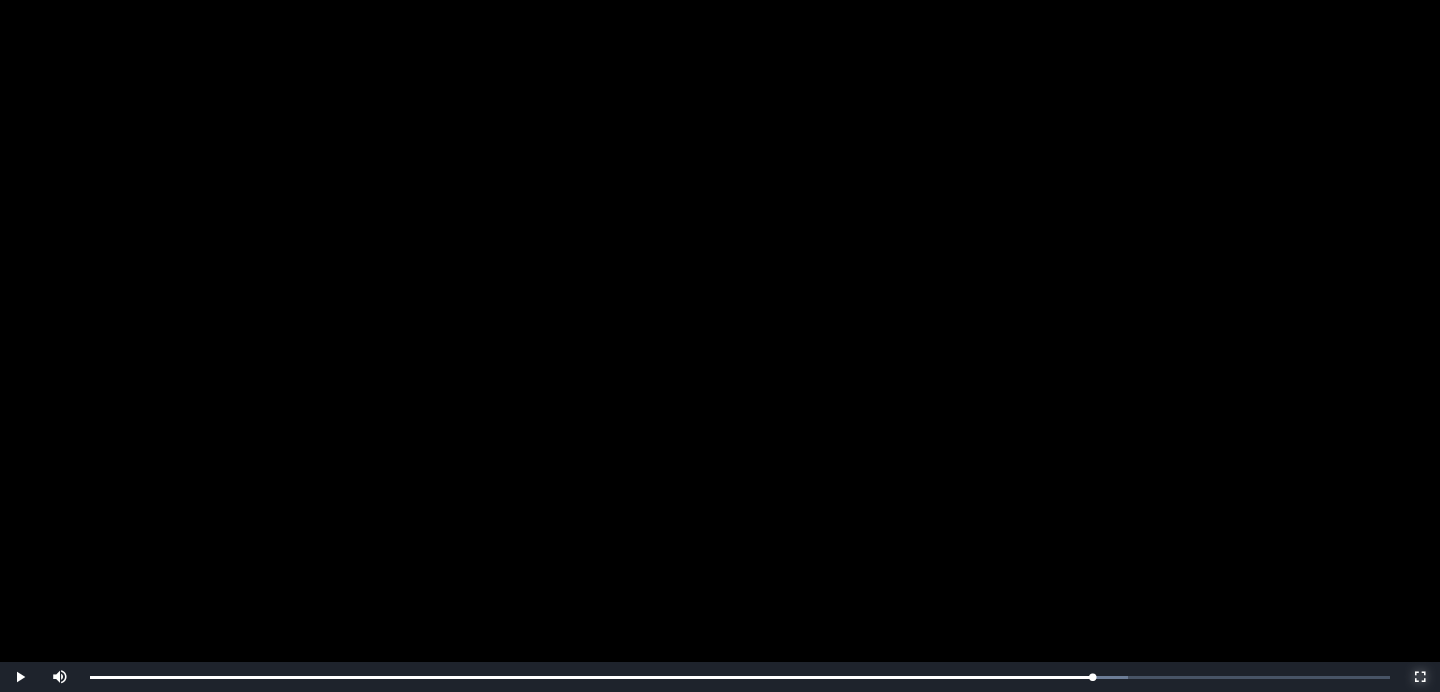 scroll, scrollTop: 363, scrollLeft: 0, axis: vertical 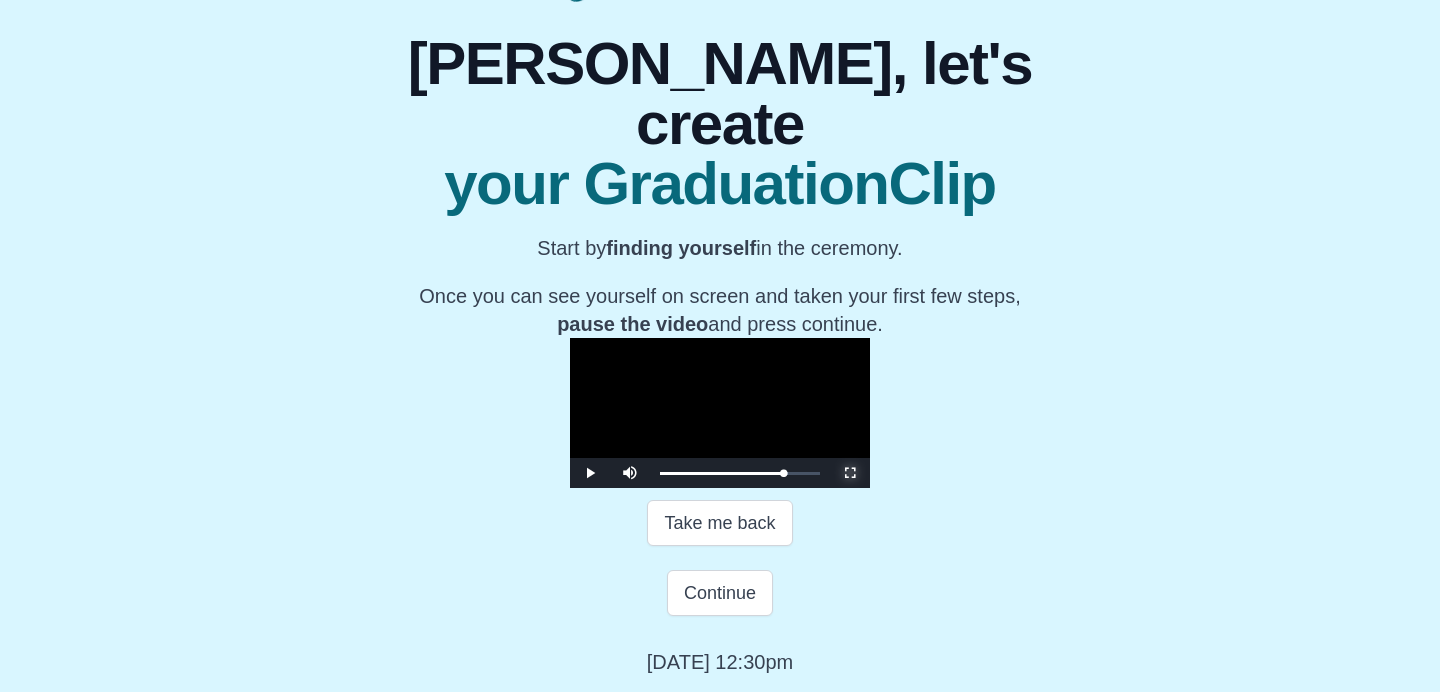 type 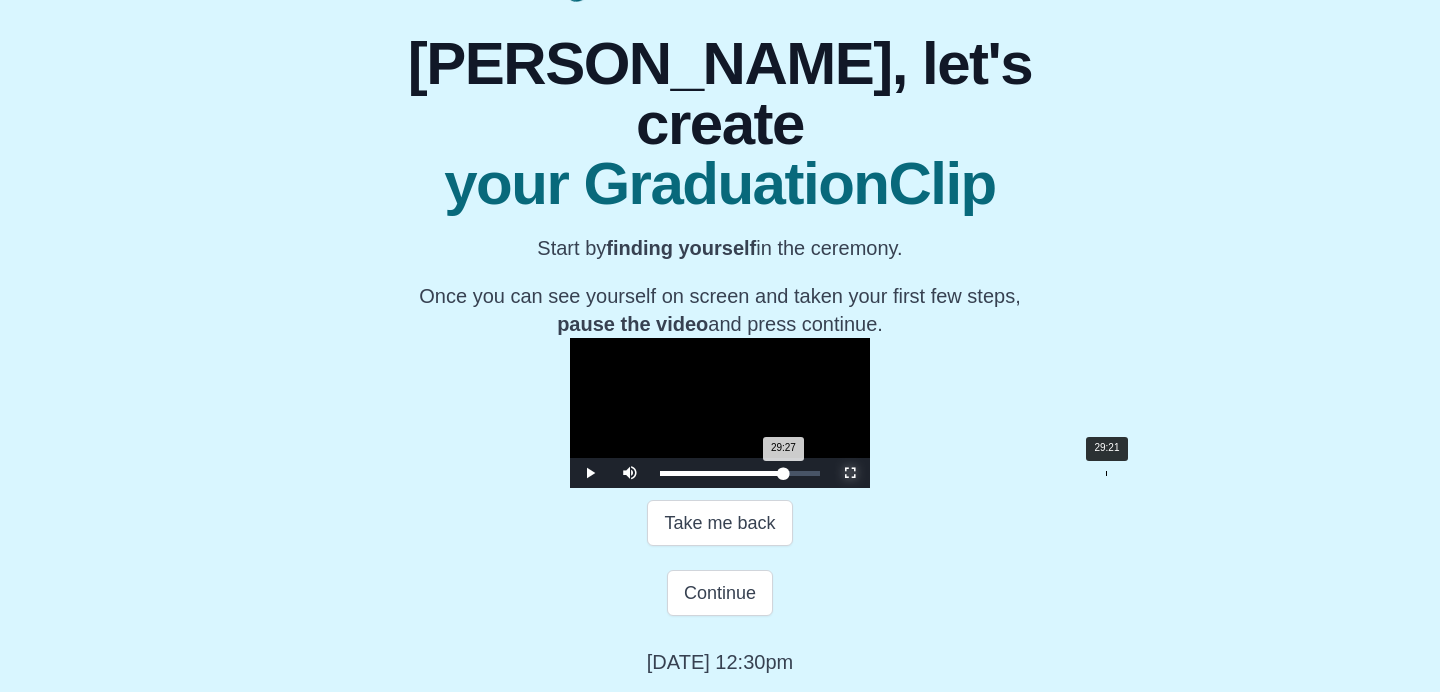 click on "29:27 Progress : 0%" at bounding box center [721, 473] 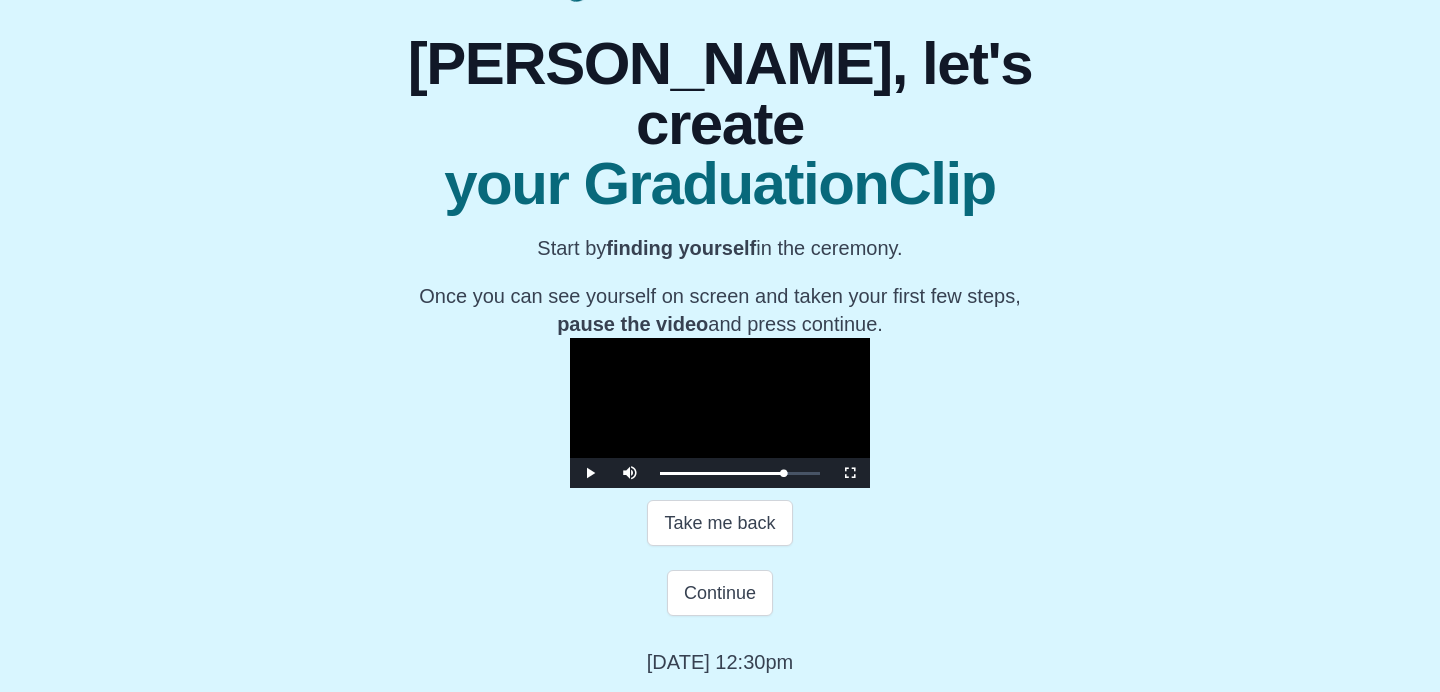 click at bounding box center (720, 413) 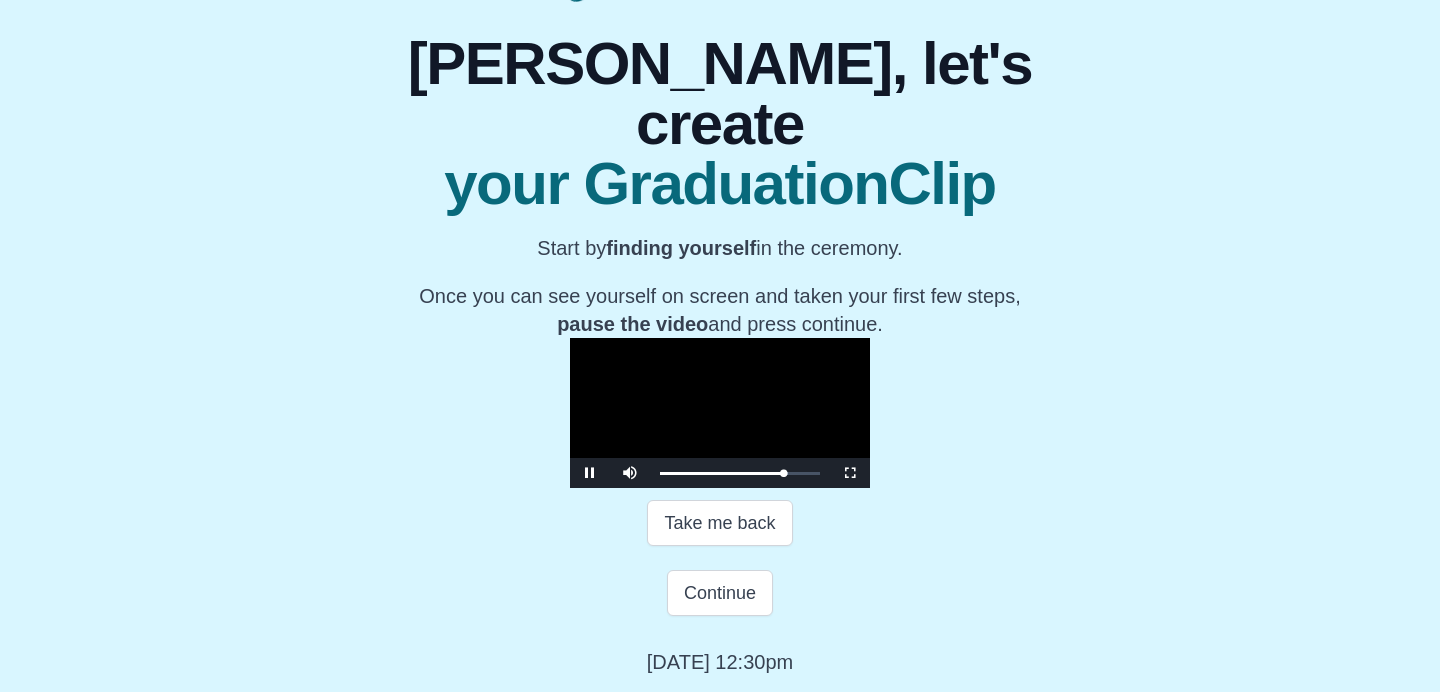 click at bounding box center [720, 413] 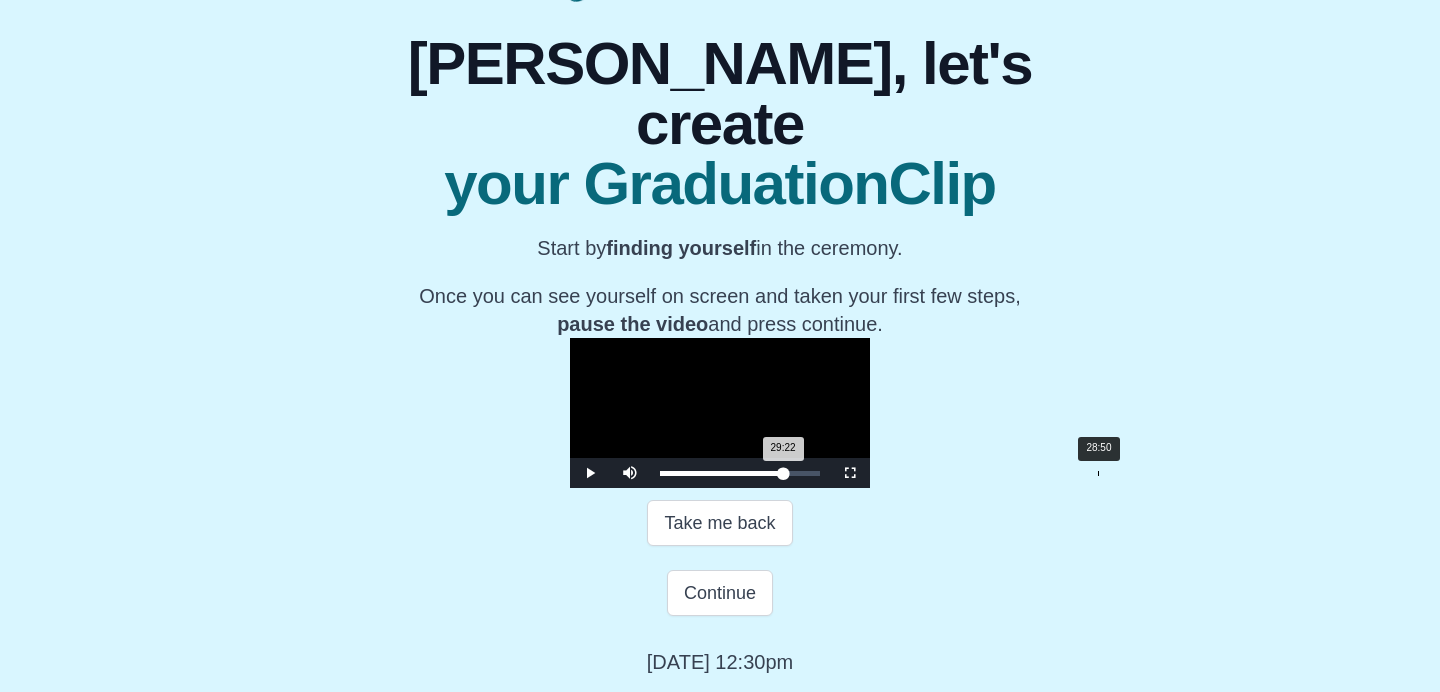 click on "29:22 Progress : 0%" at bounding box center [721, 473] 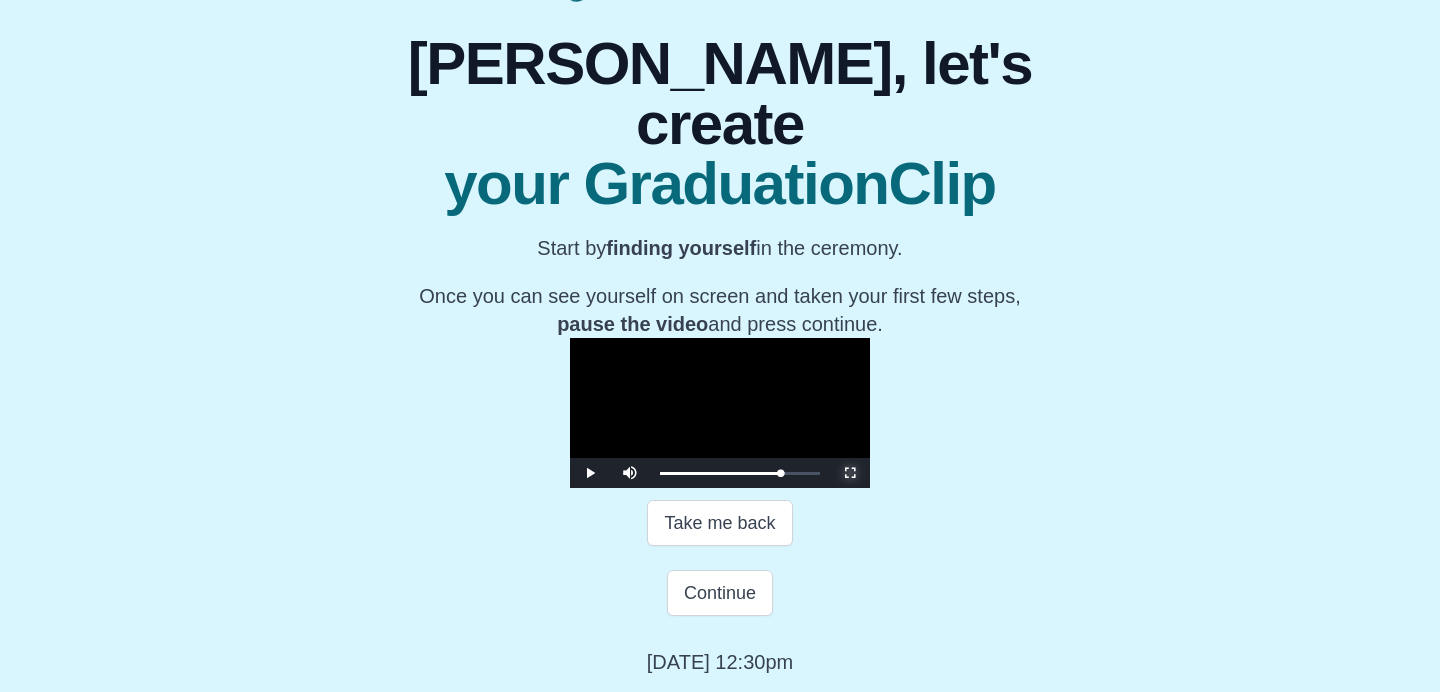 click at bounding box center (850, 473) 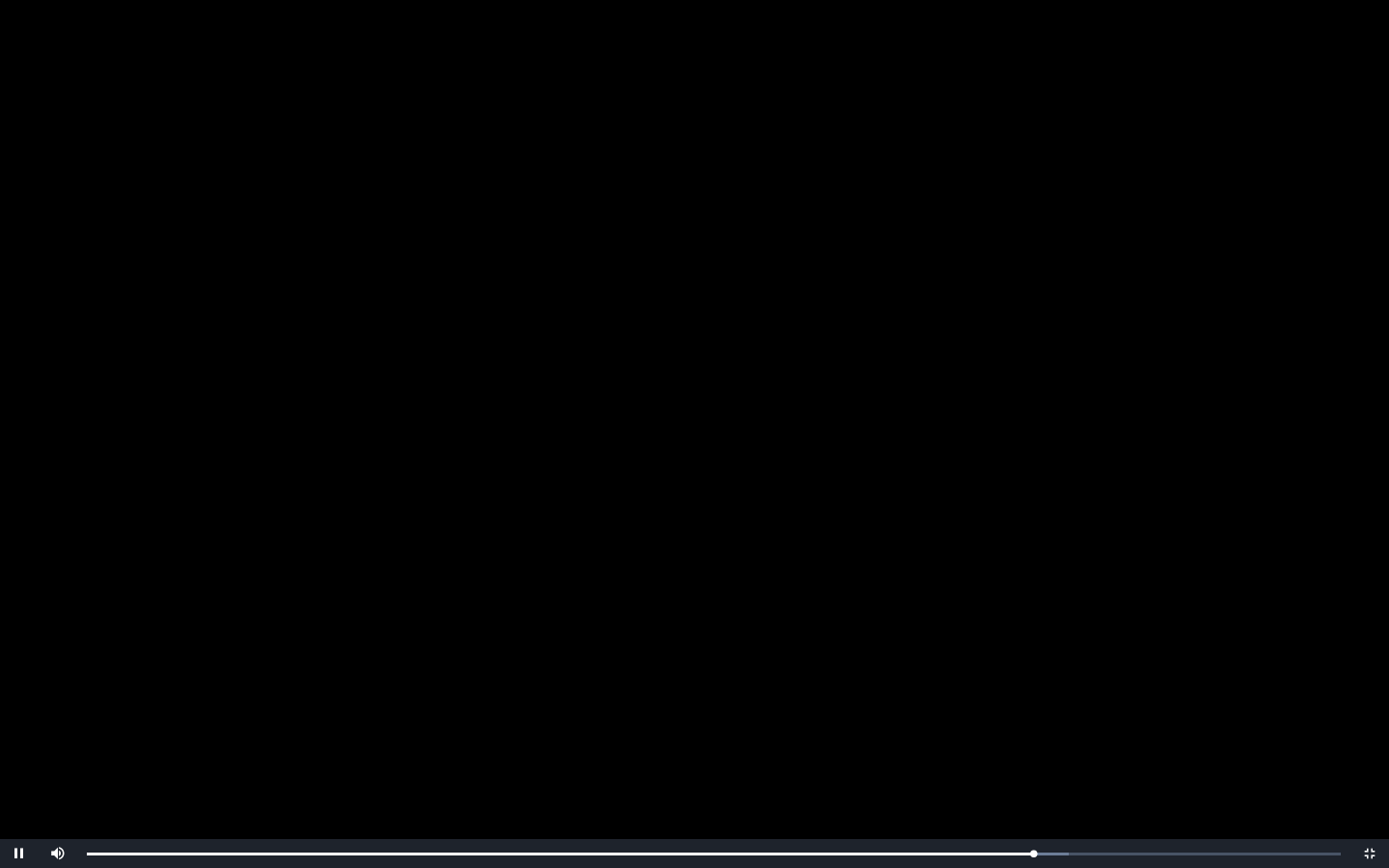 click at bounding box center (694, 434) 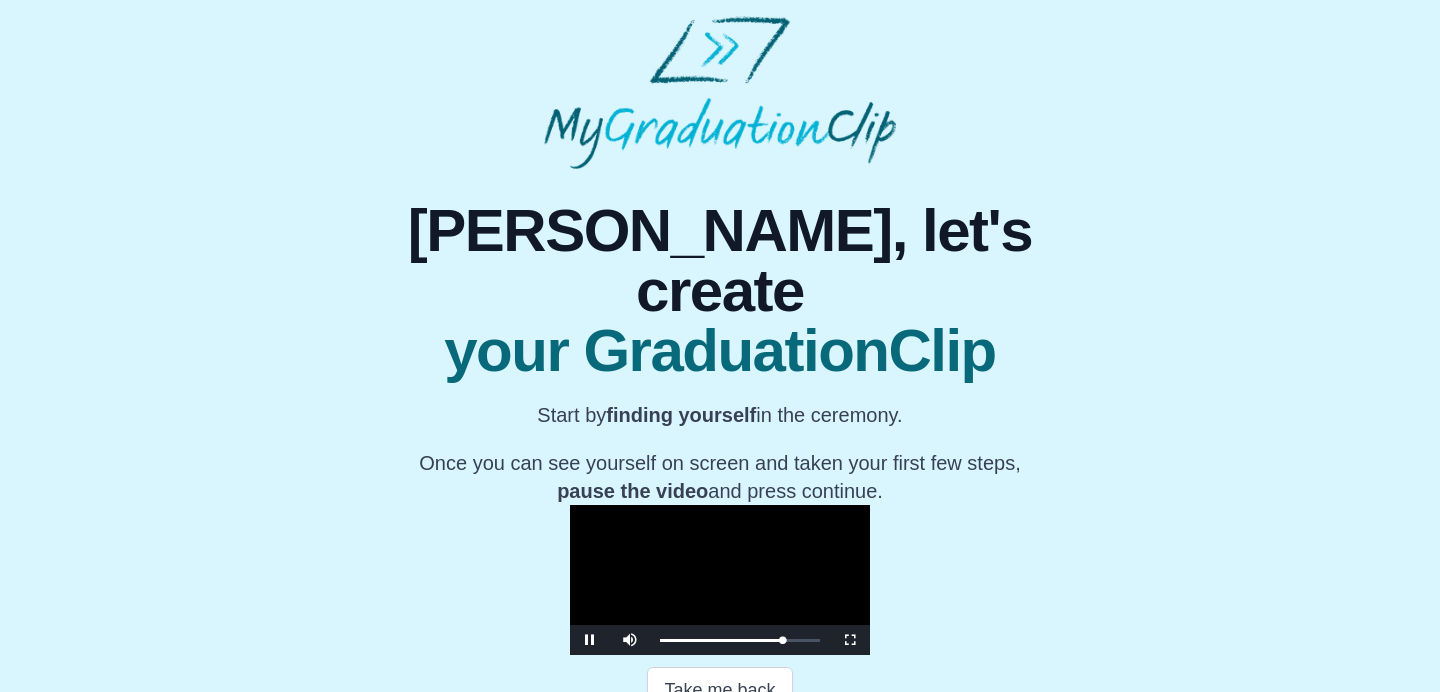 click at bounding box center (720, 580) 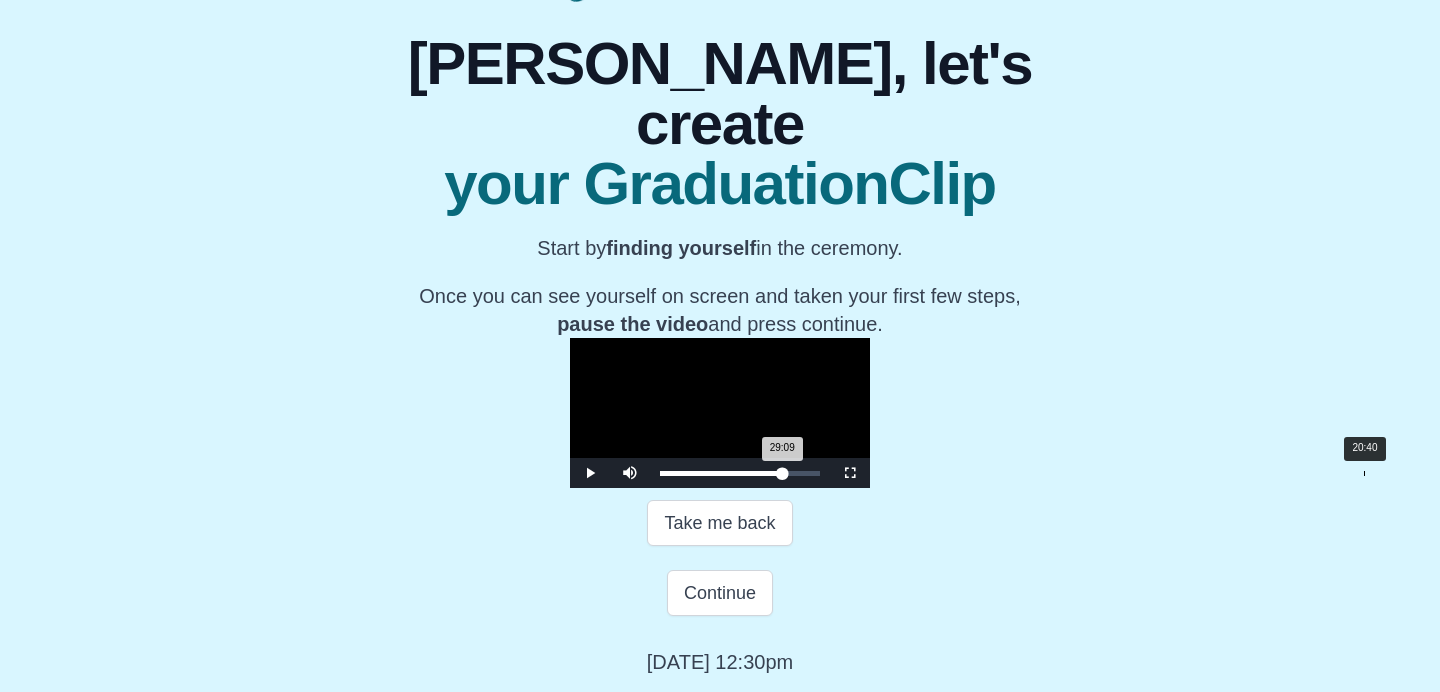 scroll, scrollTop: 360, scrollLeft: 0, axis: vertical 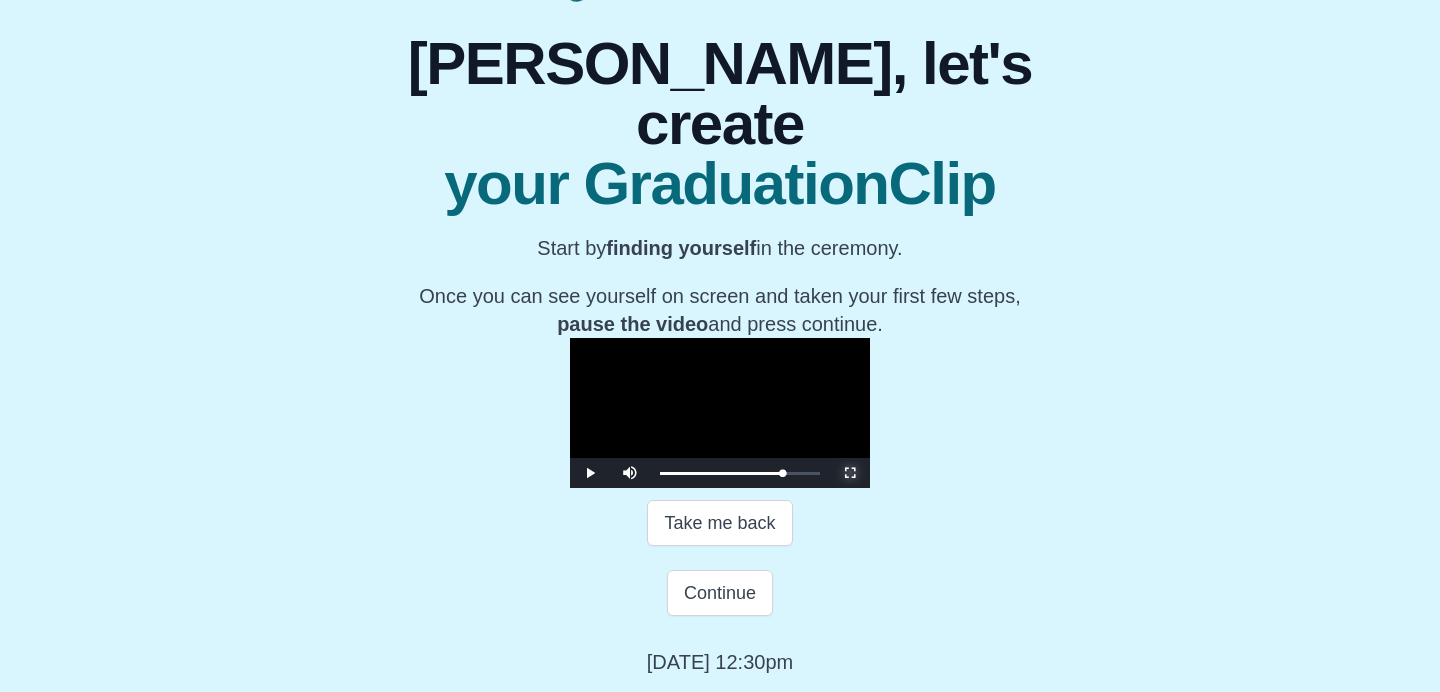 click at bounding box center [850, 473] 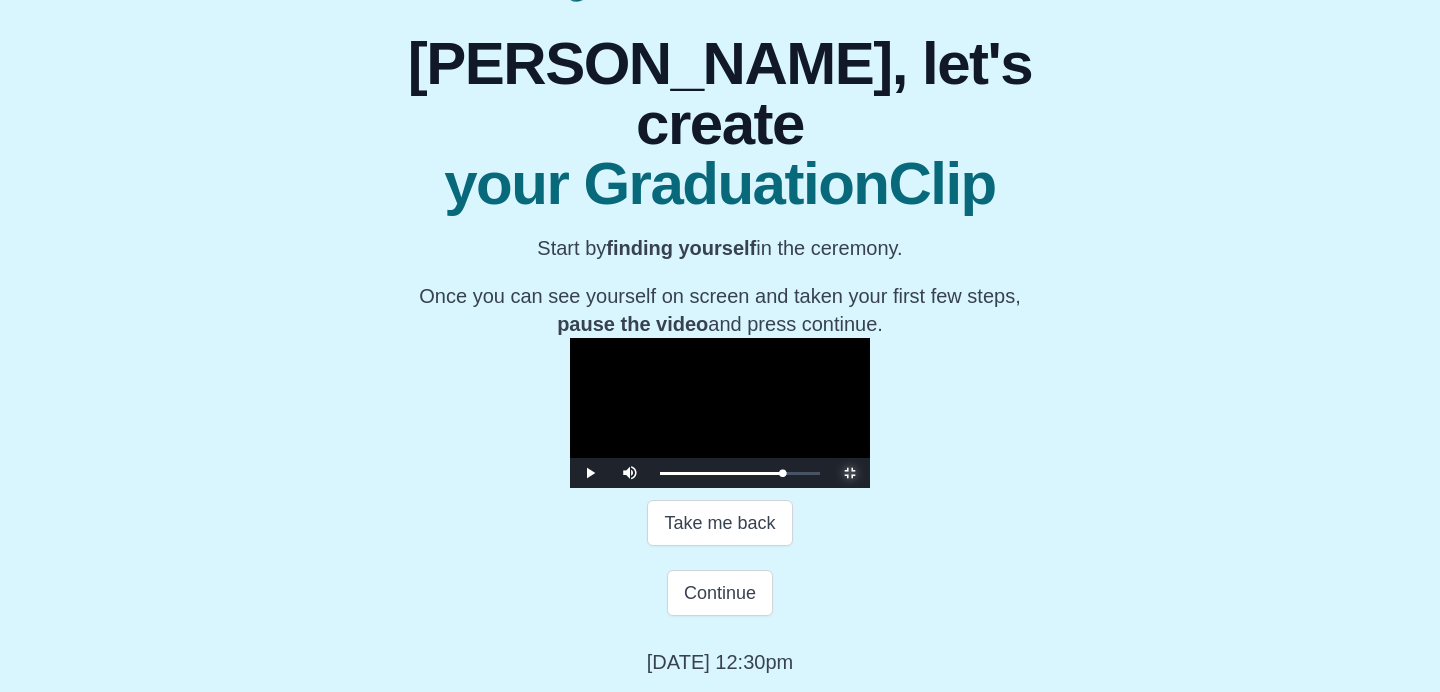 scroll, scrollTop: 0, scrollLeft: 0, axis: both 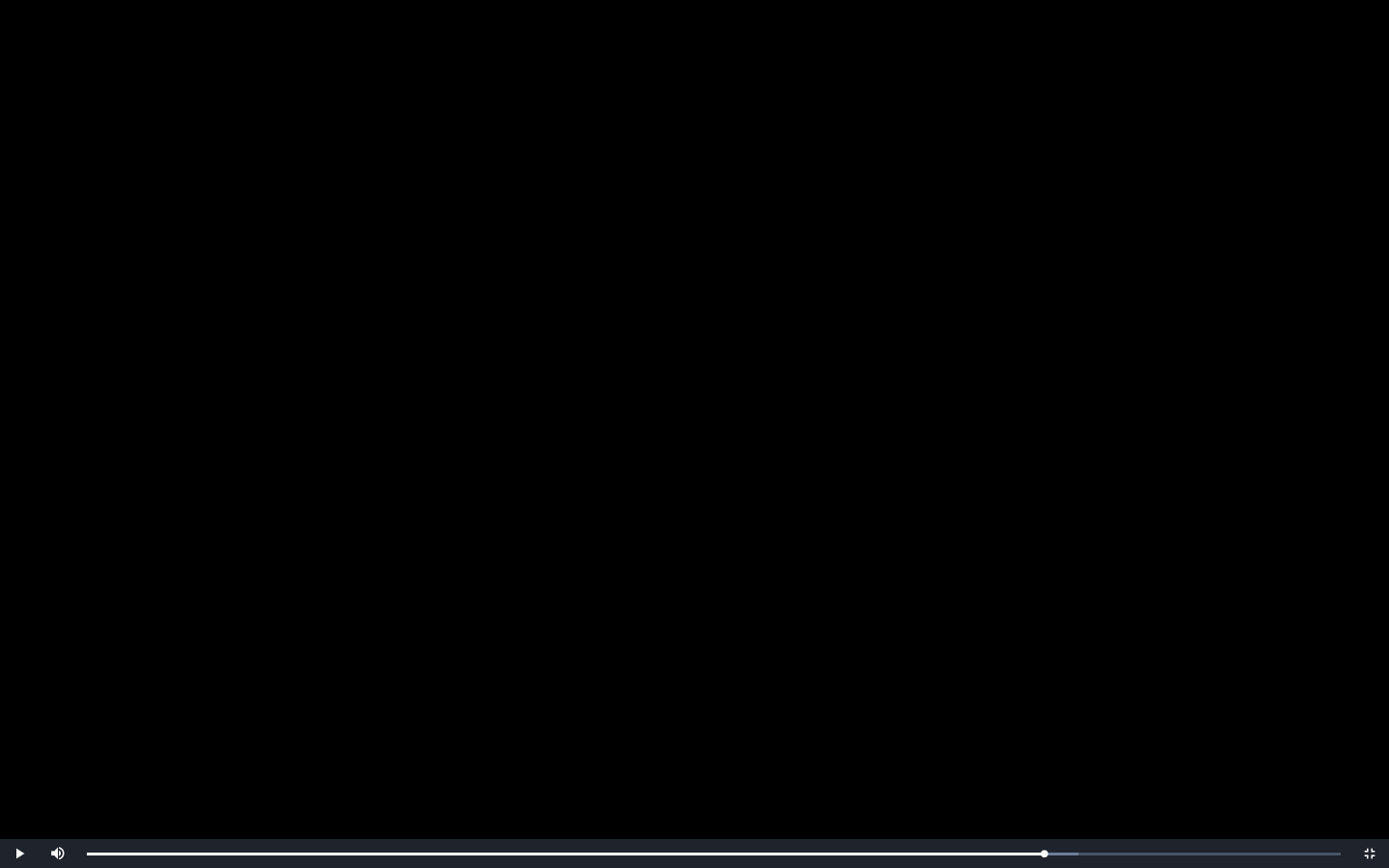 click at bounding box center [694, 434] 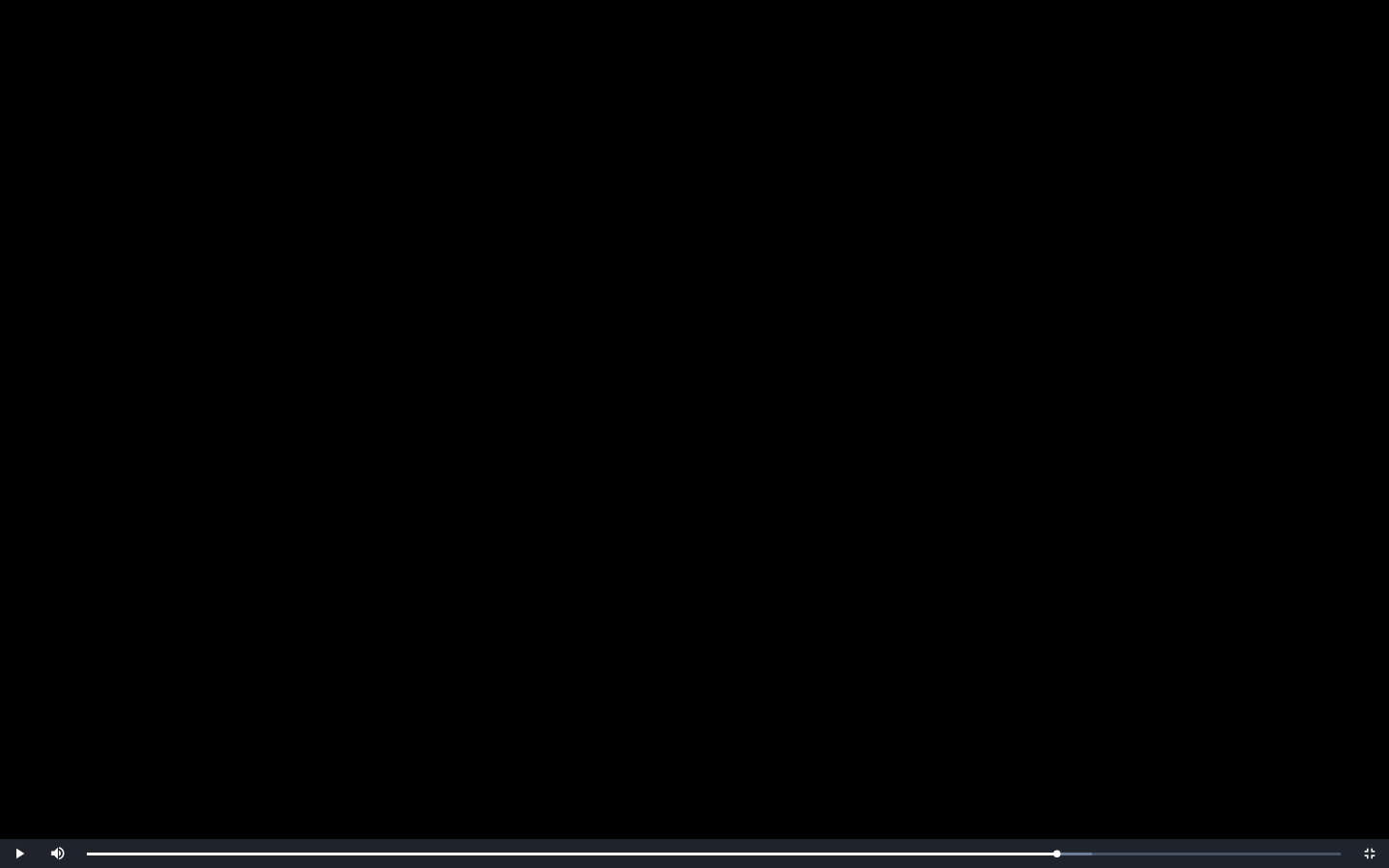 click at bounding box center (694, 434) 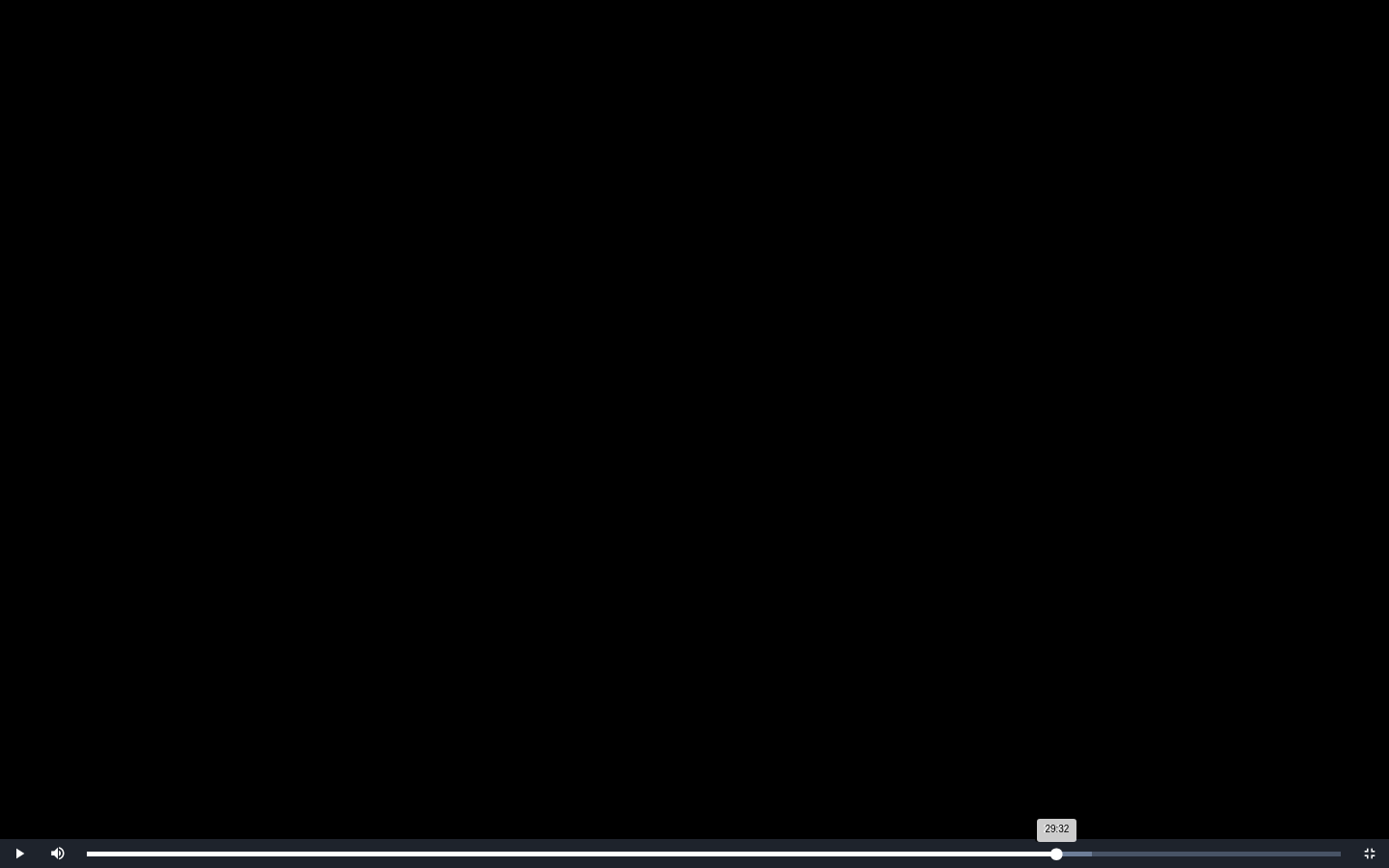 click on "29:32 Progress : 0%" at bounding box center [572, 854] 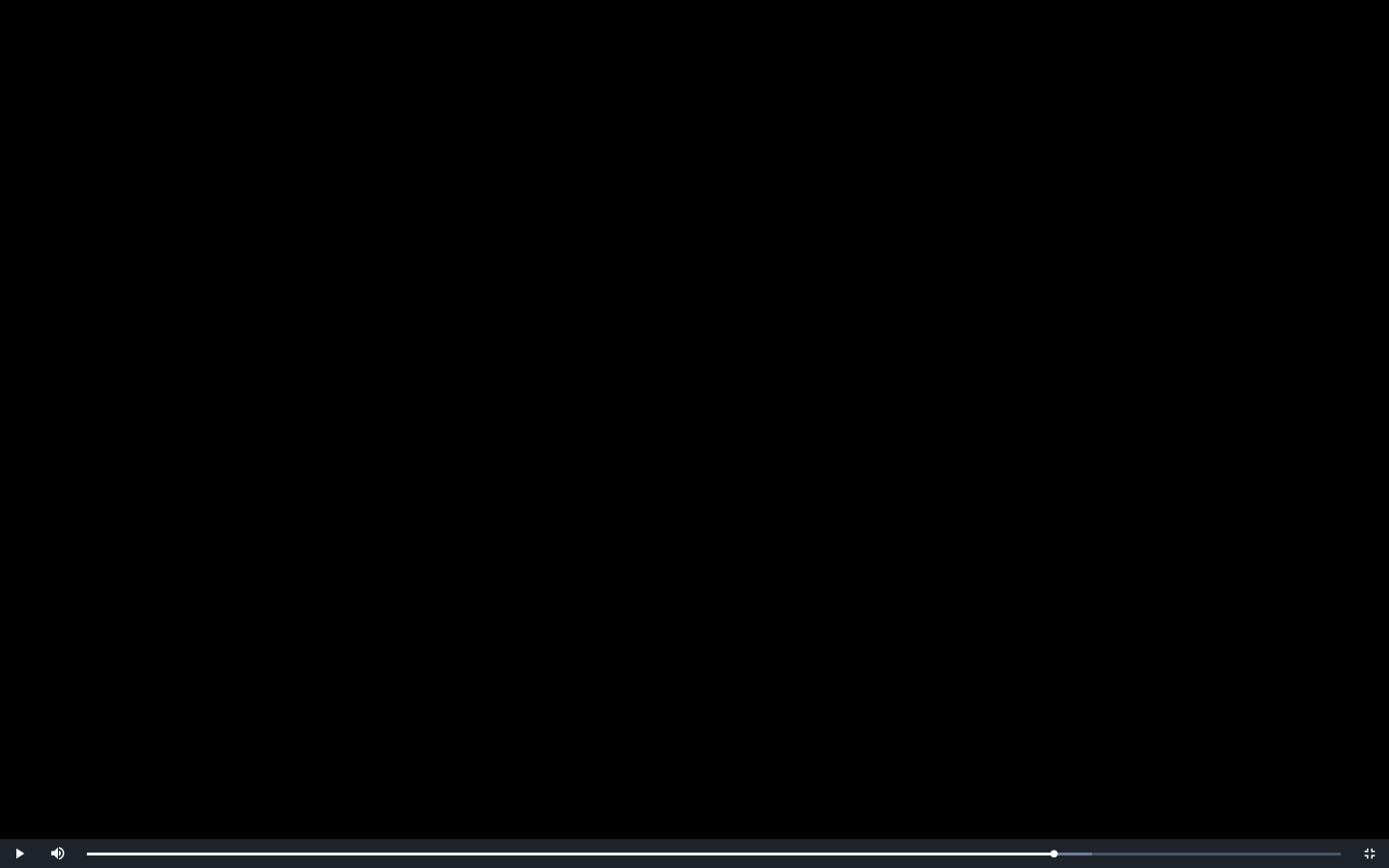 click at bounding box center (694, 434) 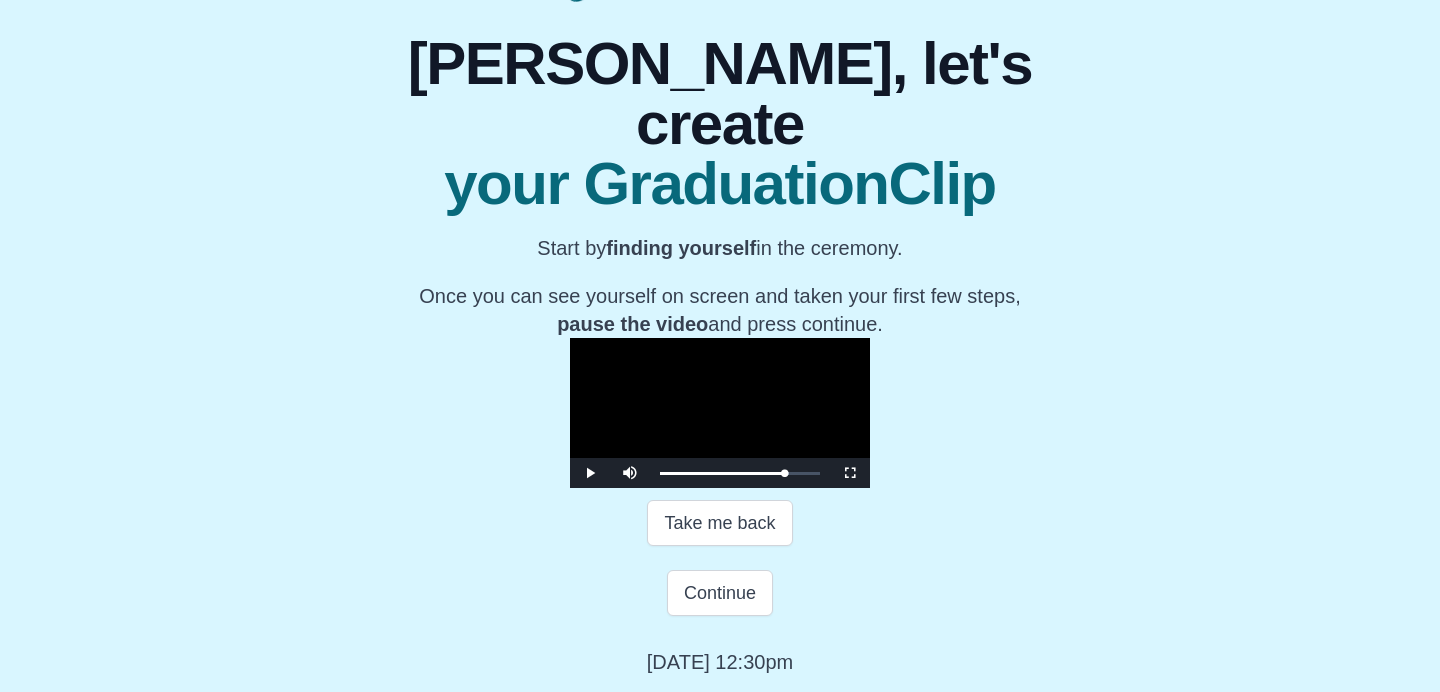 click at bounding box center [720, 413] 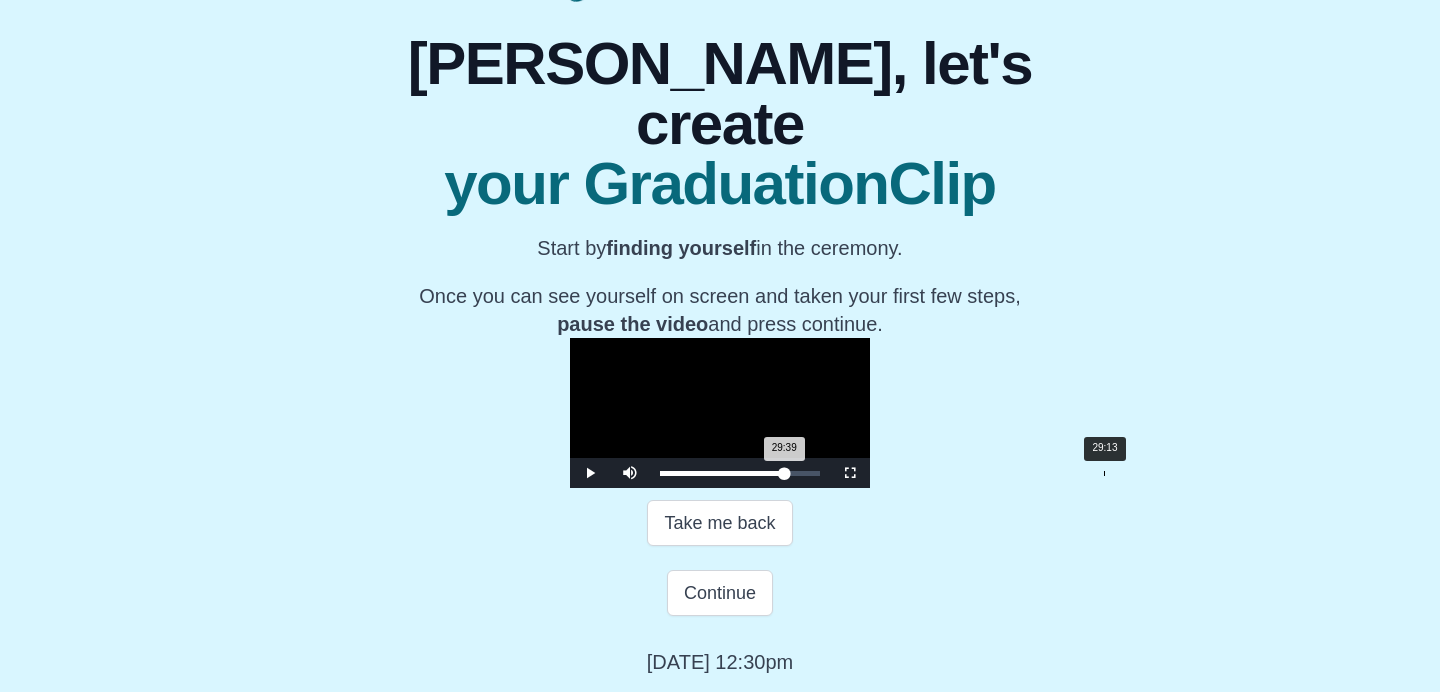 click on "29:39 Progress : 0%" at bounding box center (722, 473) 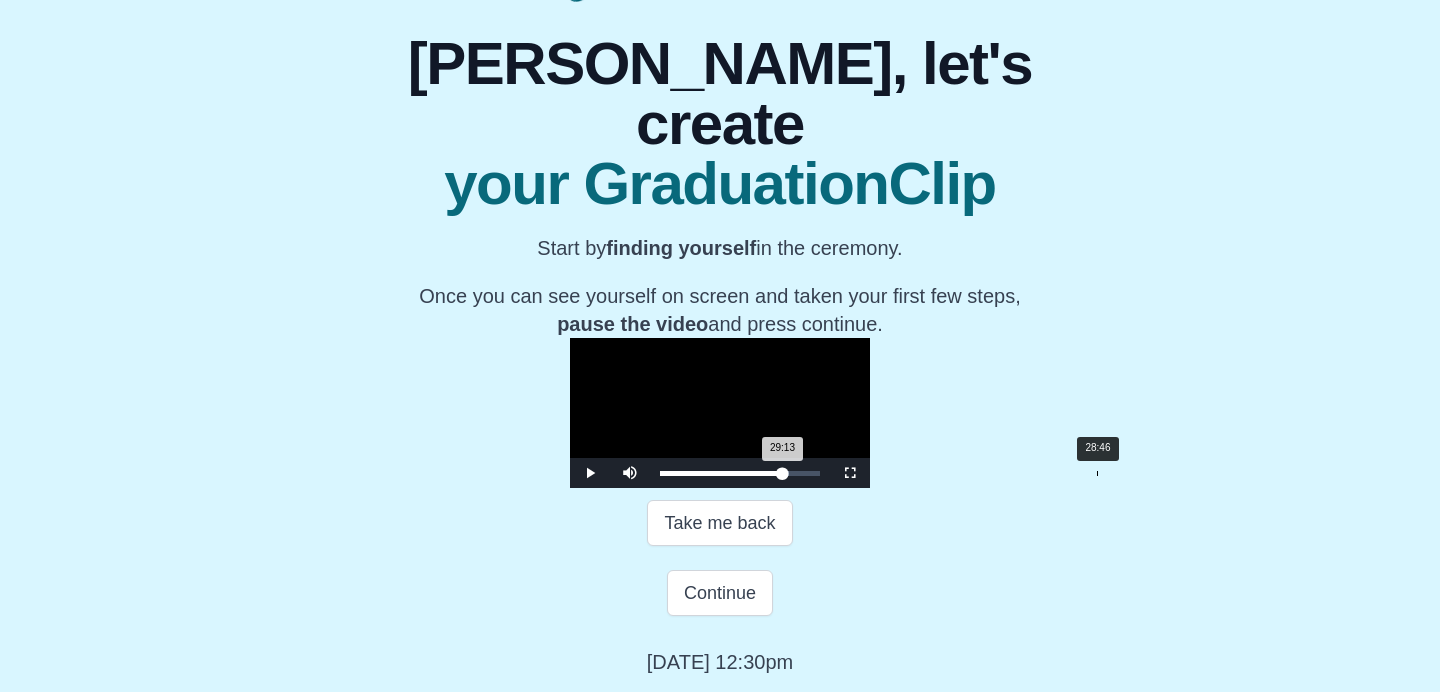 click on "29:13 Progress : 0%" at bounding box center (721, 473) 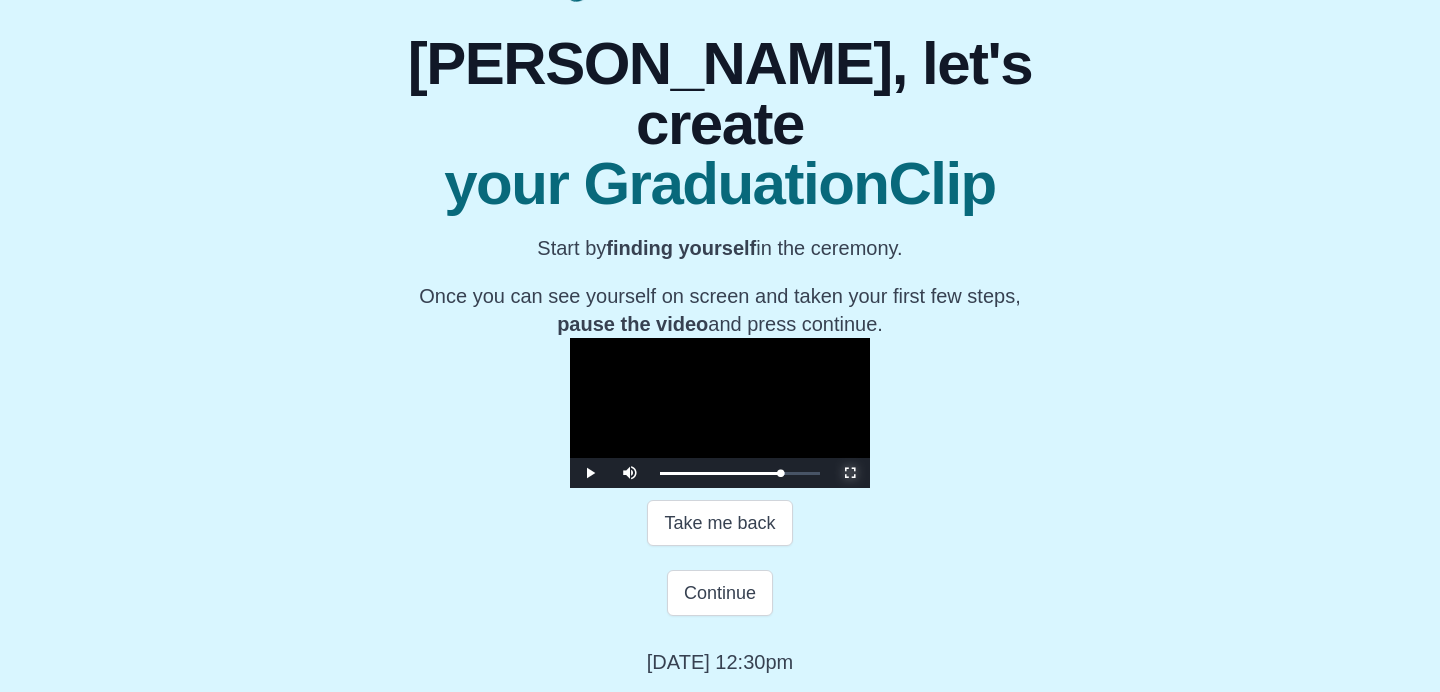 click at bounding box center [850, 473] 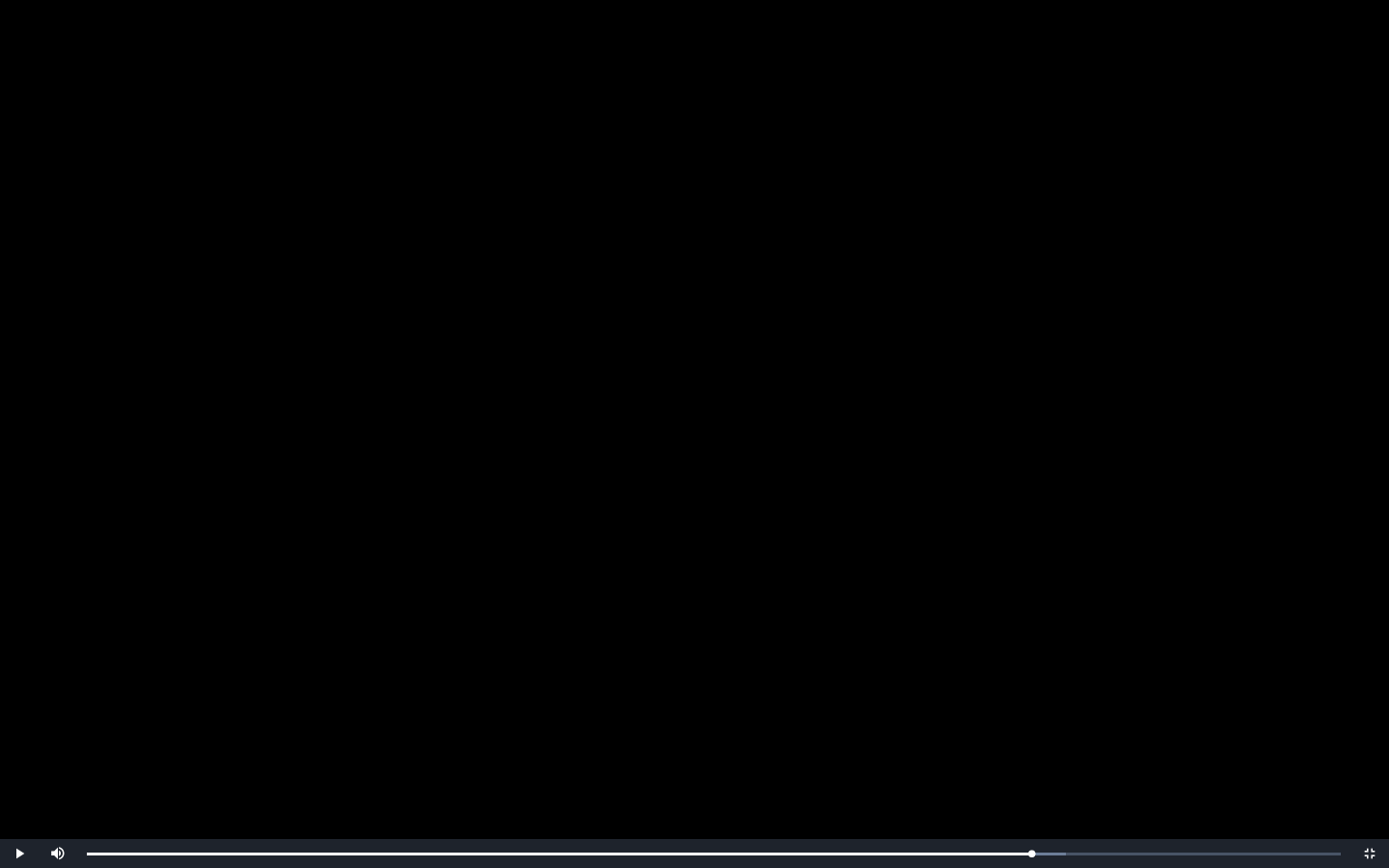 click at bounding box center [694, 434] 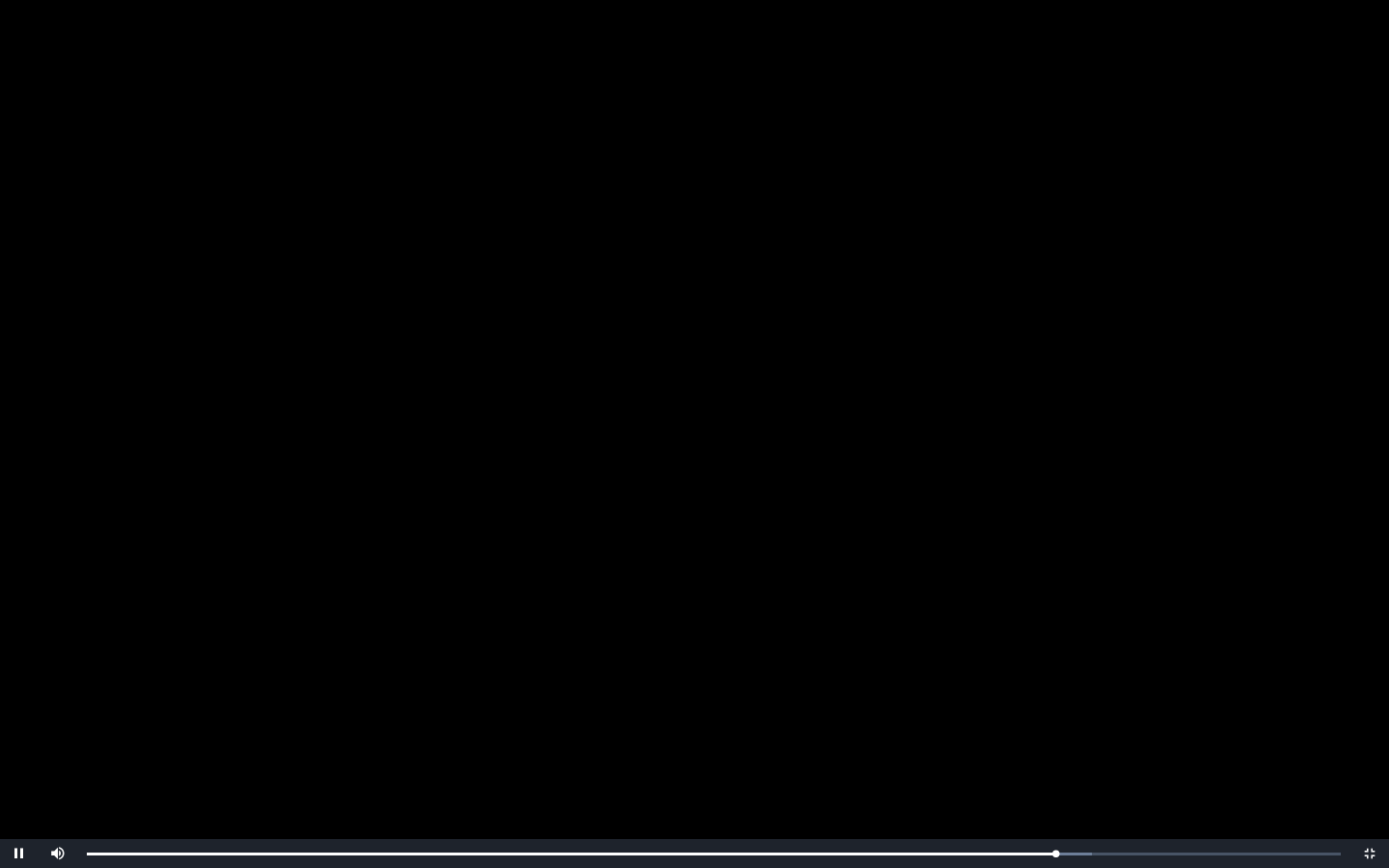 click at bounding box center (694, 434) 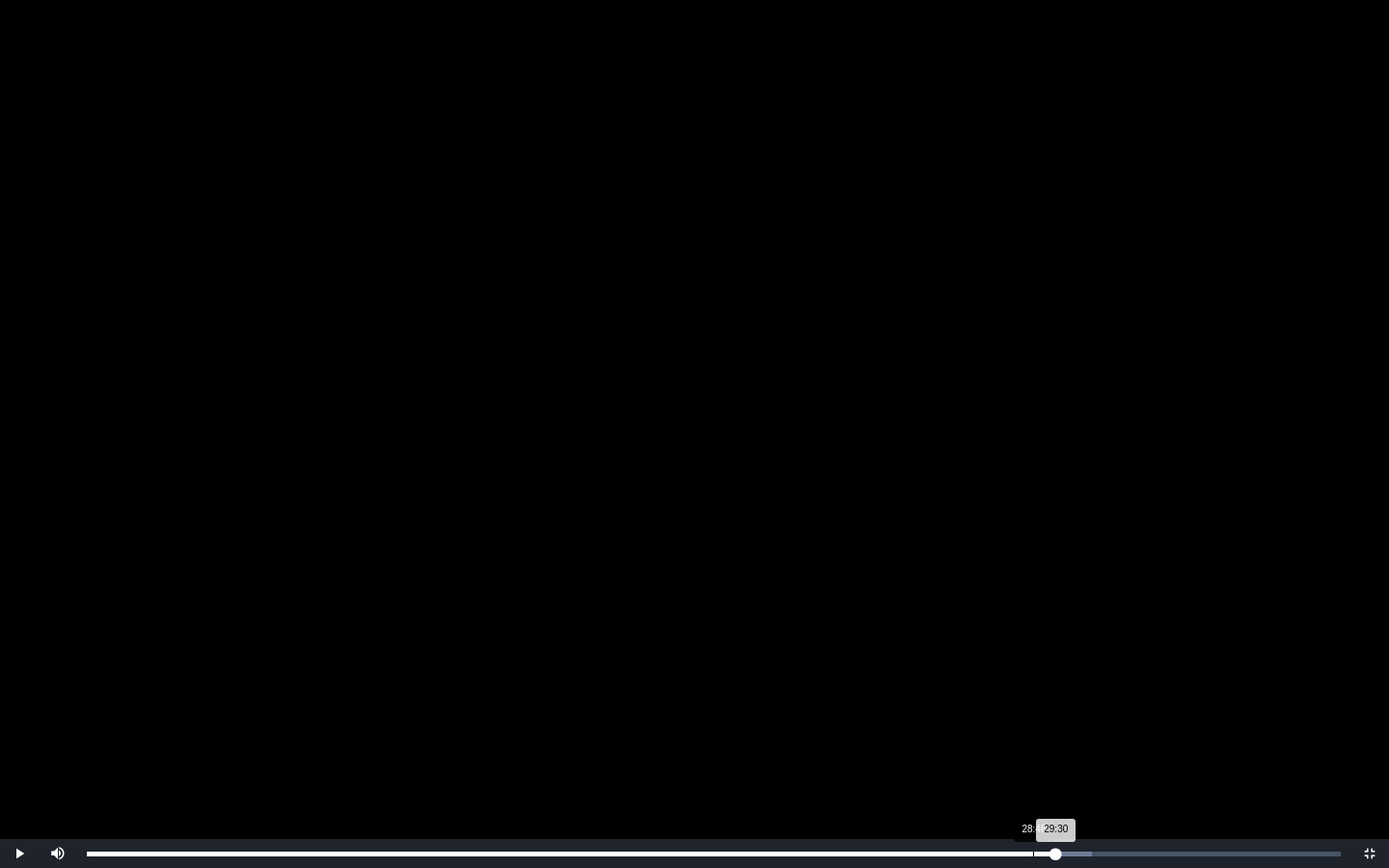 click on "Loaded : 0% 28:48 29:30 Progress : 0%" at bounding box center [714, 854] 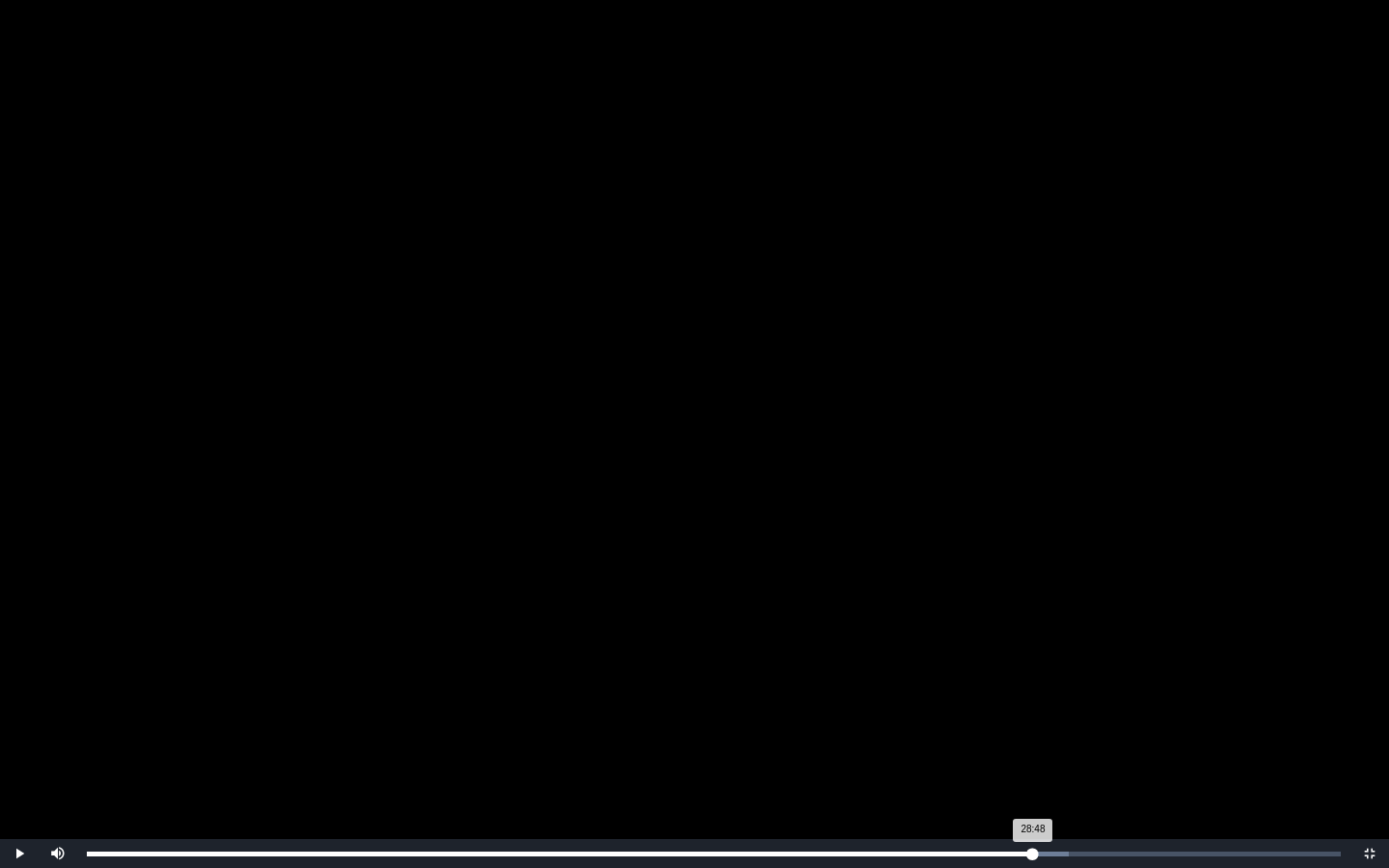 click on "Loaded : 0% 28:31 28:48 Progress : 0%" at bounding box center (714, 854) 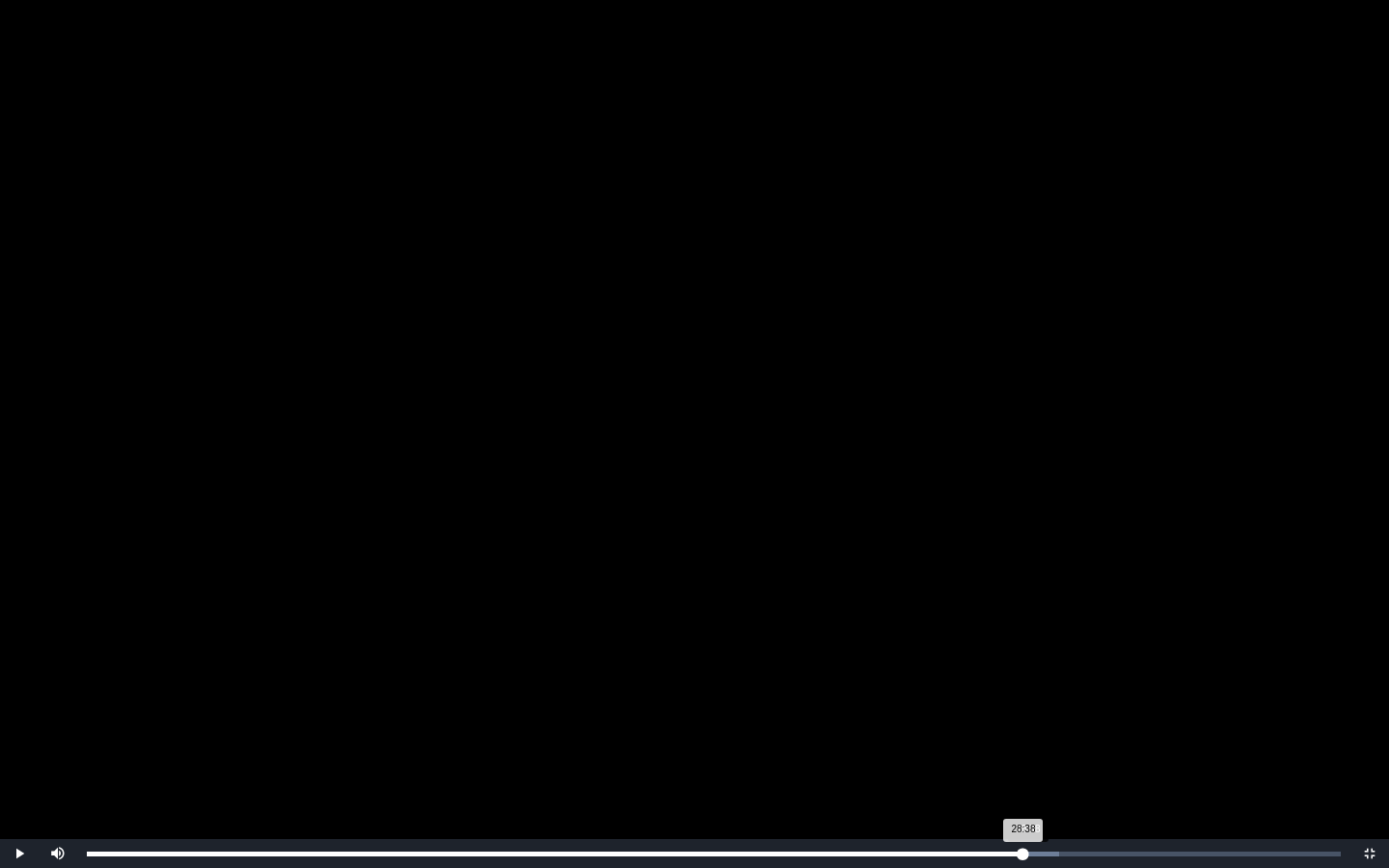 click on "28:38 Progress : 0%" at bounding box center [555, 854] 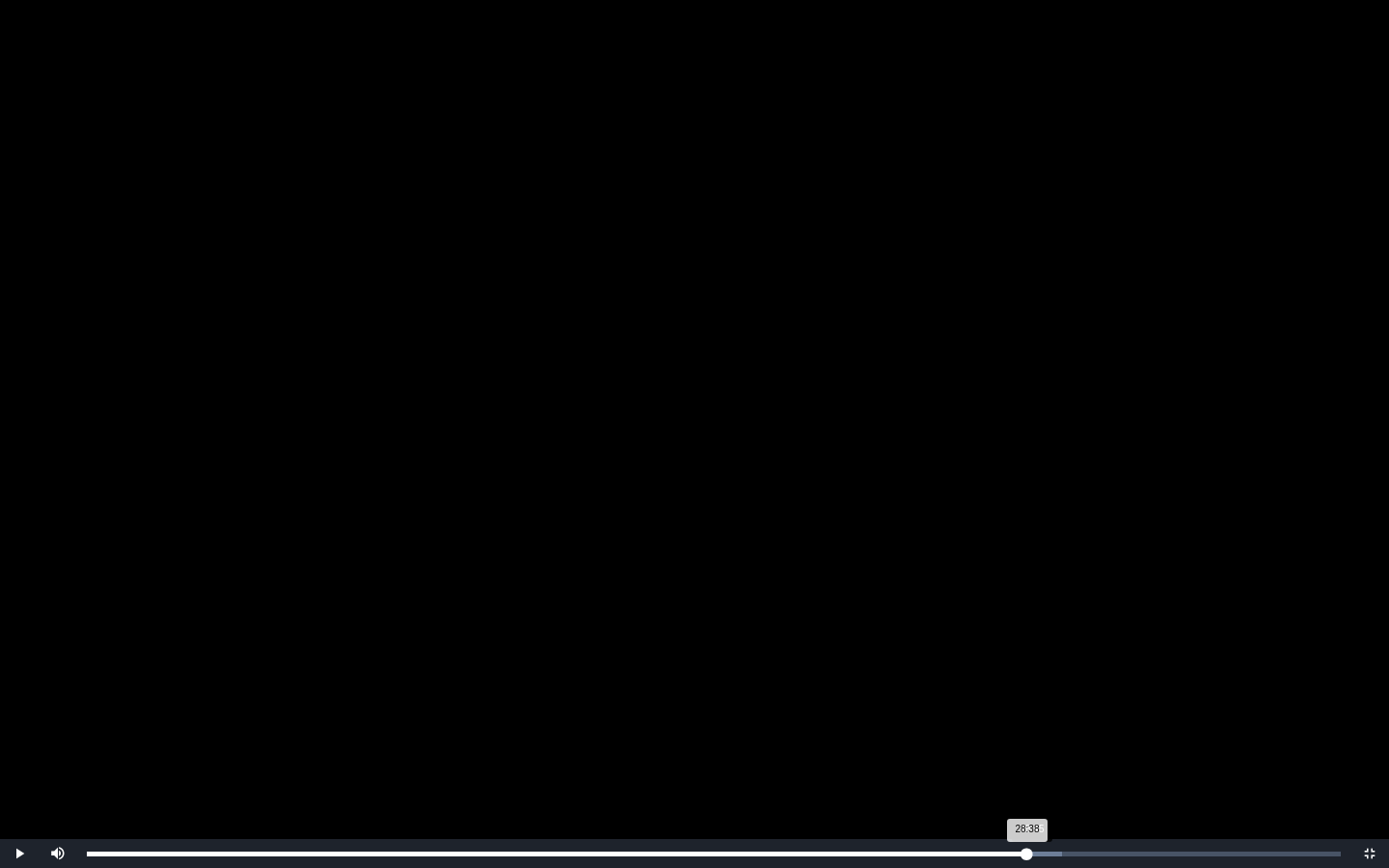 click on "28:38 Progress : 0%" at bounding box center (557, 854) 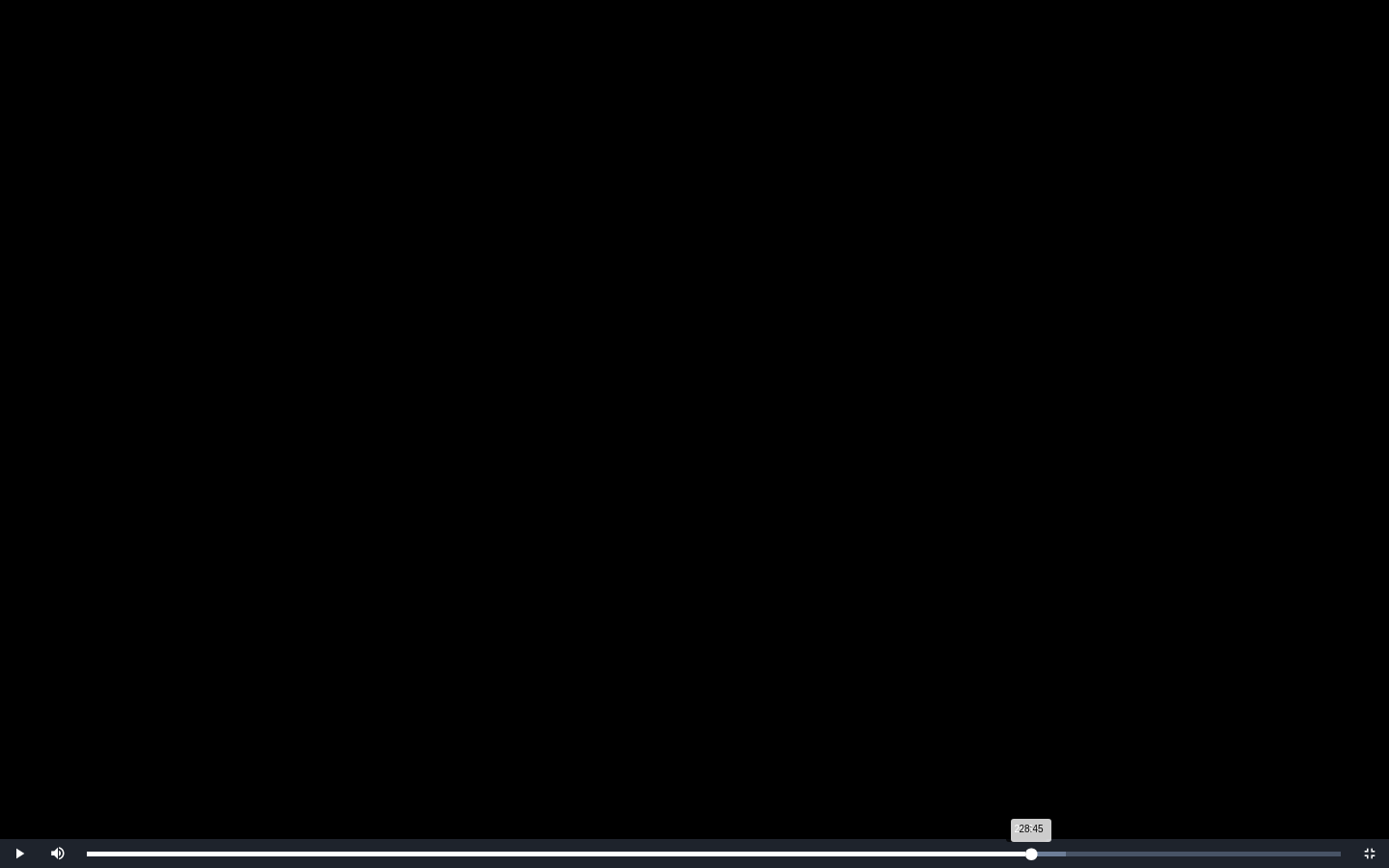 click on "28:45 Progress : 0%" at bounding box center [558, 854] 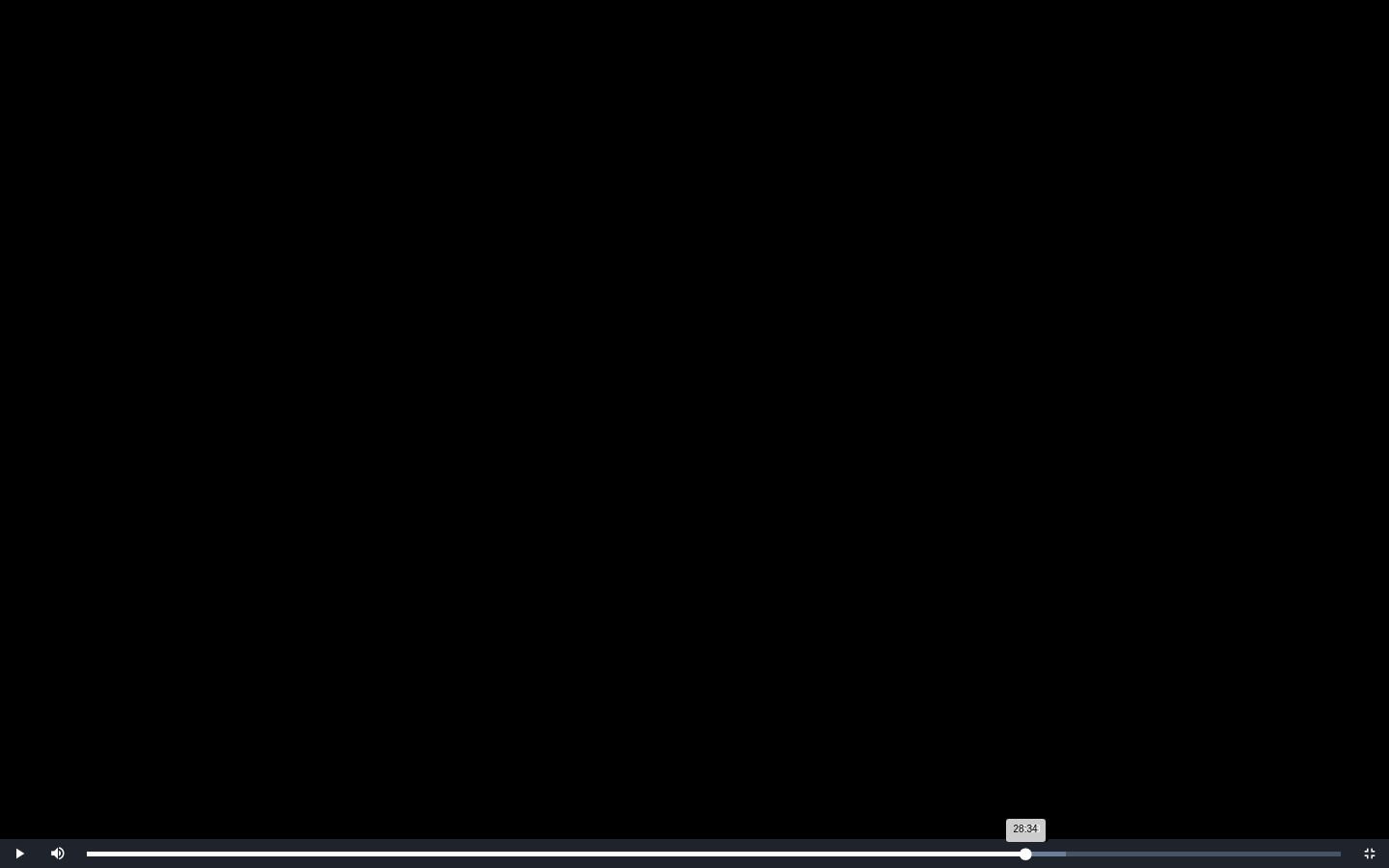click on "28:34 Progress : 0%" at bounding box center [556, 854] 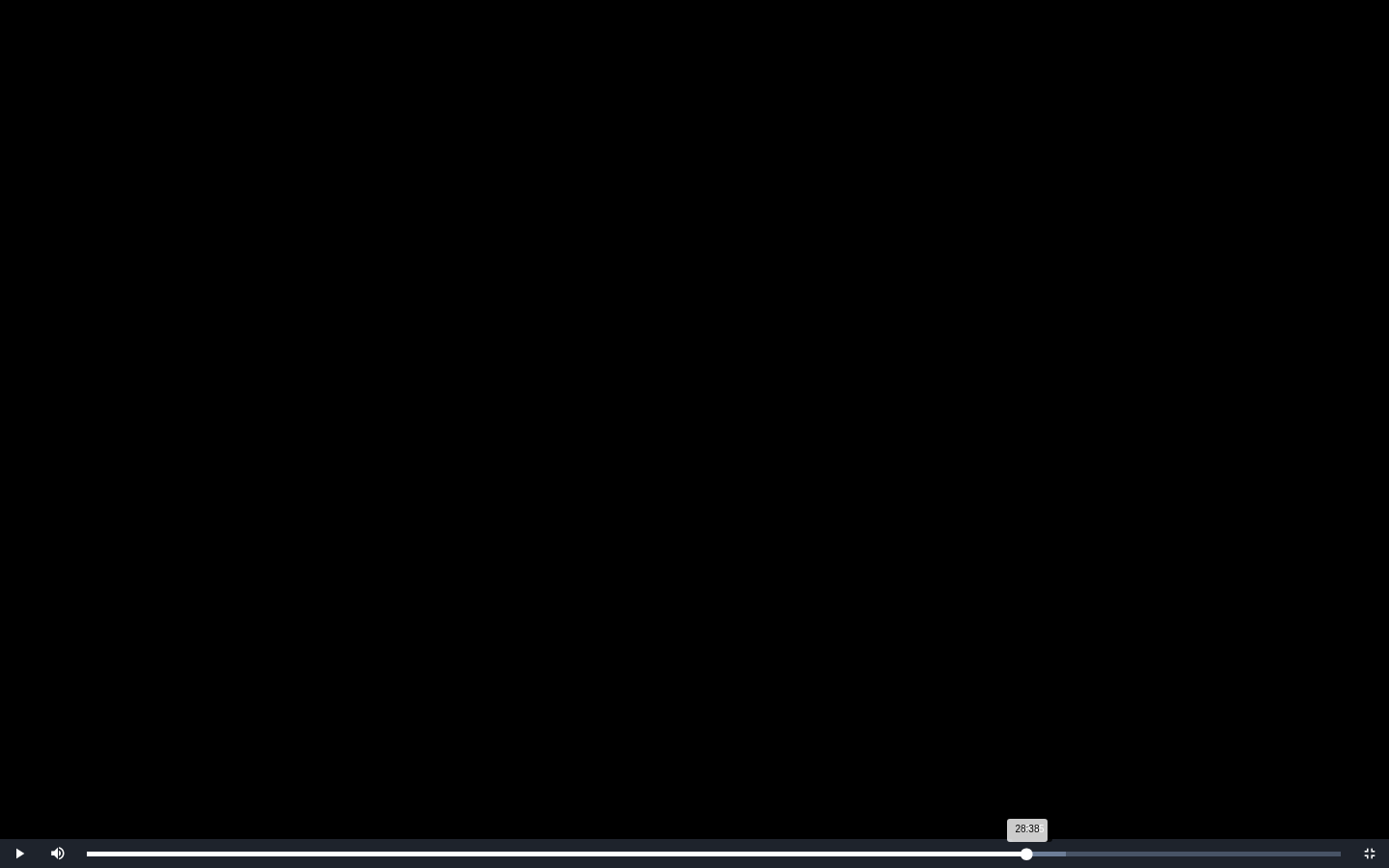 click on "28:38 Progress : 0%" at bounding box center [557, 854] 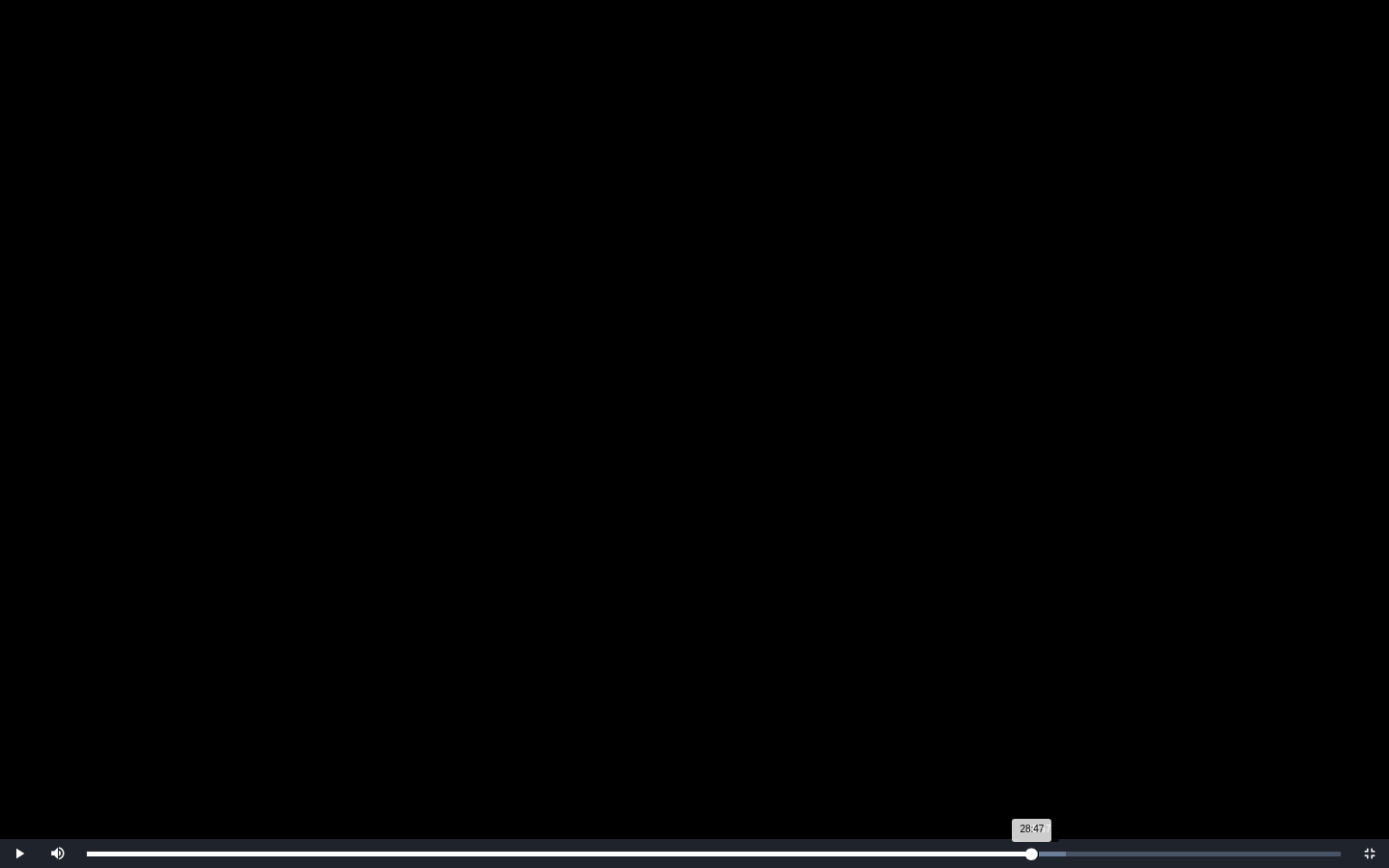 click on "28:47 Progress : 0%" at bounding box center [559, 854] 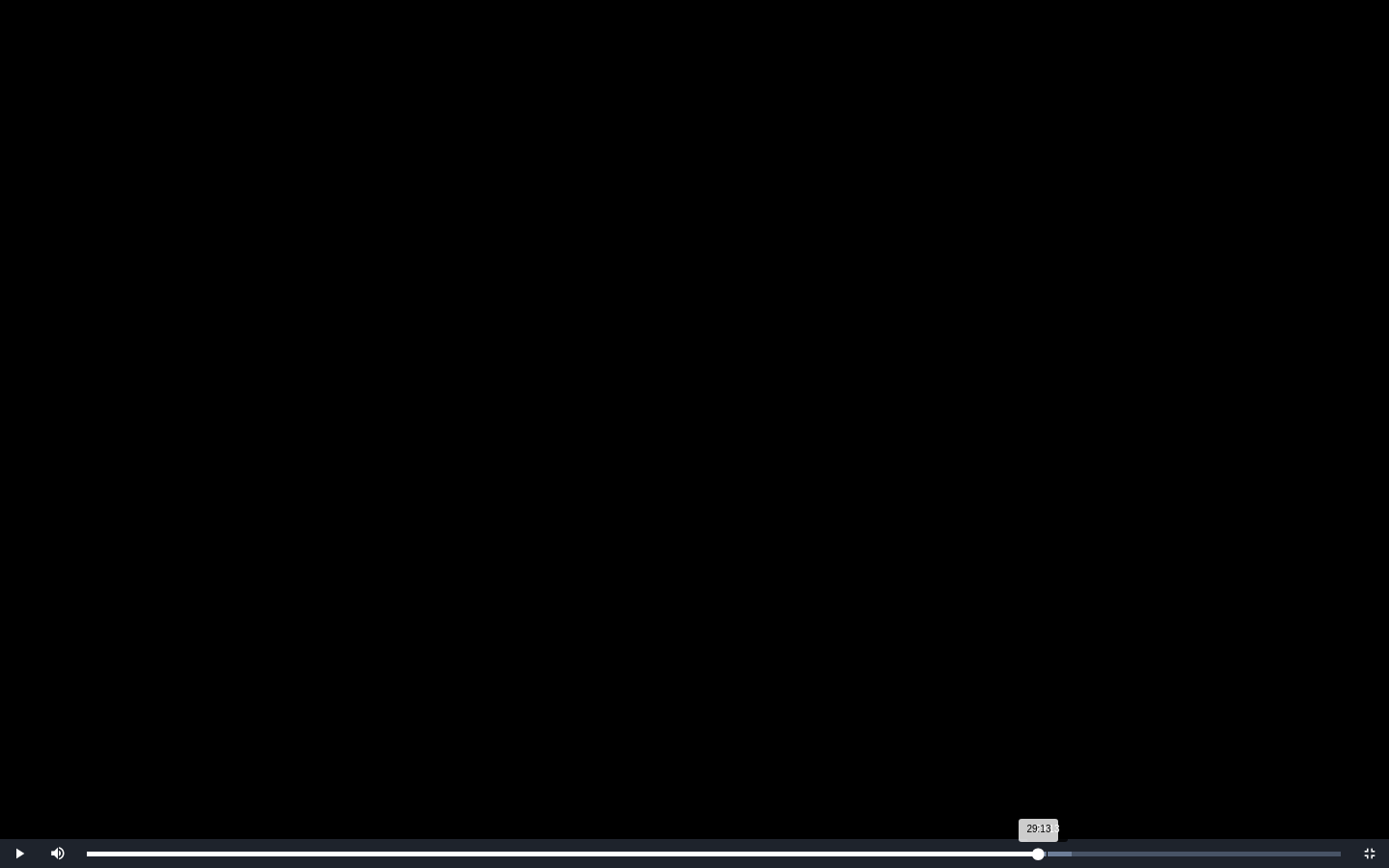 click on "29:13" at bounding box center (1047, 854) 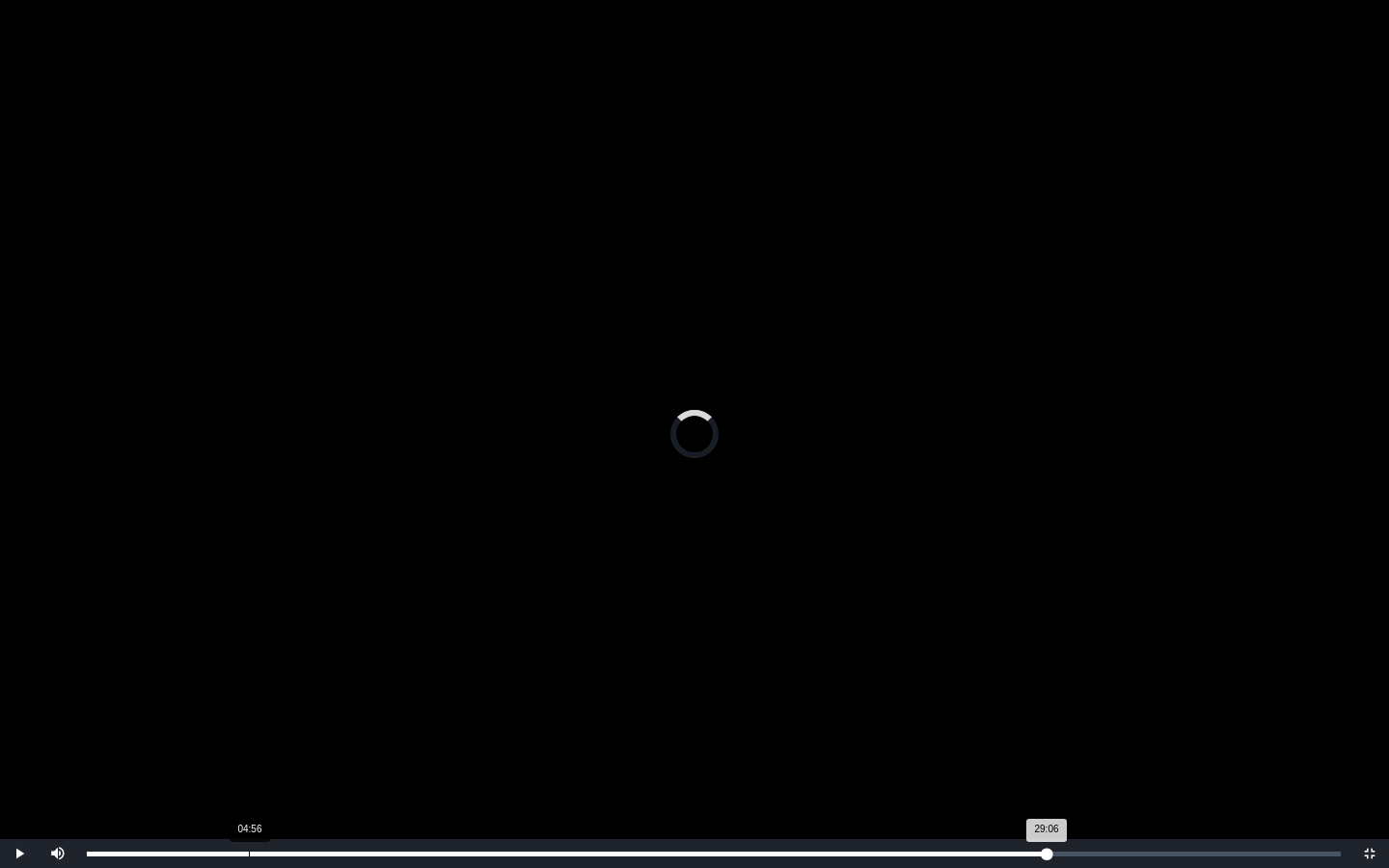 drag, startPoint x: 1047, startPoint y: 854, endPoint x: 248, endPoint y: 843, distance: 799.076 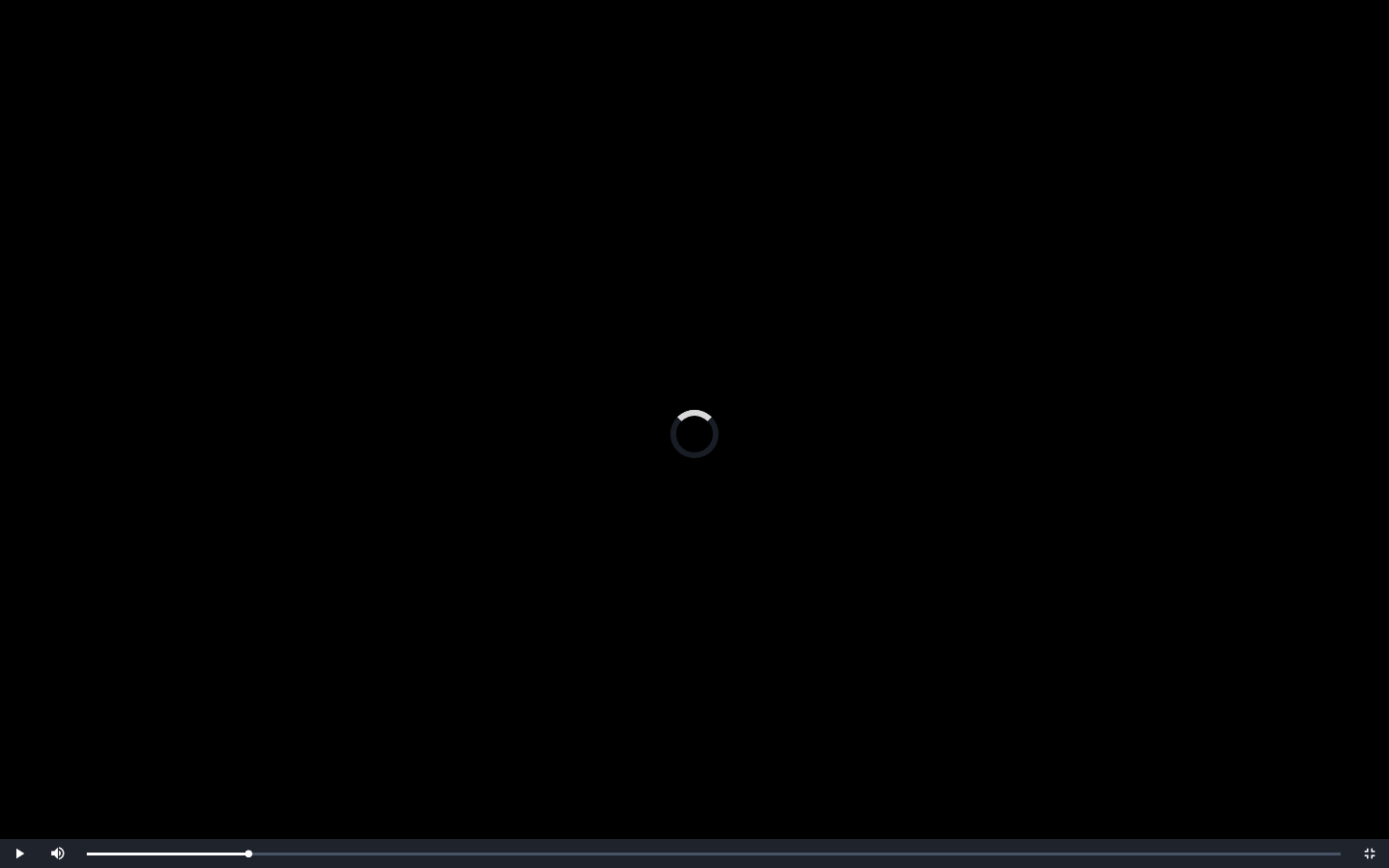 drag, startPoint x: 248, startPoint y: 843, endPoint x: 458, endPoint y: 834, distance: 210.1928 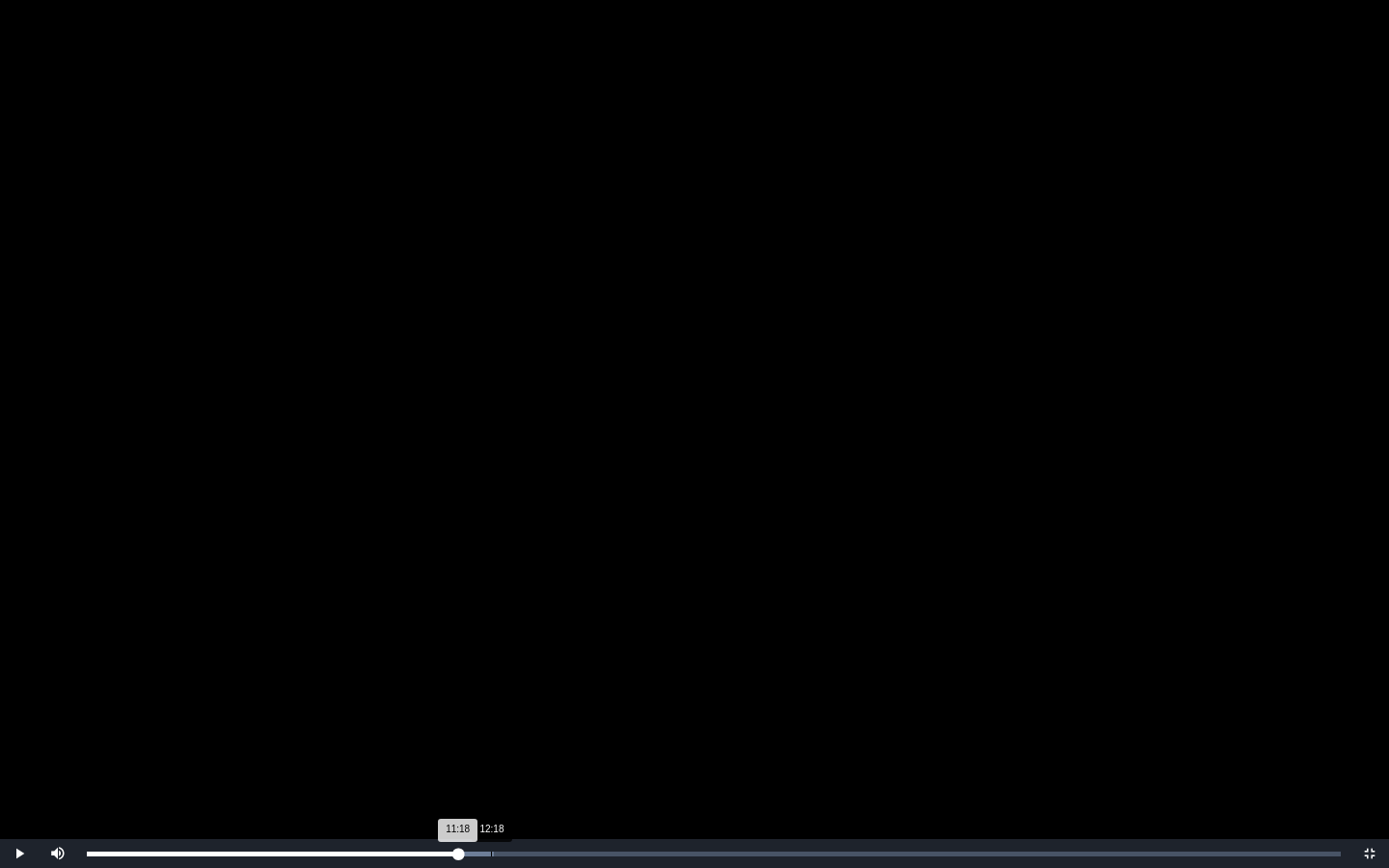 click on "12:18" at bounding box center [491, 854] 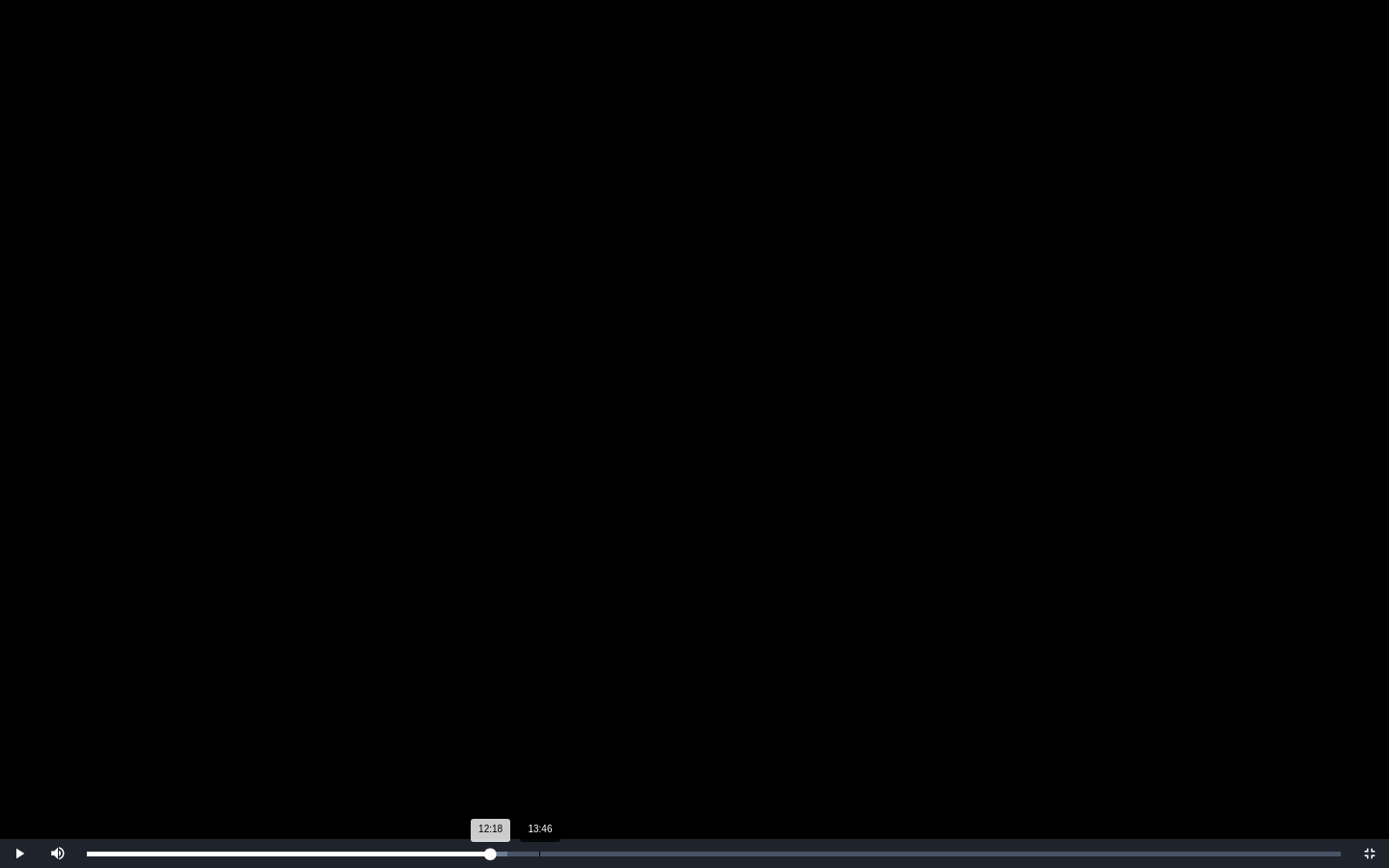 click on "Loaded : 0% 13:46 12:18 Progress : 0%" at bounding box center [714, 854] 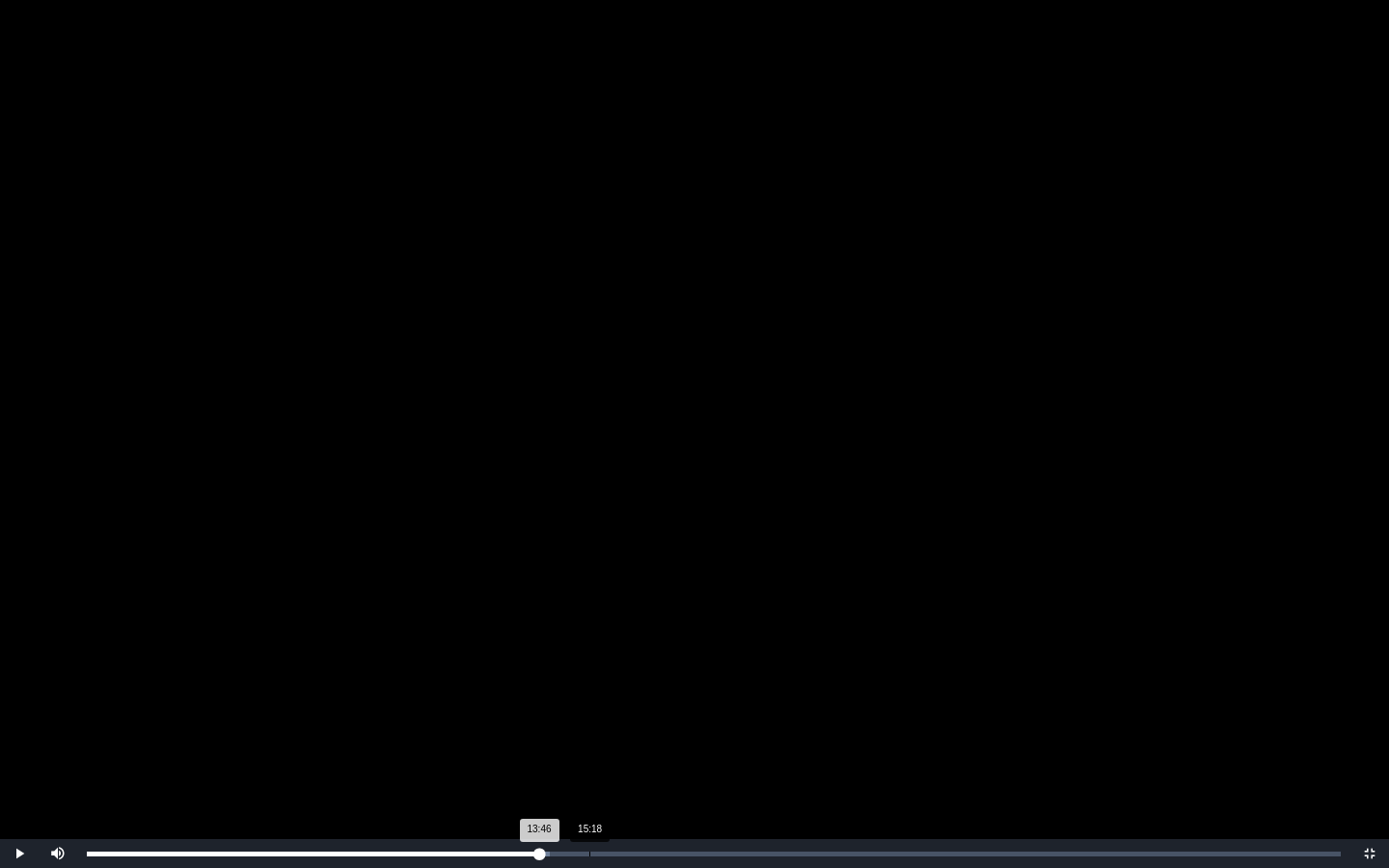 click on "Loaded : 0% 15:18 13:46 Progress : 0%" at bounding box center [714, 854] 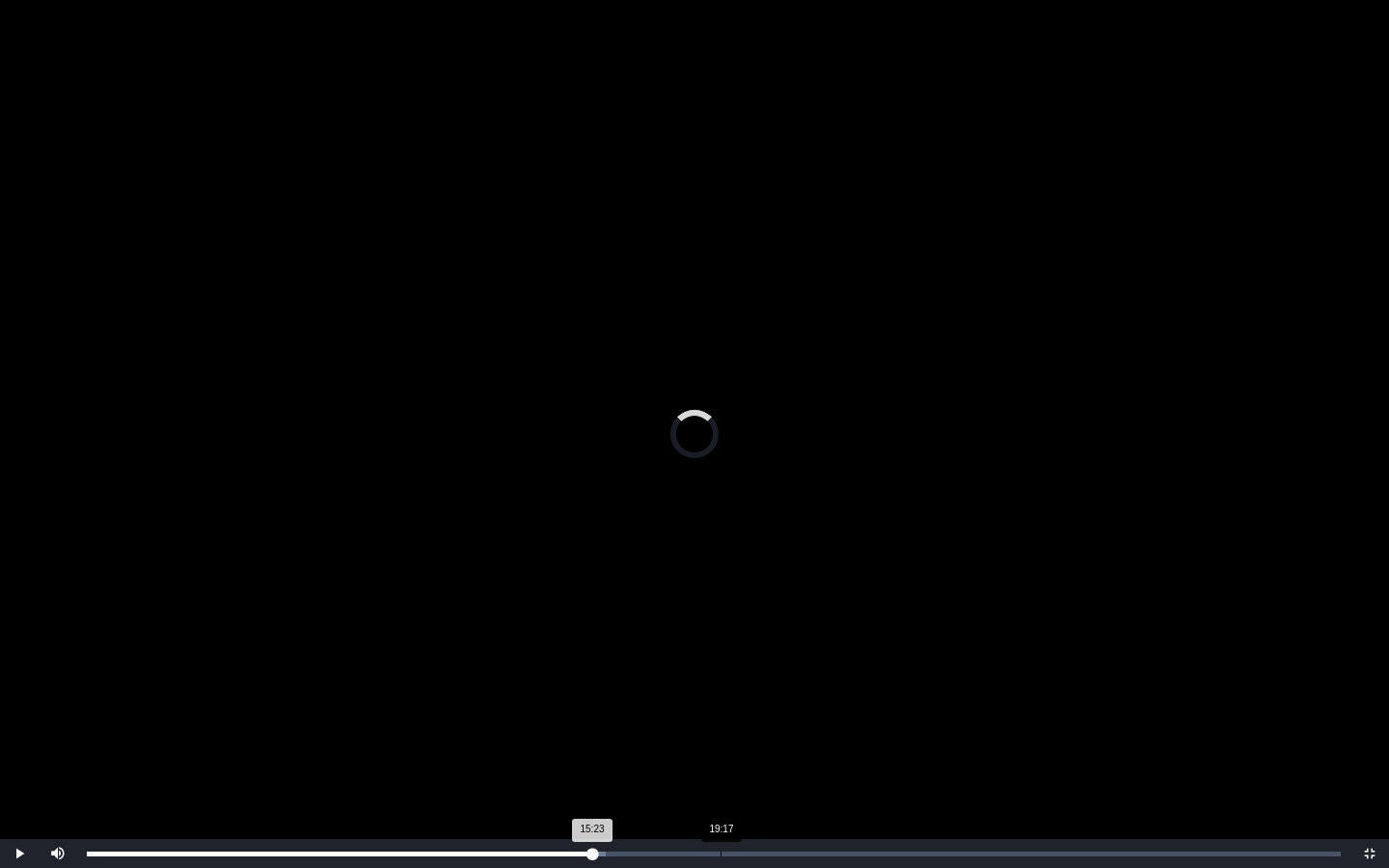 click on "Loaded : 0% 19:17 15:23 Progress : 0%" at bounding box center [714, 854] 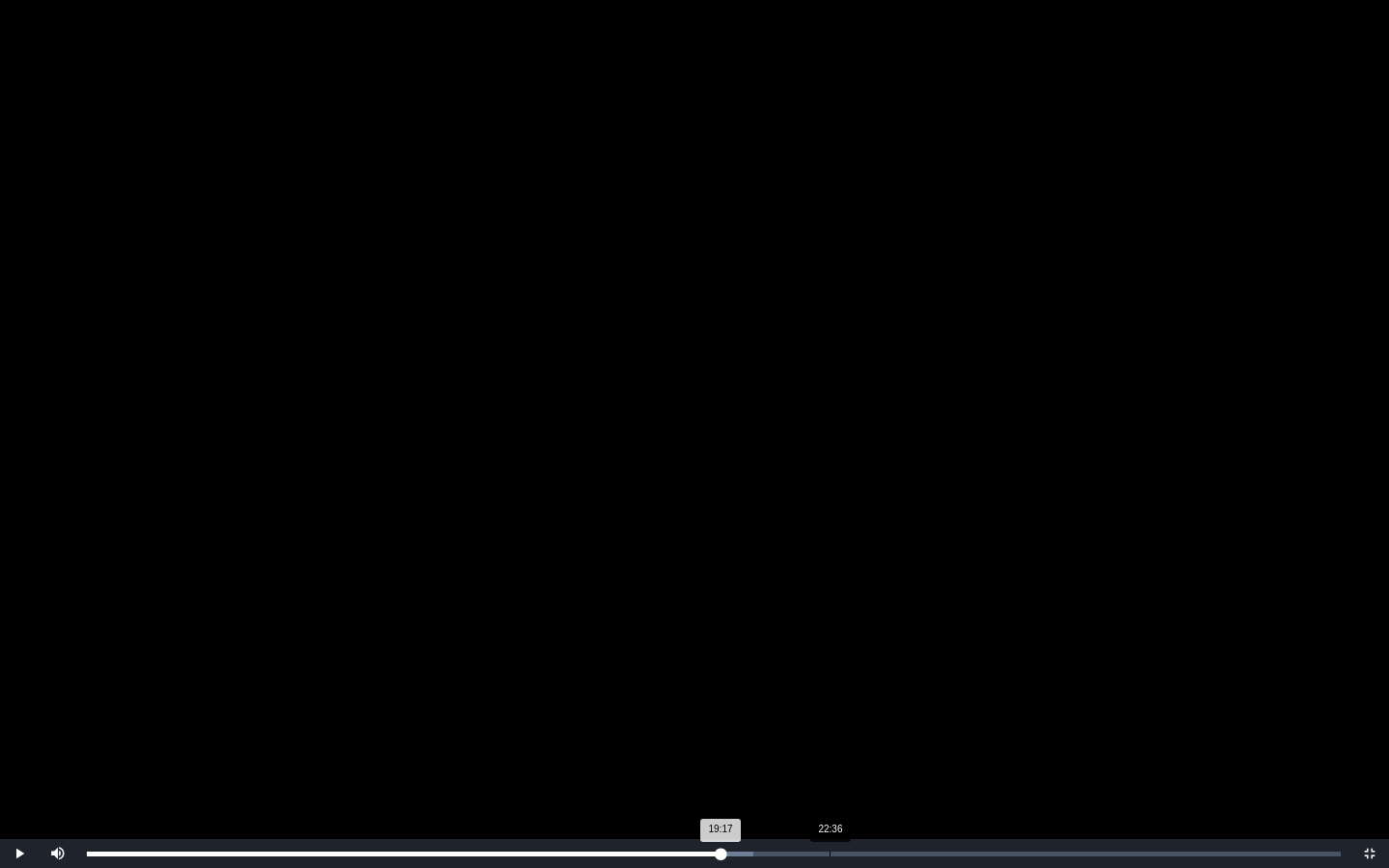 click on "22:36" at bounding box center [830, 854] 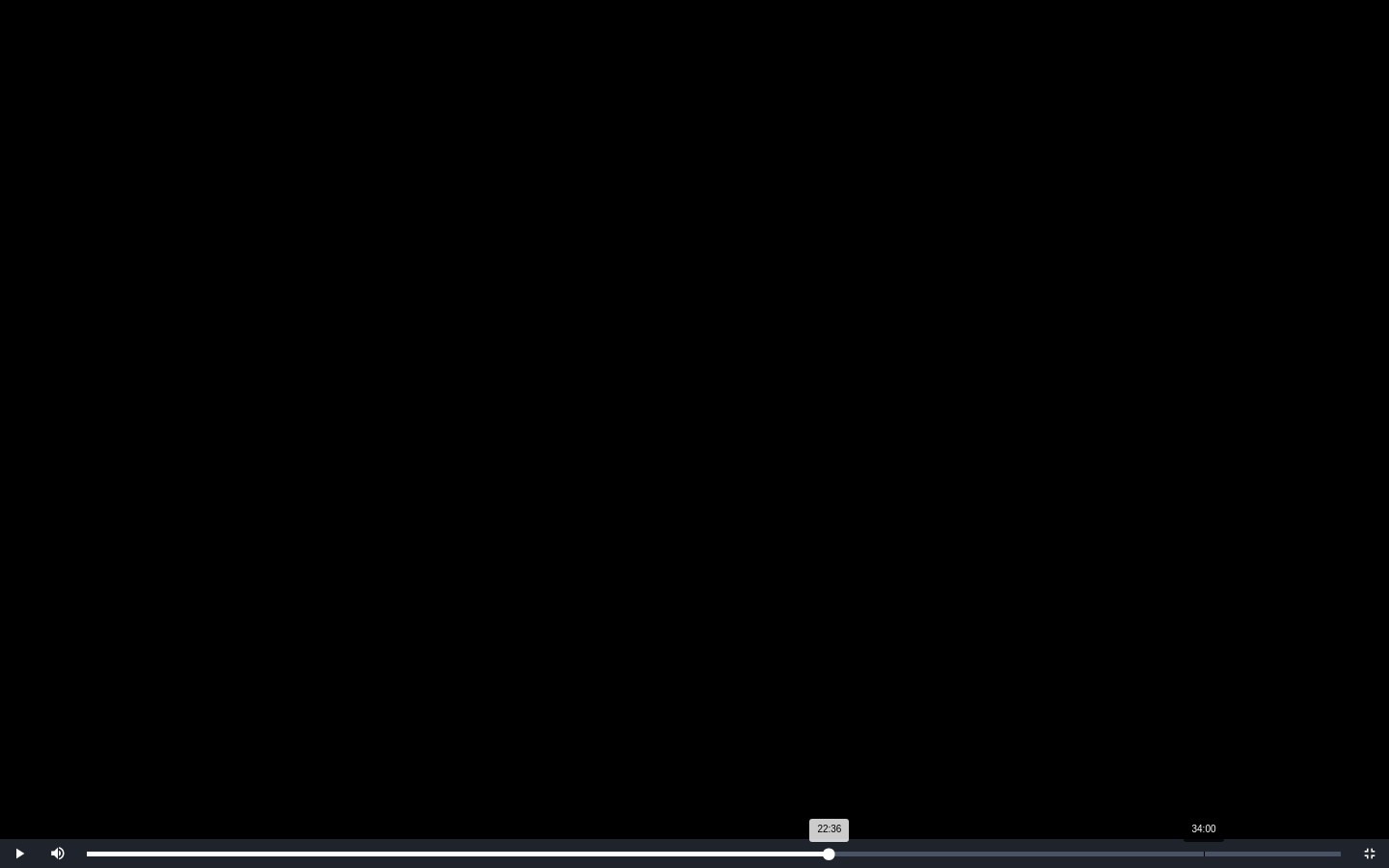 click on "Loaded : 0% 34:00 22:36 Progress : 0%" at bounding box center (714, 854) 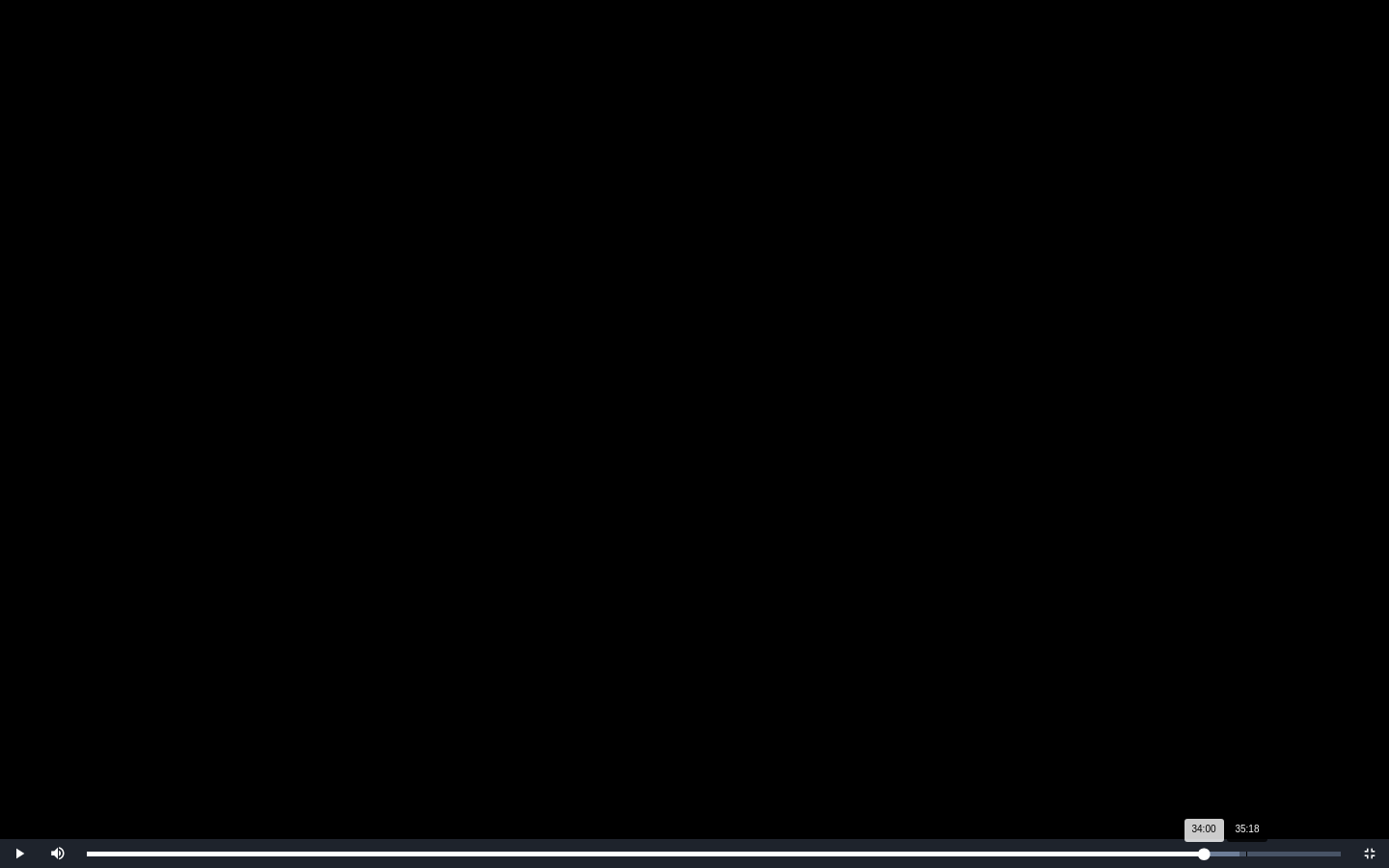 click on "Loaded : 0% 35:18 34:00 Progress : 0%" at bounding box center (714, 854) 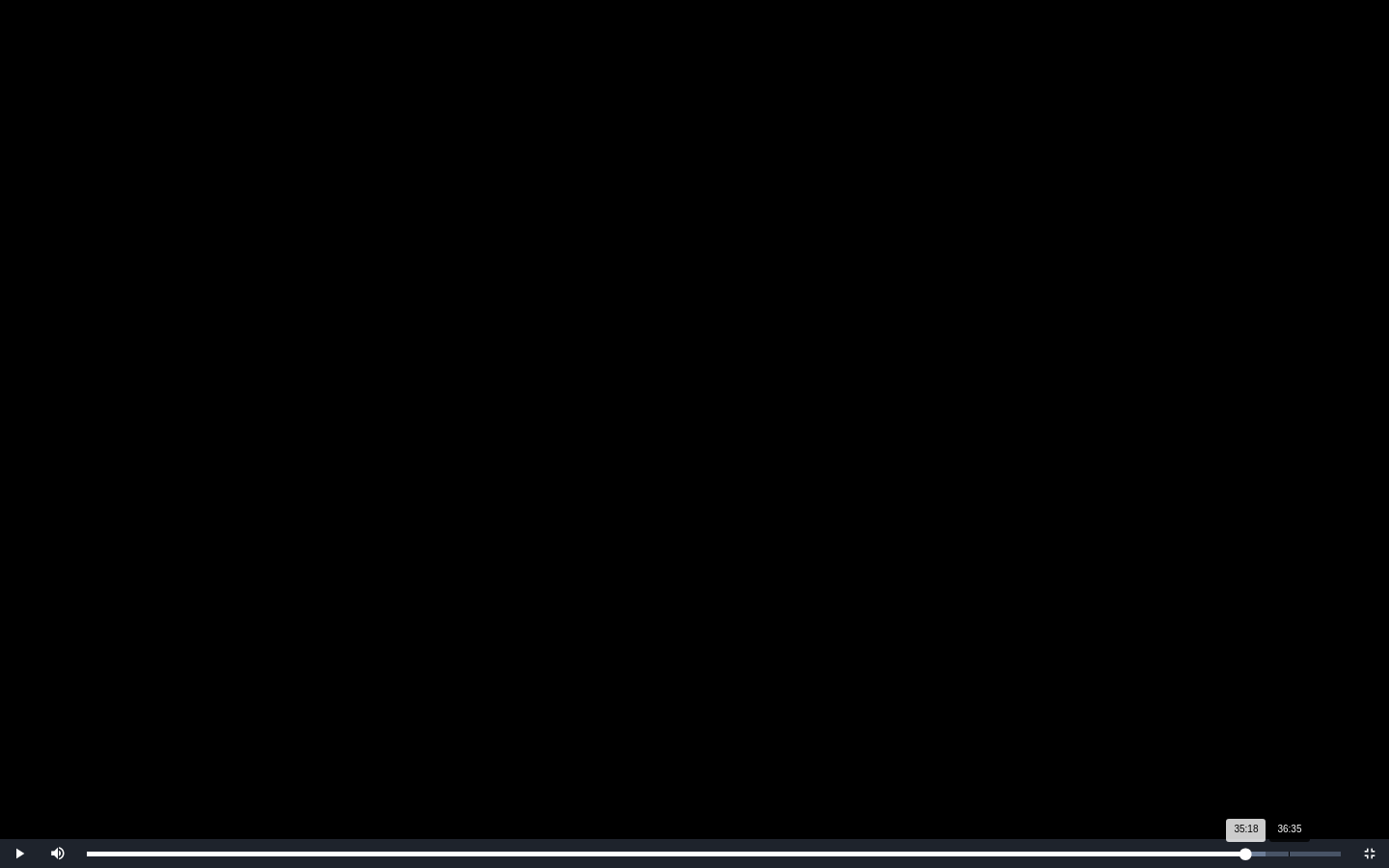 click on "Loaded : 0% 36:35 35:18 Progress : 0%" at bounding box center [714, 854] 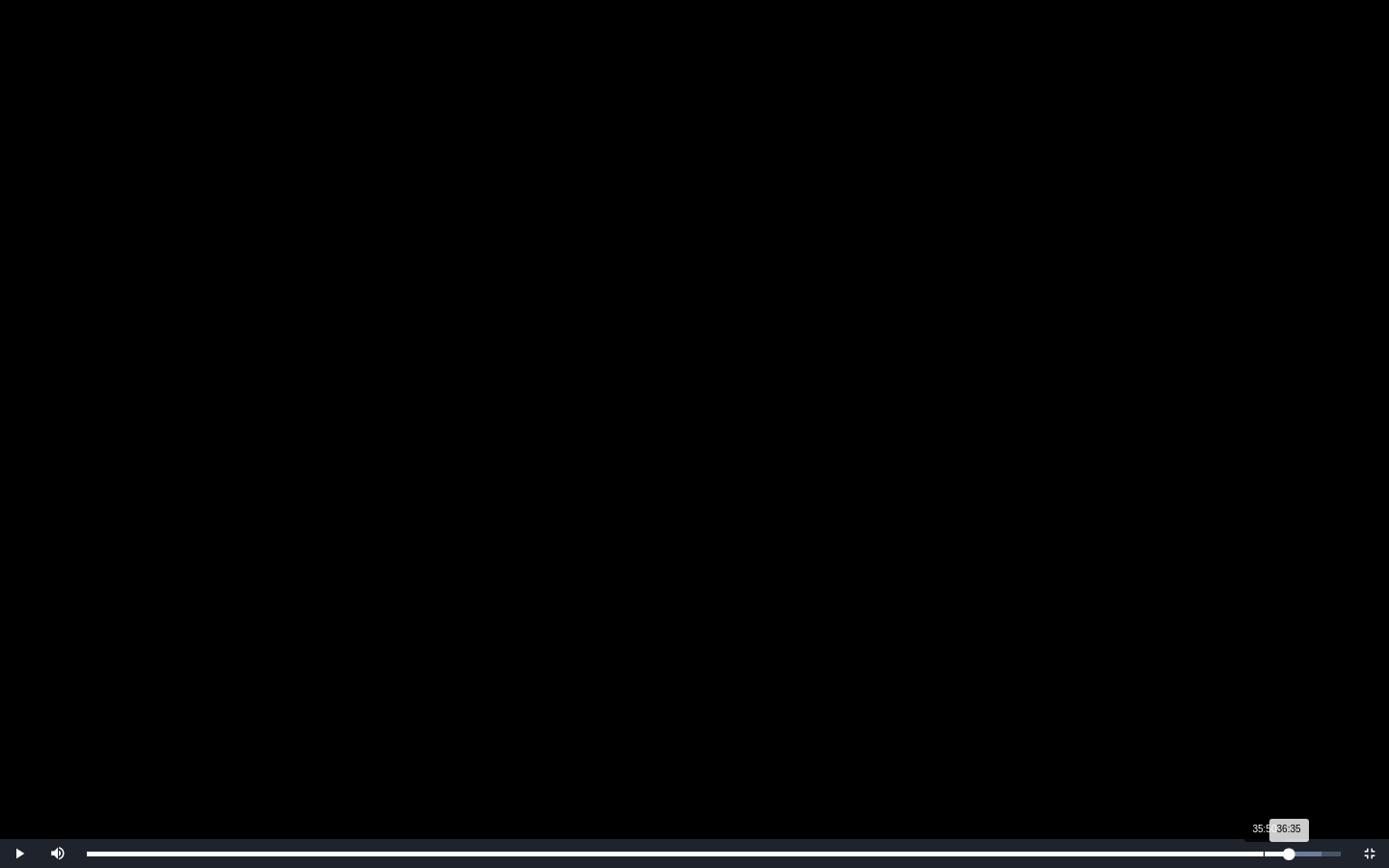 click on "35:50" at bounding box center [1264, 854] 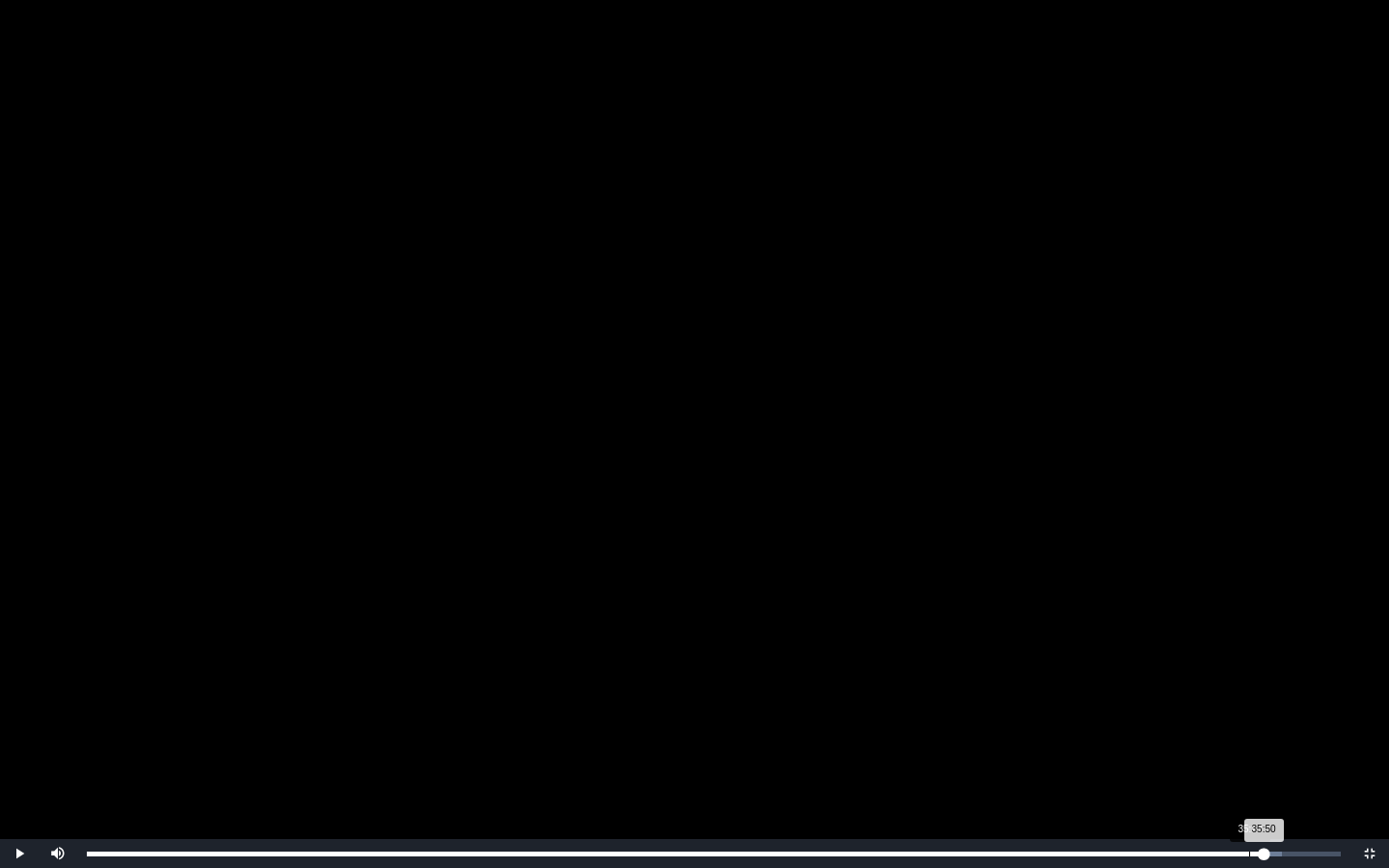 click on "35:23" at bounding box center (1249, 854) 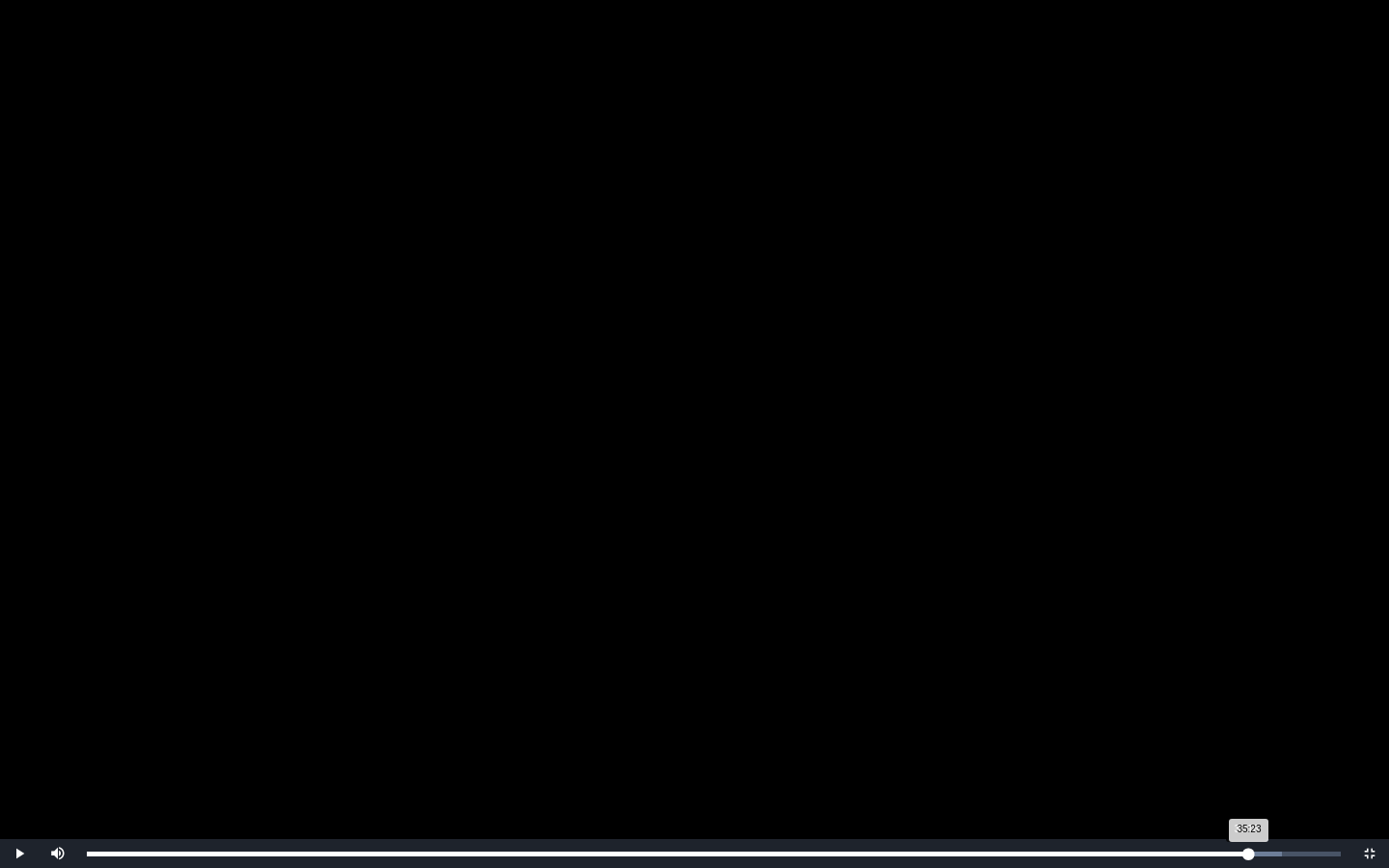 click on "35:23 Progress : 0%" at bounding box center [667, 854] 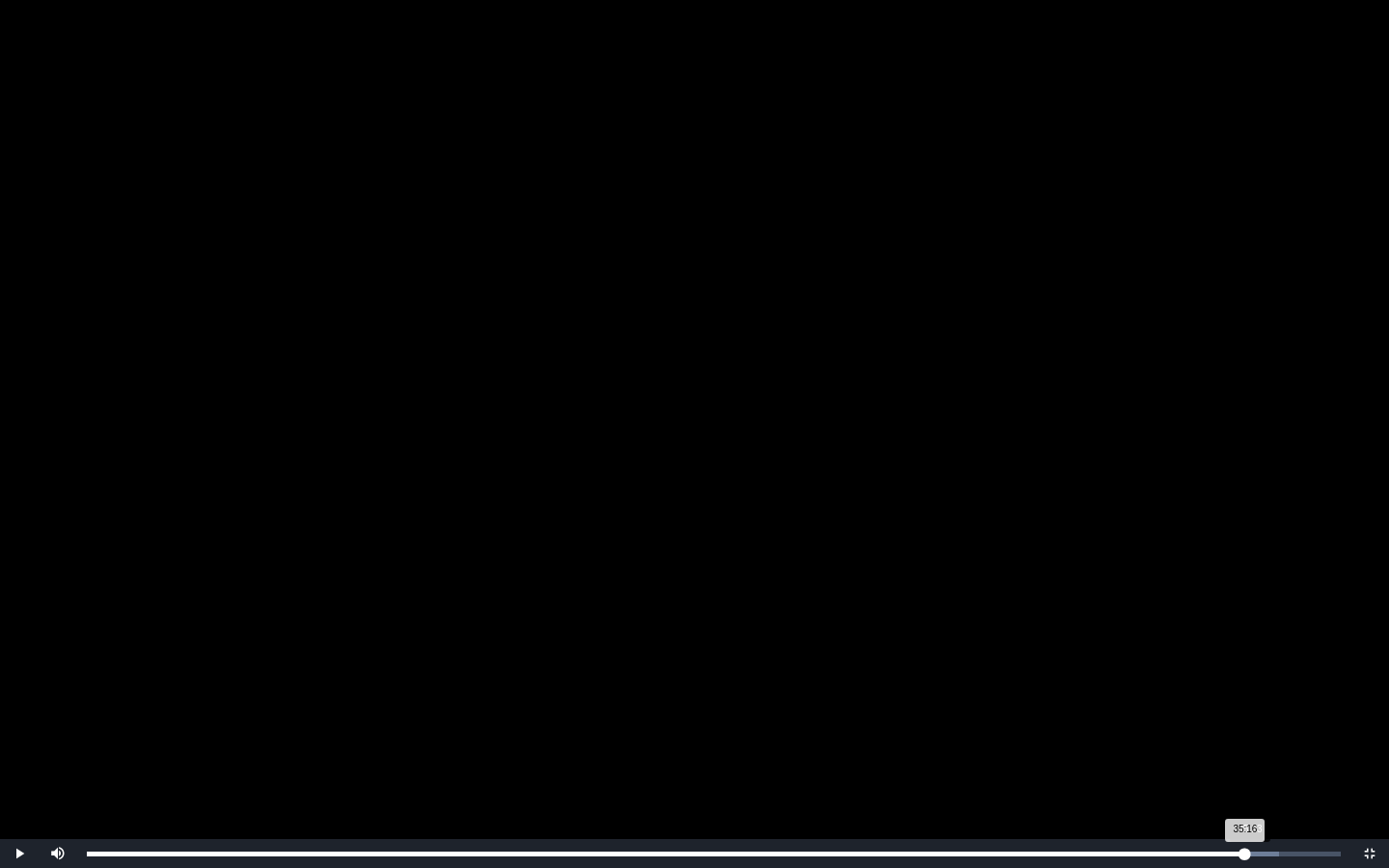 click on "35:16 Progress : 0%" at bounding box center [666, 854] 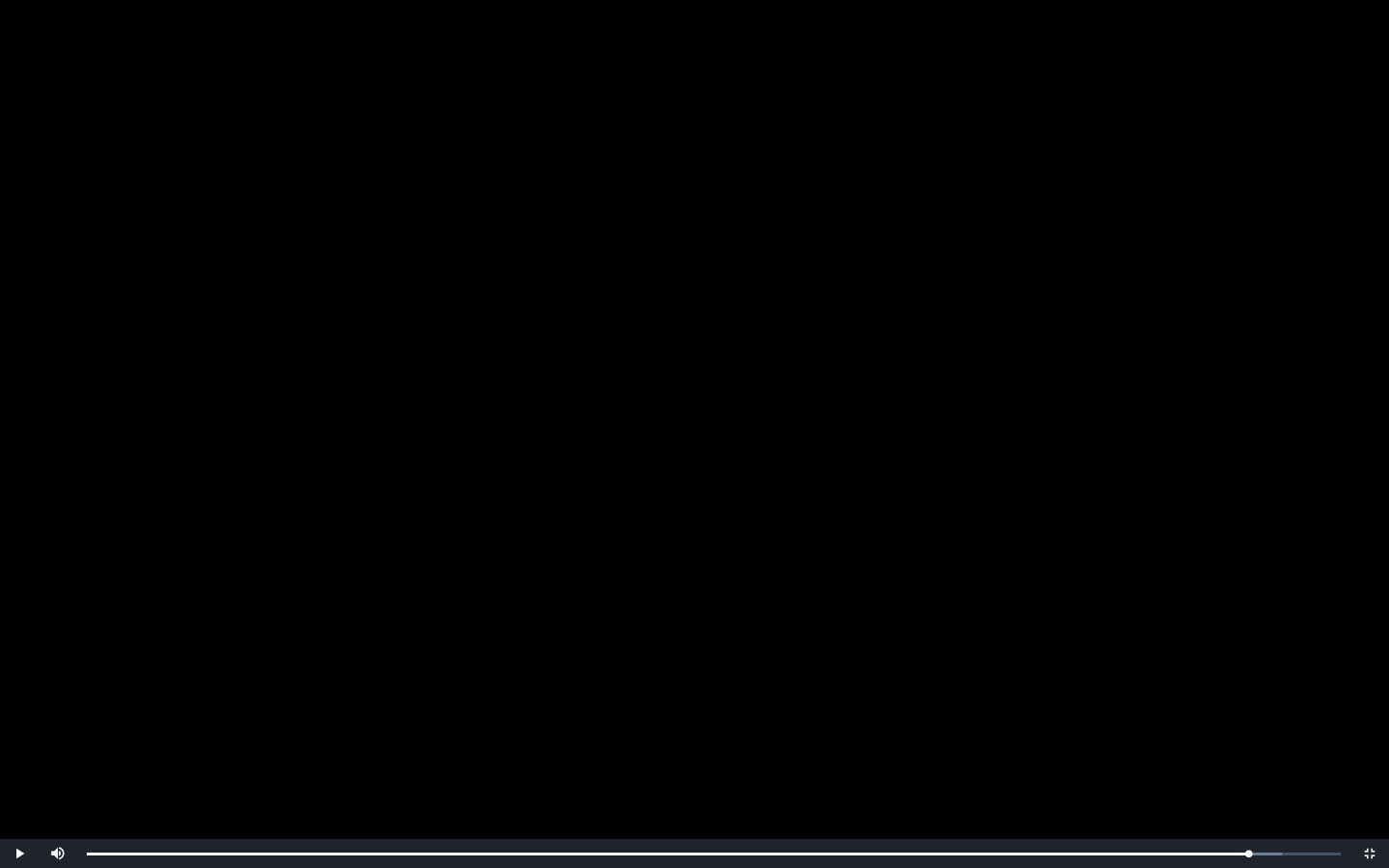 click at bounding box center [694, 434] 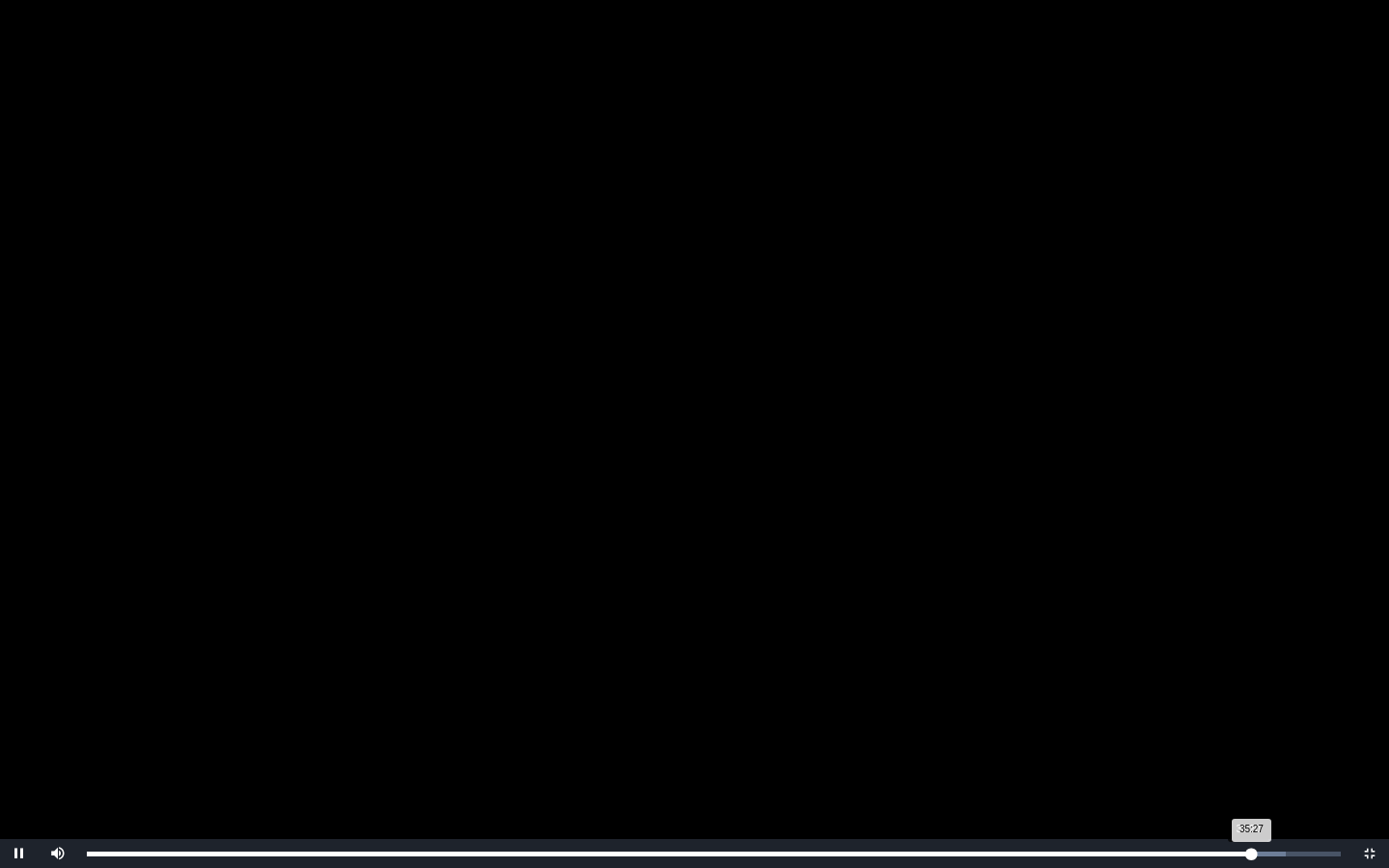 click on "35:27 Progress : 0%" at bounding box center [668, 854] 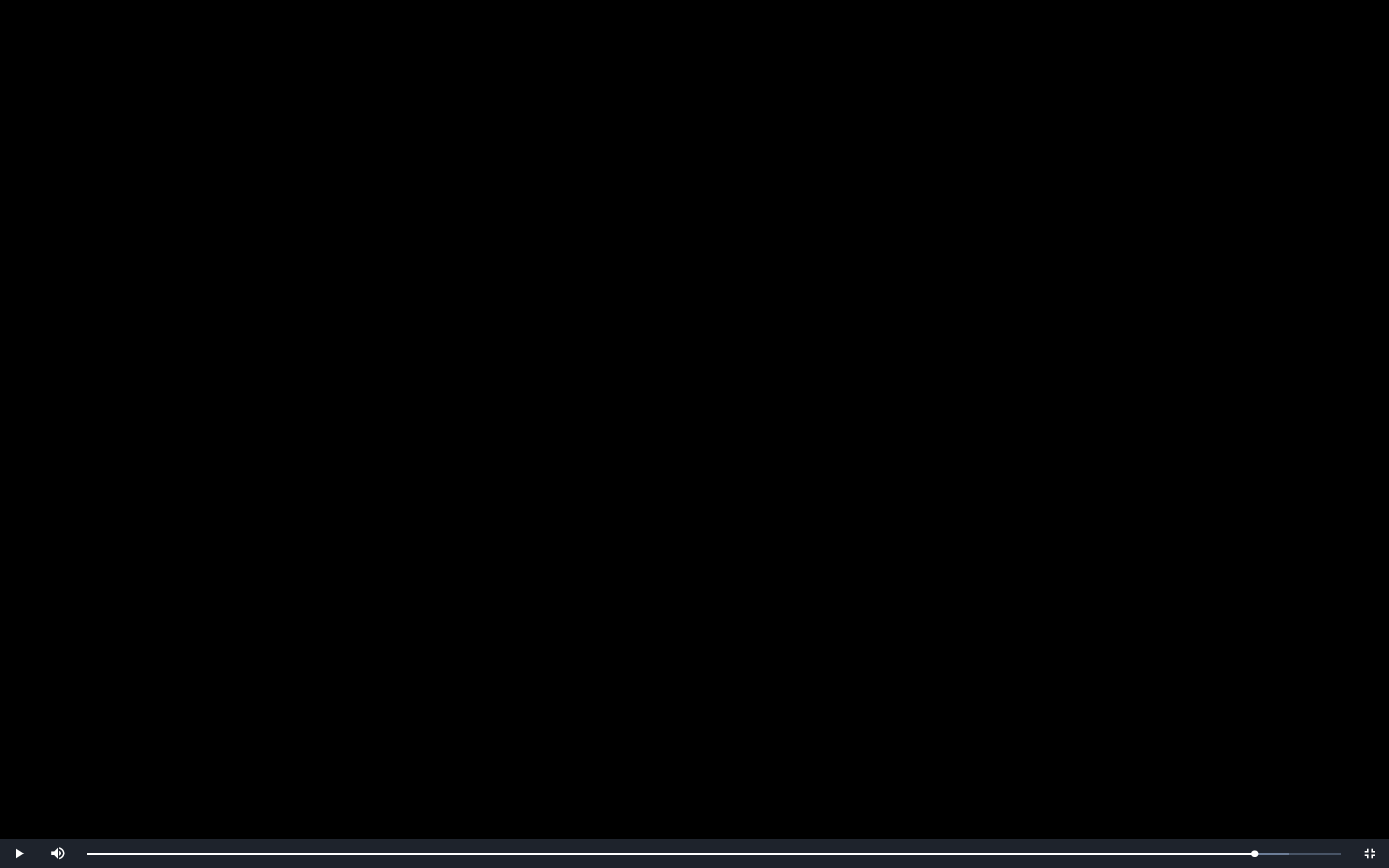 click at bounding box center [694, 434] 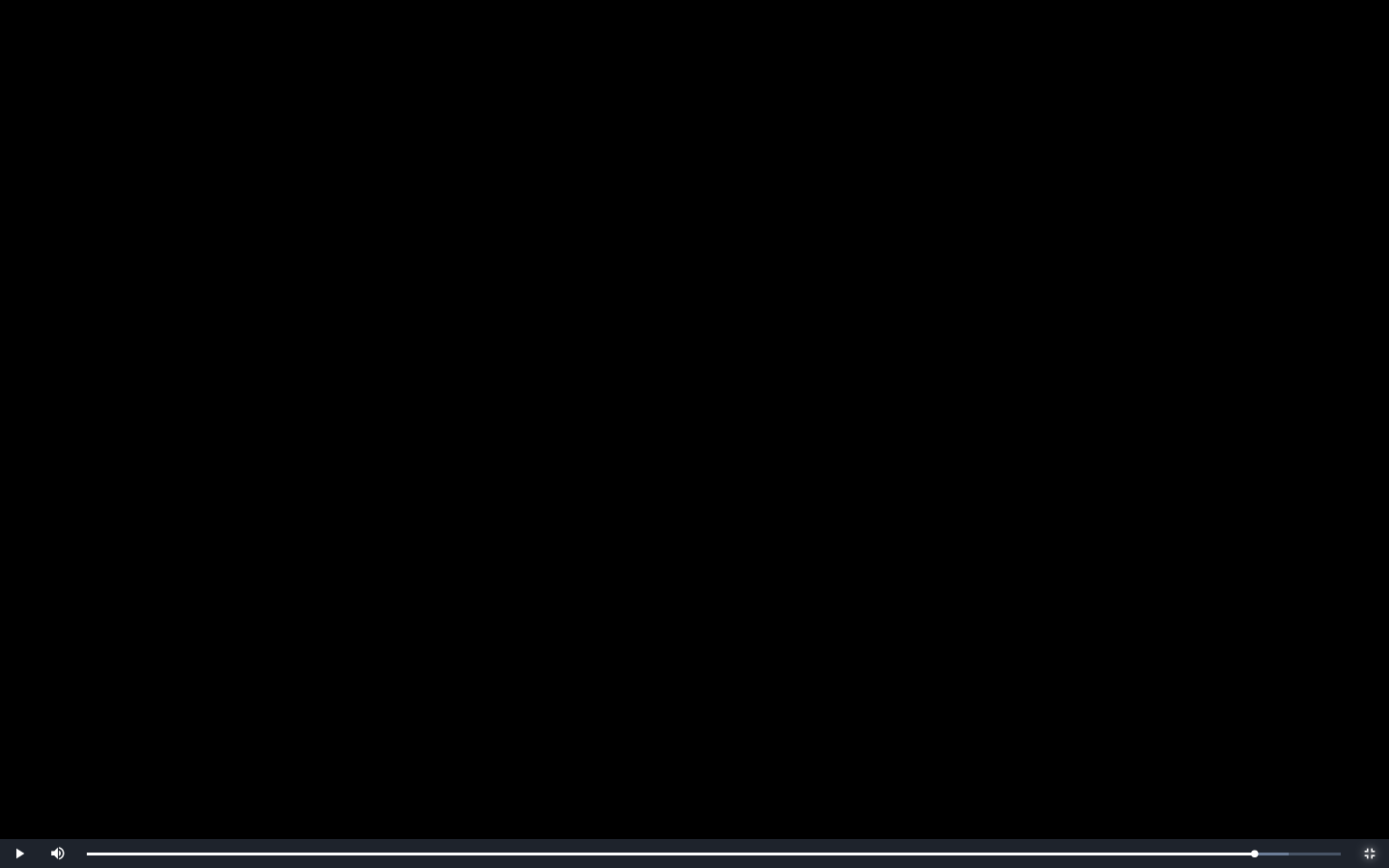 click at bounding box center [1370, 854] 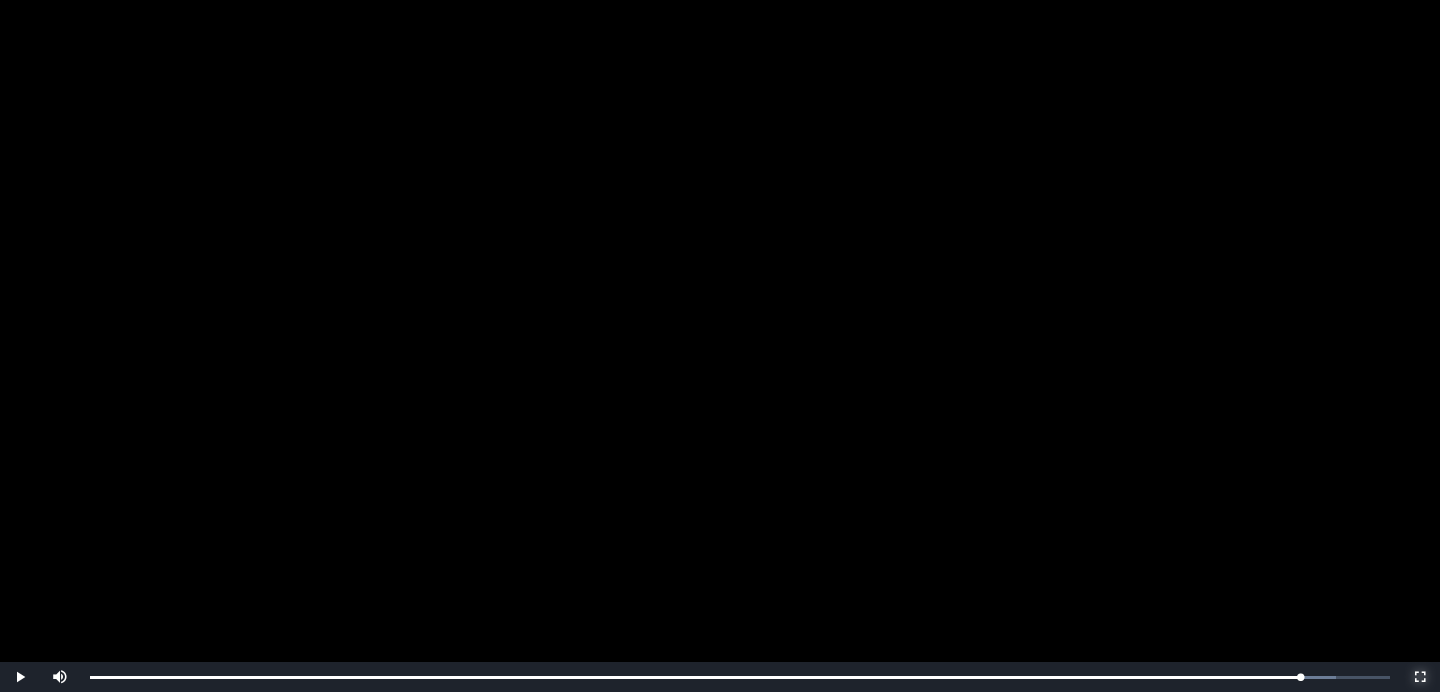 scroll, scrollTop: 341, scrollLeft: 0, axis: vertical 